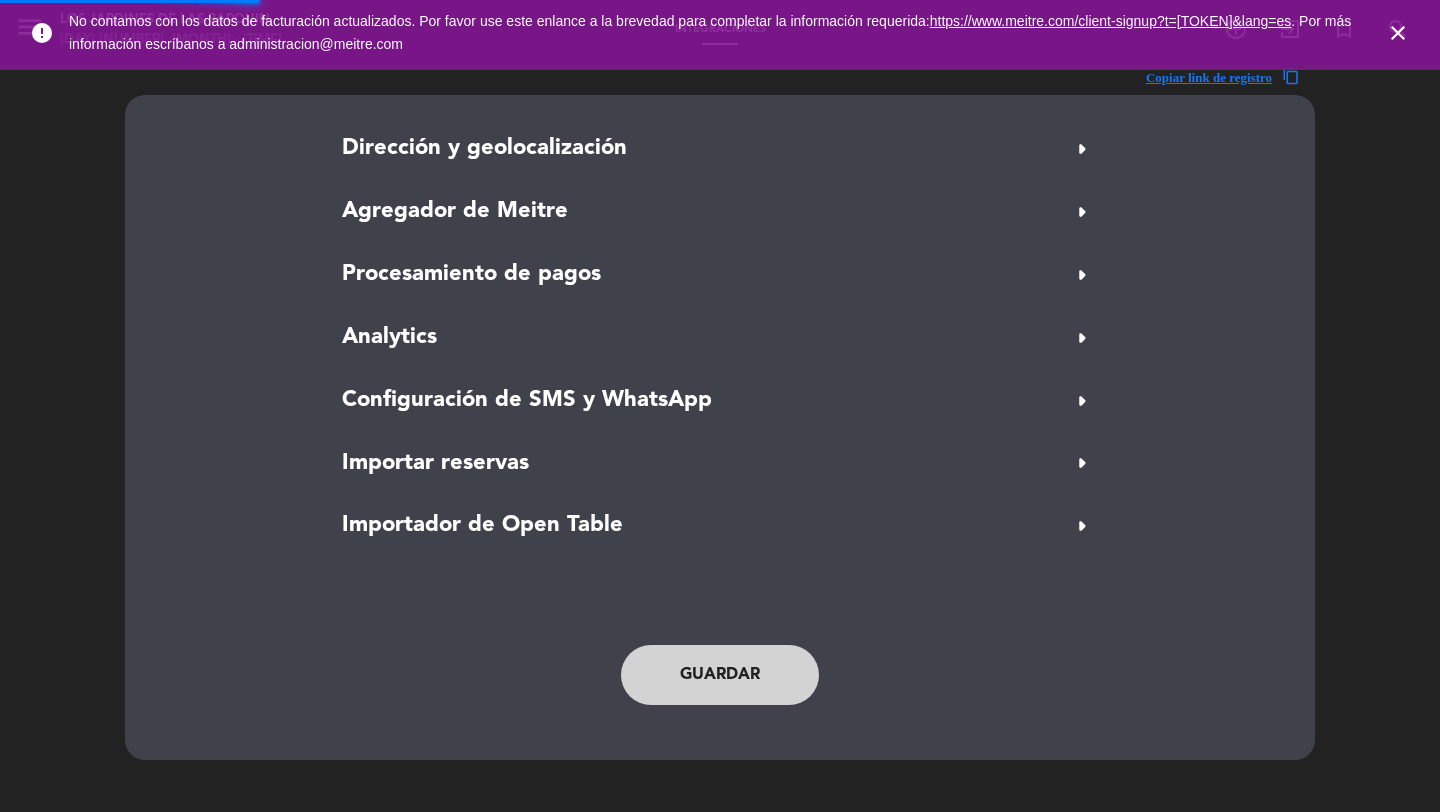 scroll, scrollTop: 0, scrollLeft: 0, axis: both 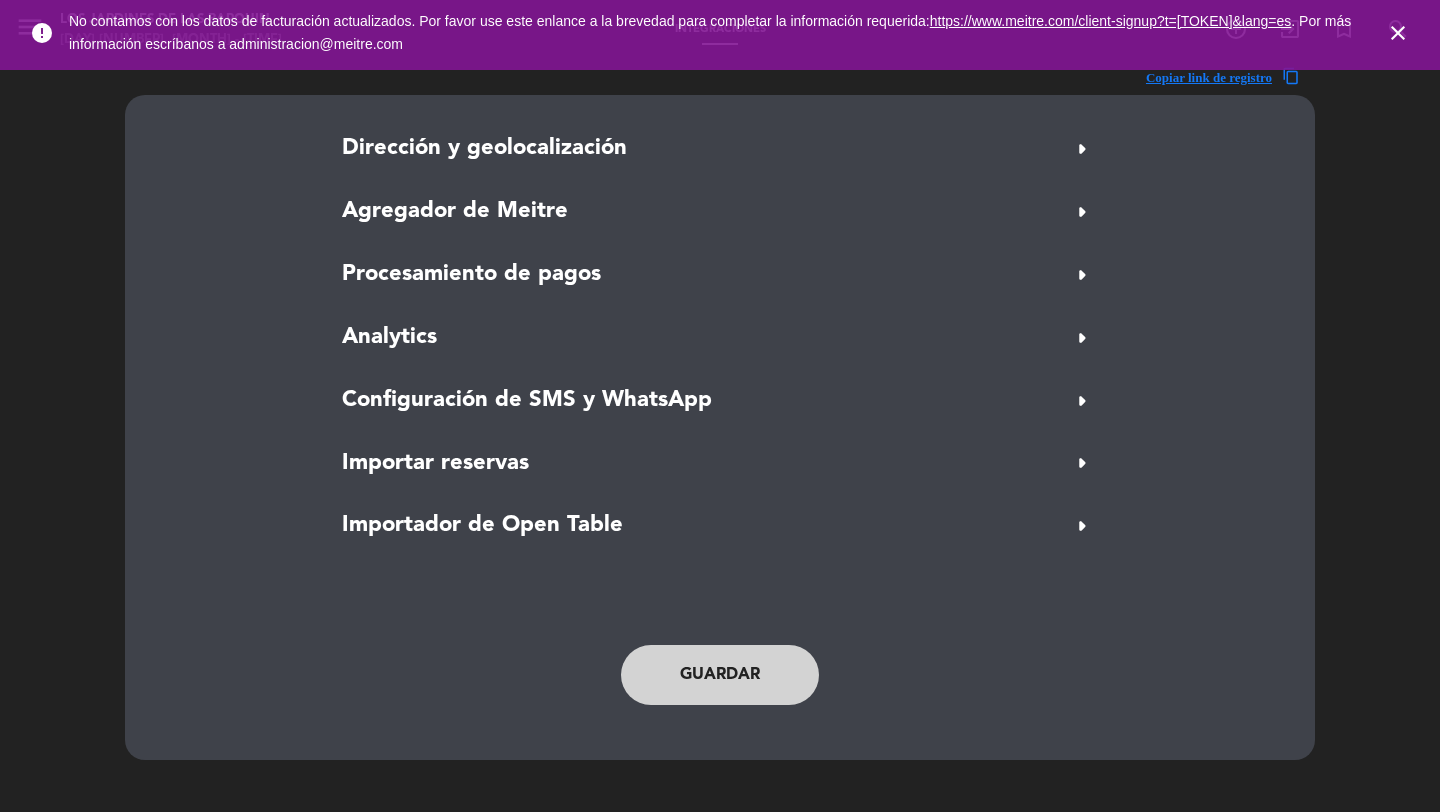 click on "close" at bounding box center [1398, 33] 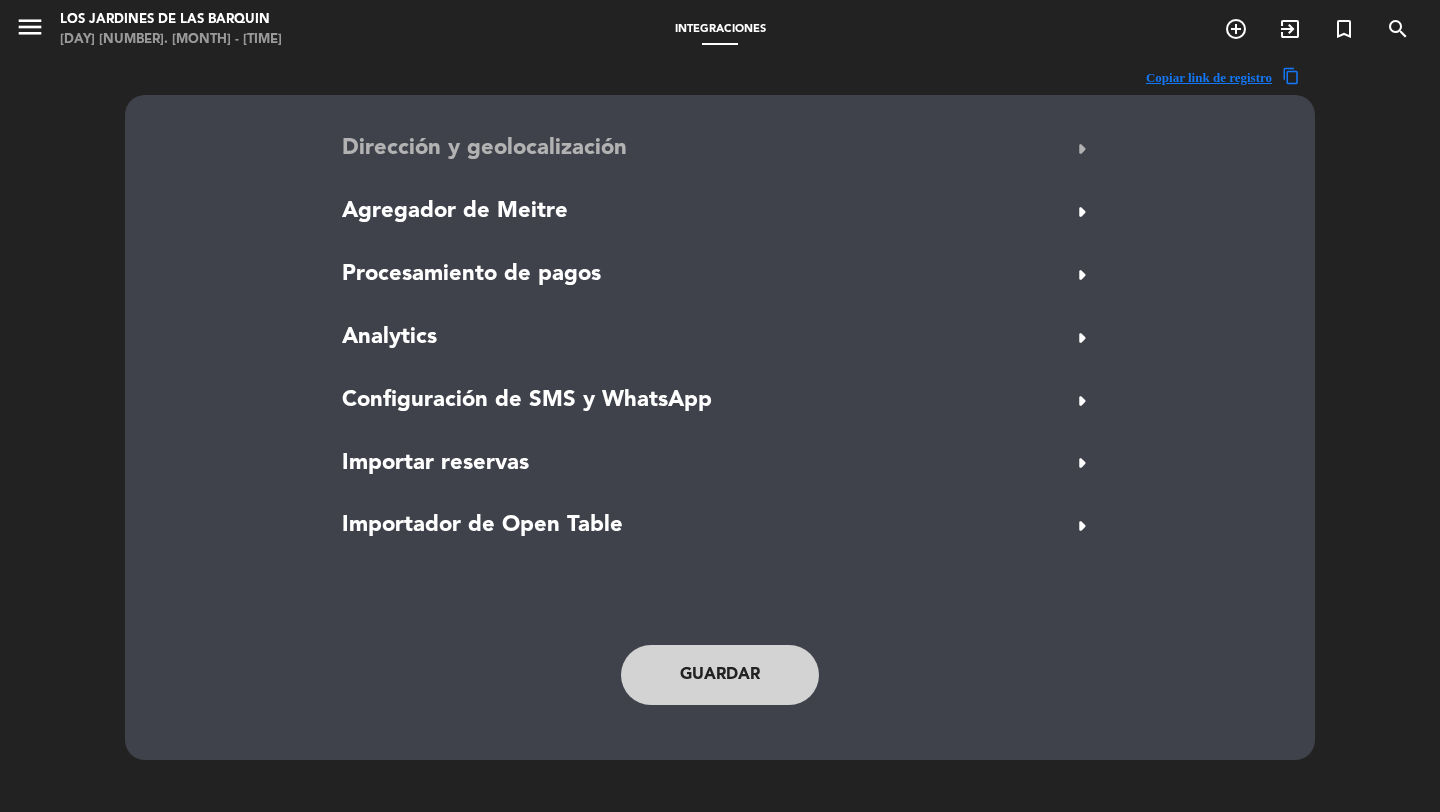click on "Dirección y geolocalización" at bounding box center [484, 149] 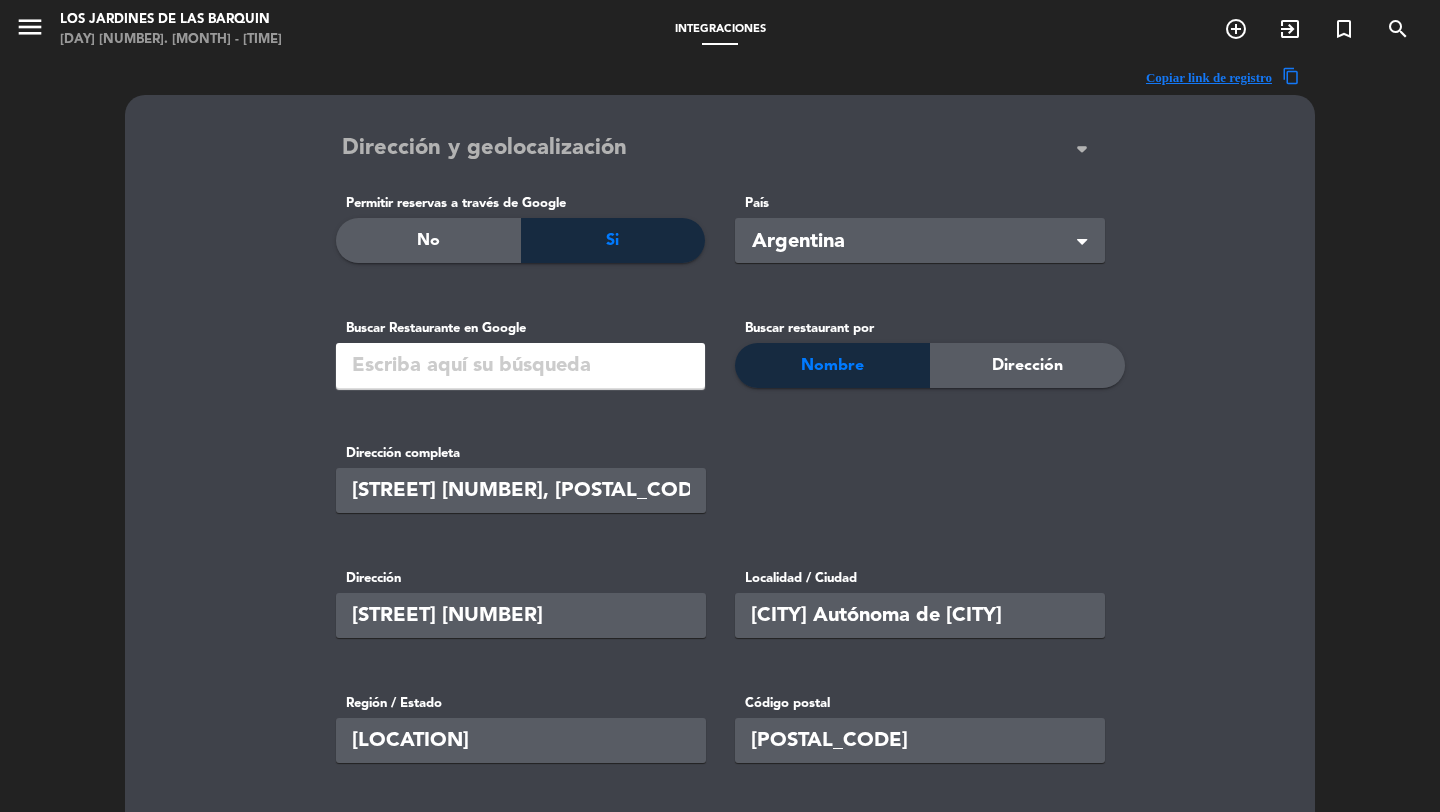 click on "Dirección y geolocalización" at bounding box center (484, 149) 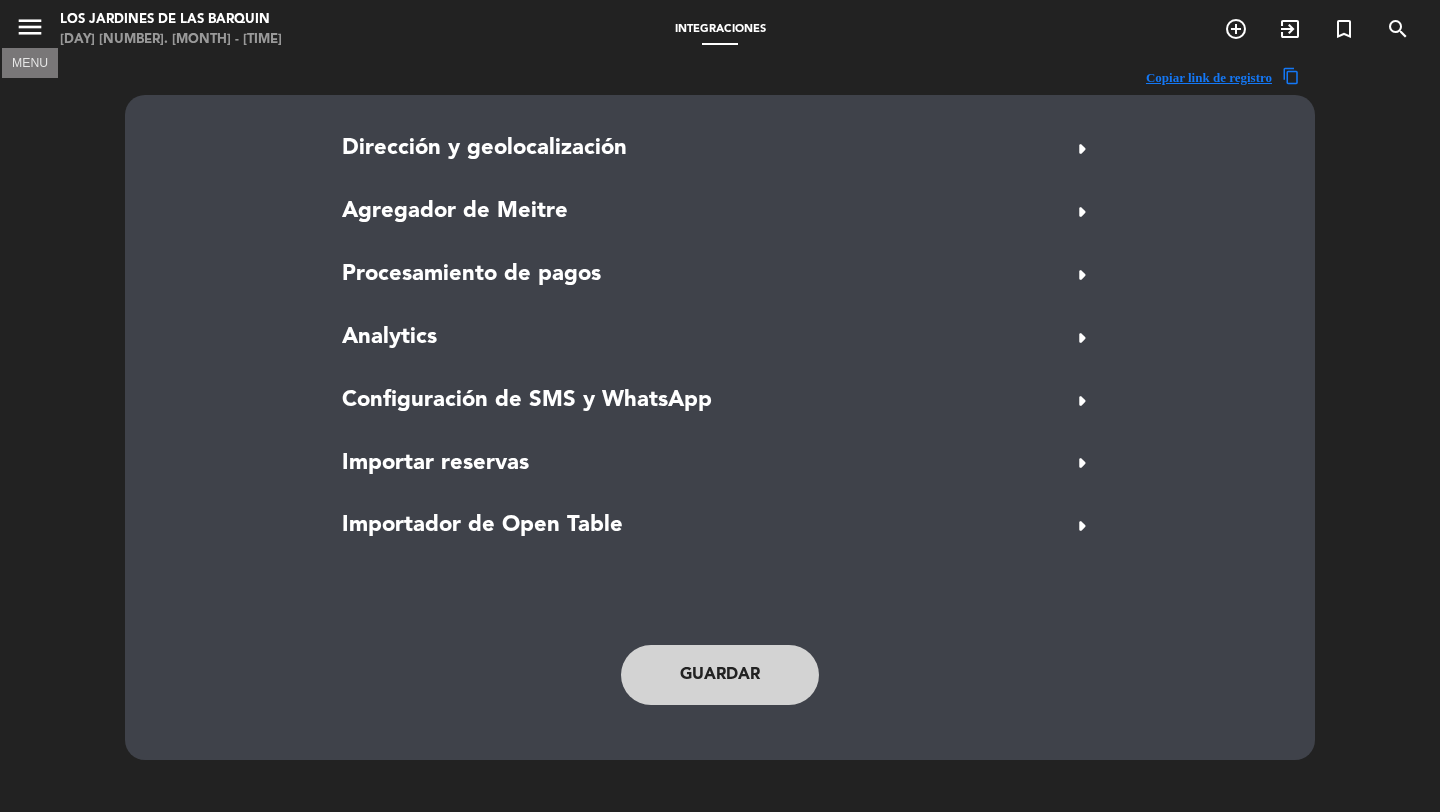 click on "menu" at bounding box center [30, 27] 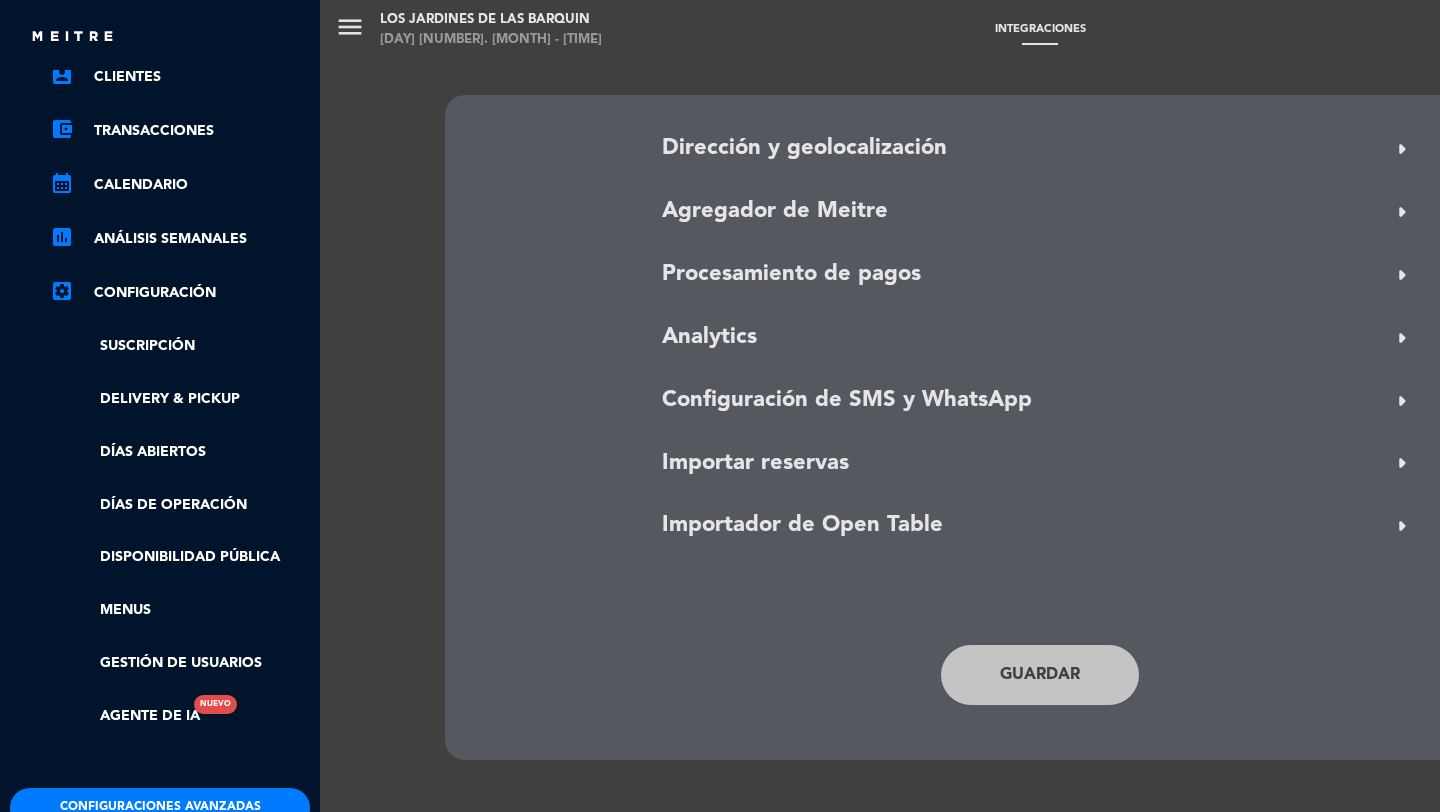 scroll, scrollTop: 331, scrollLeft: 0, axis: vertical 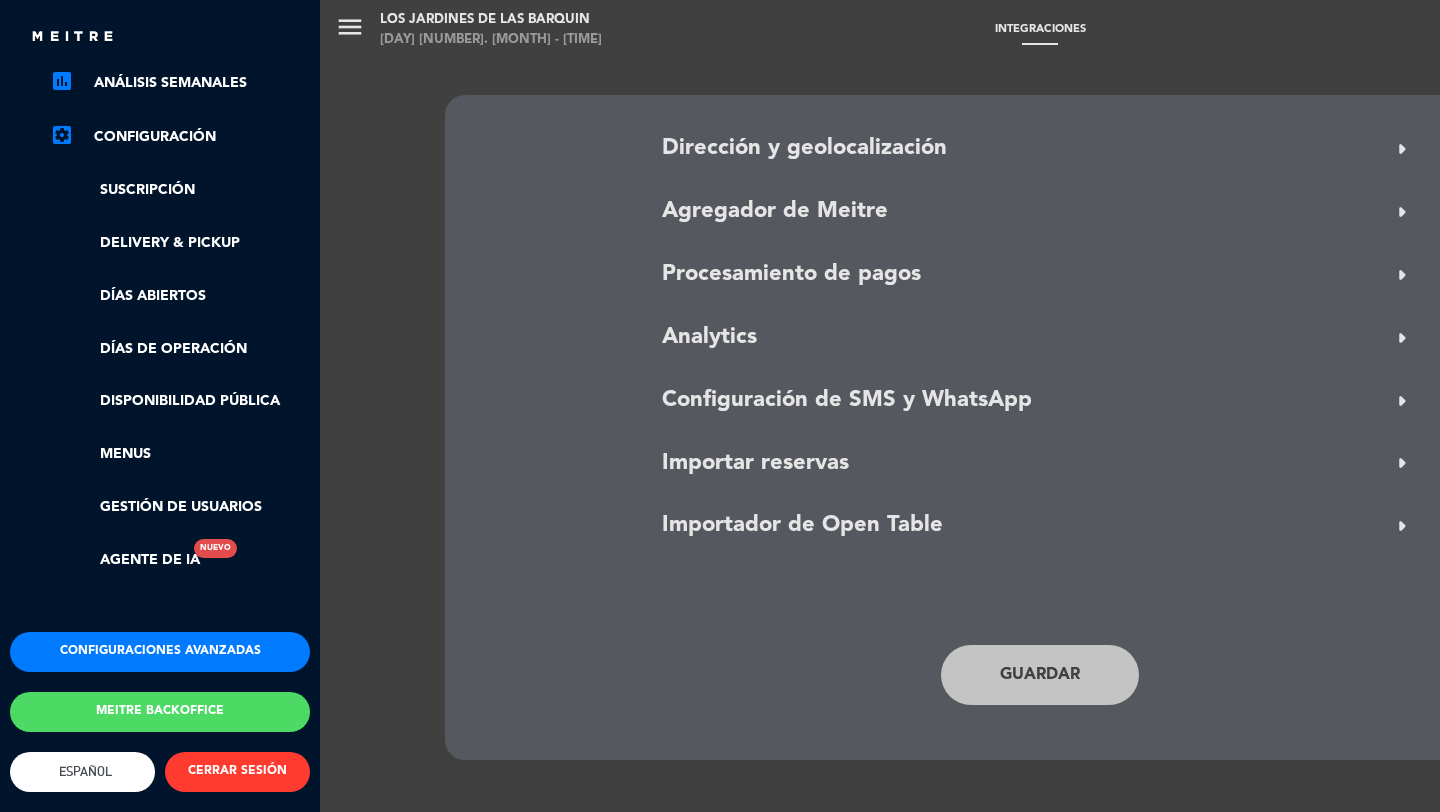click on "Configuraciones avanzadas" 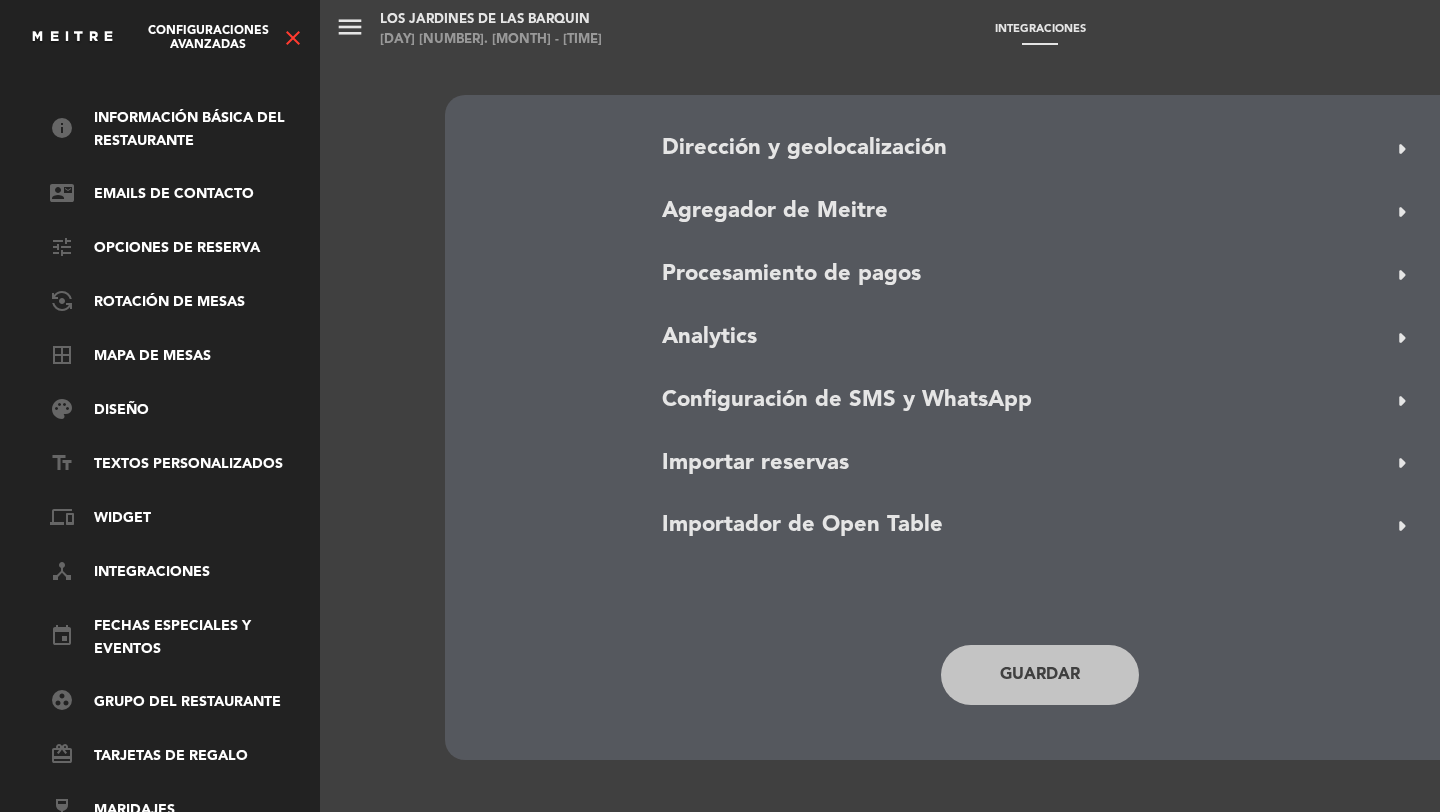 scroll, scrollTop: 0, scrollLeft: 0, axis: both 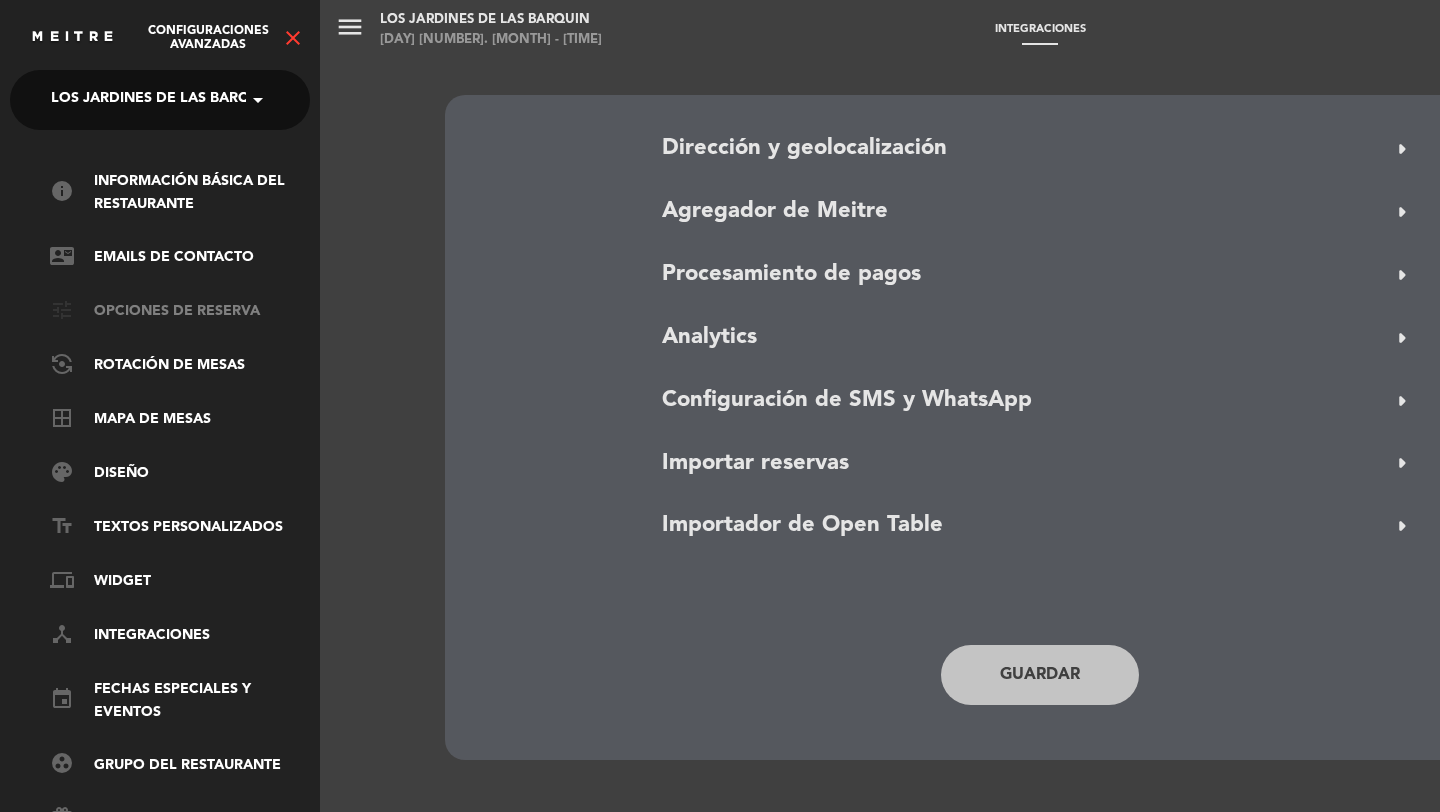 click on "tune   Opciones de reserva" 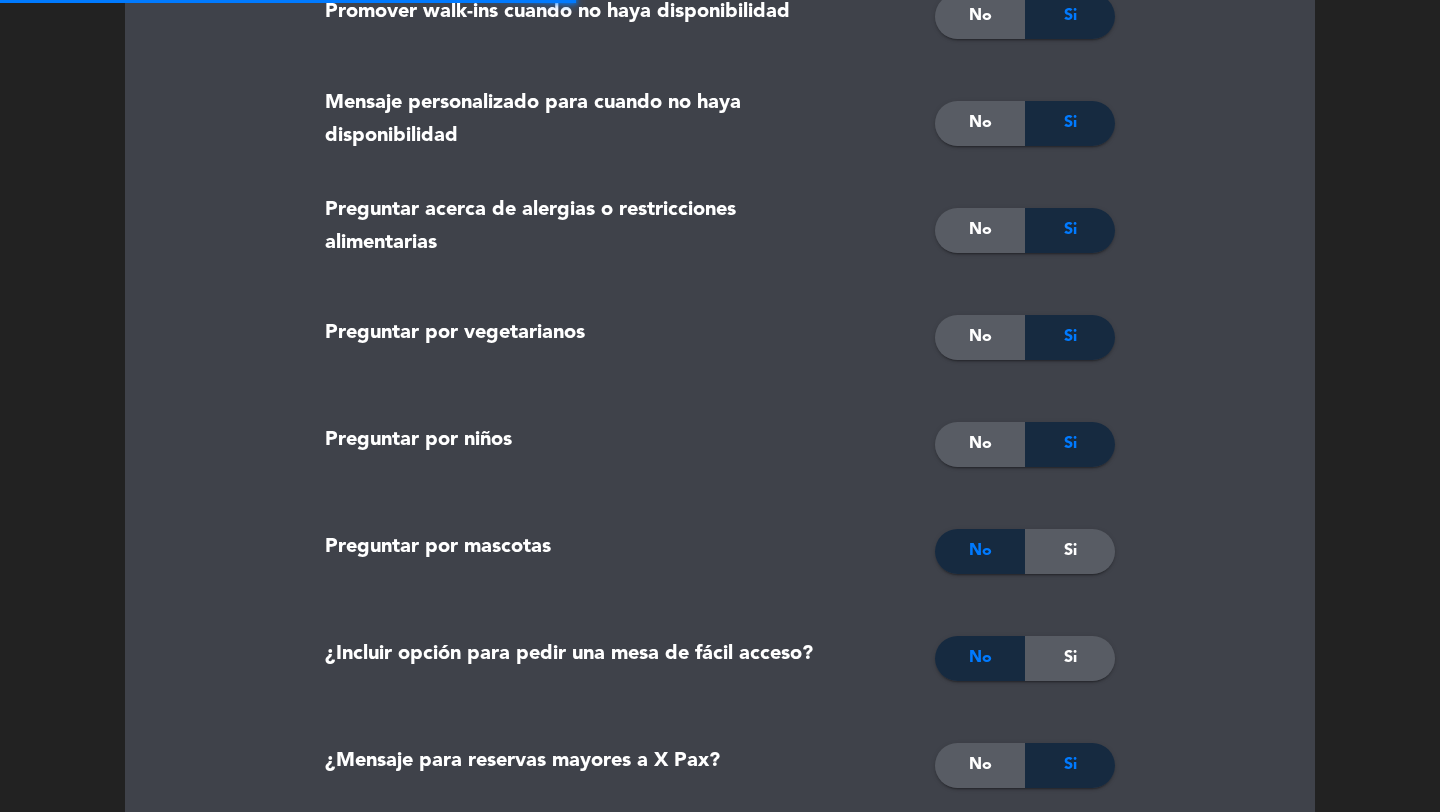 scroll, scrollTop: 1779, scrollLeft: 0, axis: vertical 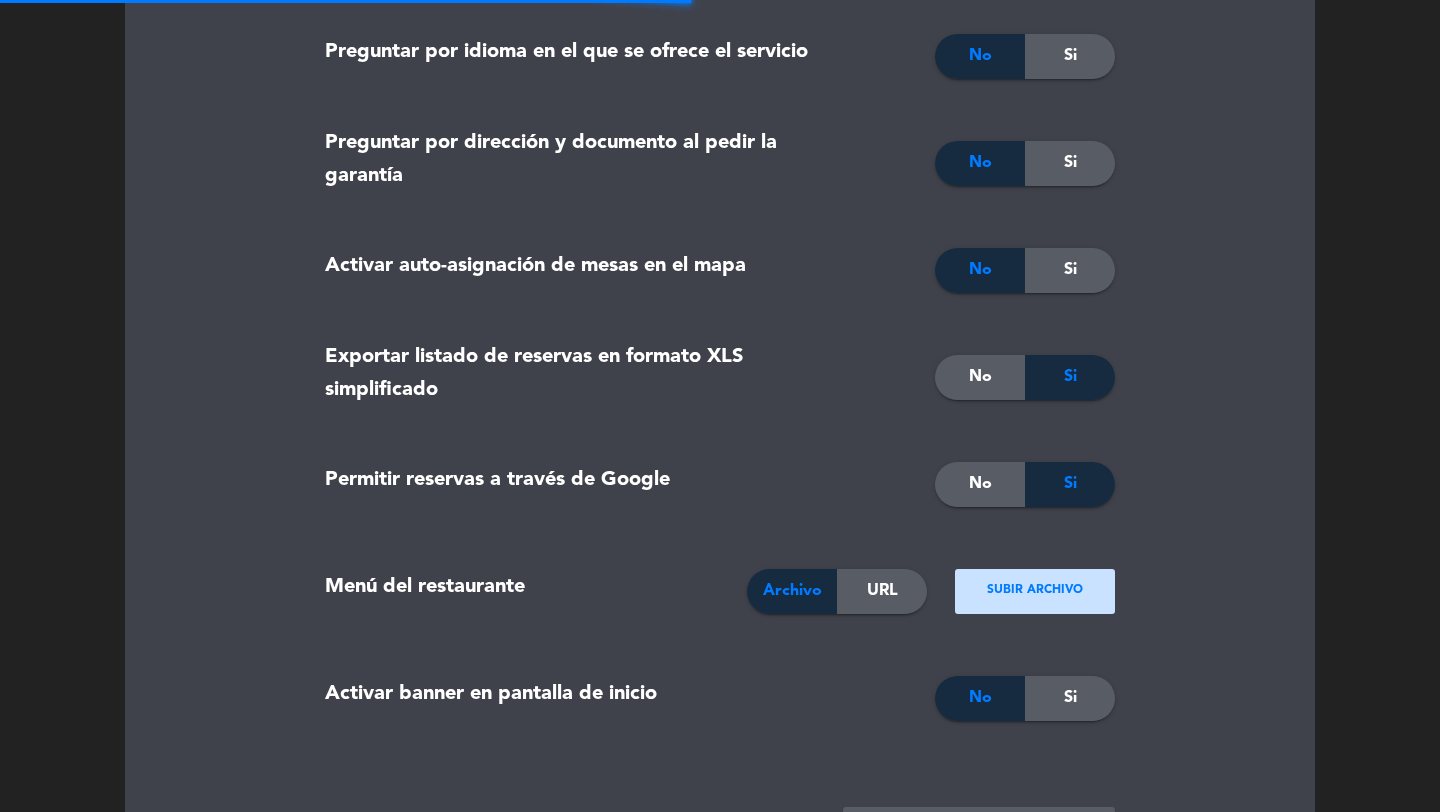 type on "Le recordamos que el tiempo de tolerancia es de 10 minutos.
El tiempo de permanencia de la reserva es de 2hs." 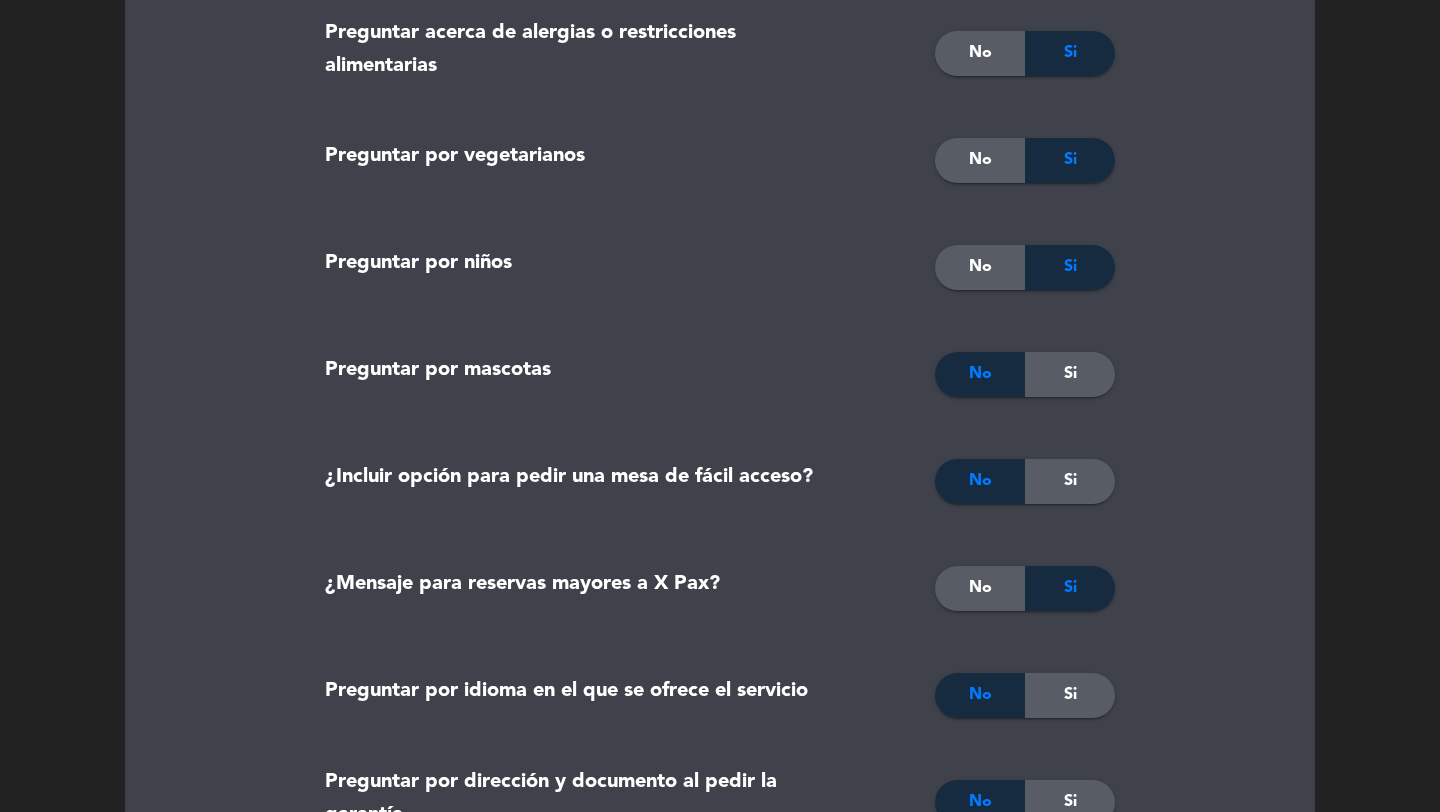 scroll, scrollTop: 0, scrollLeft: 0, axis: both 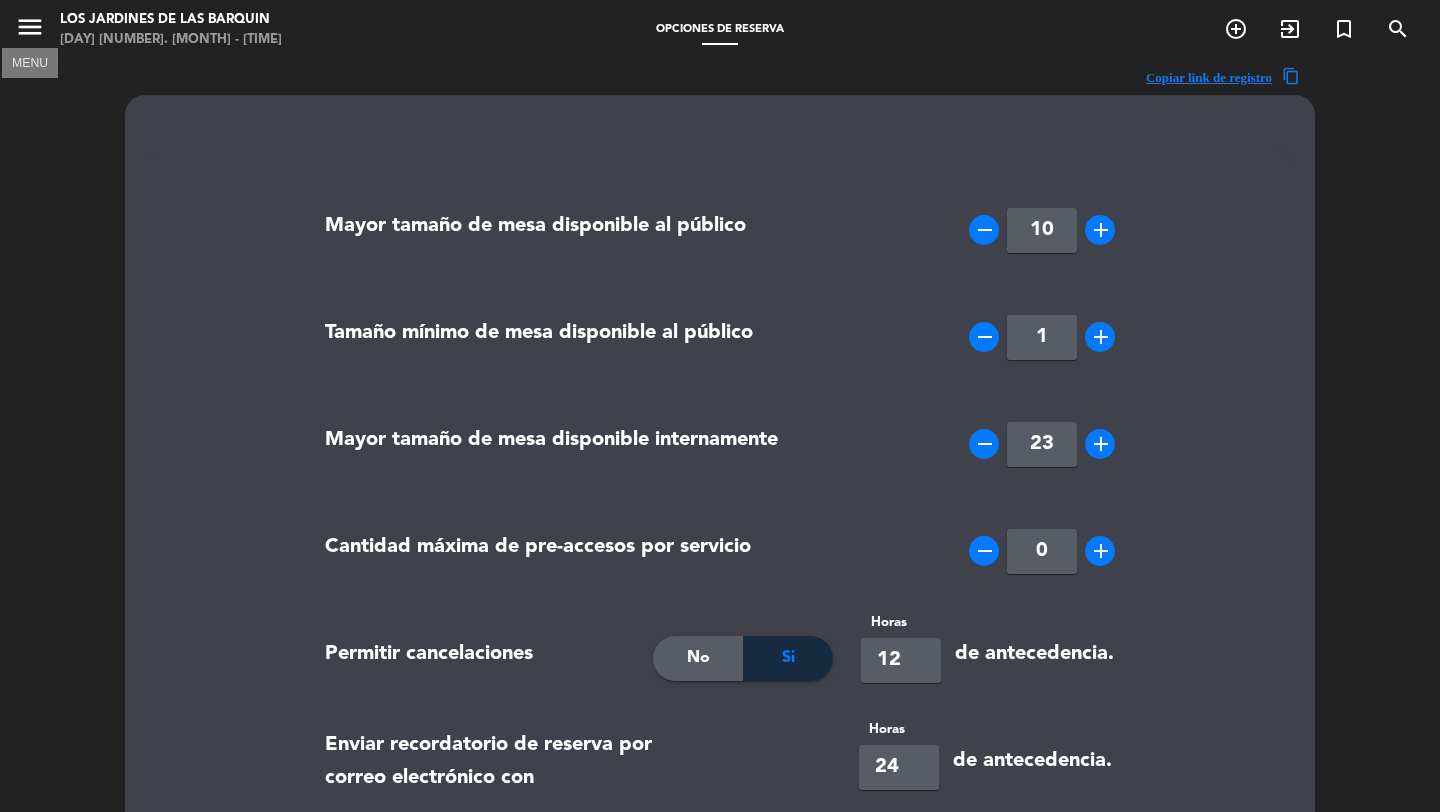 click on "menu" at bounding box center [30, 27] 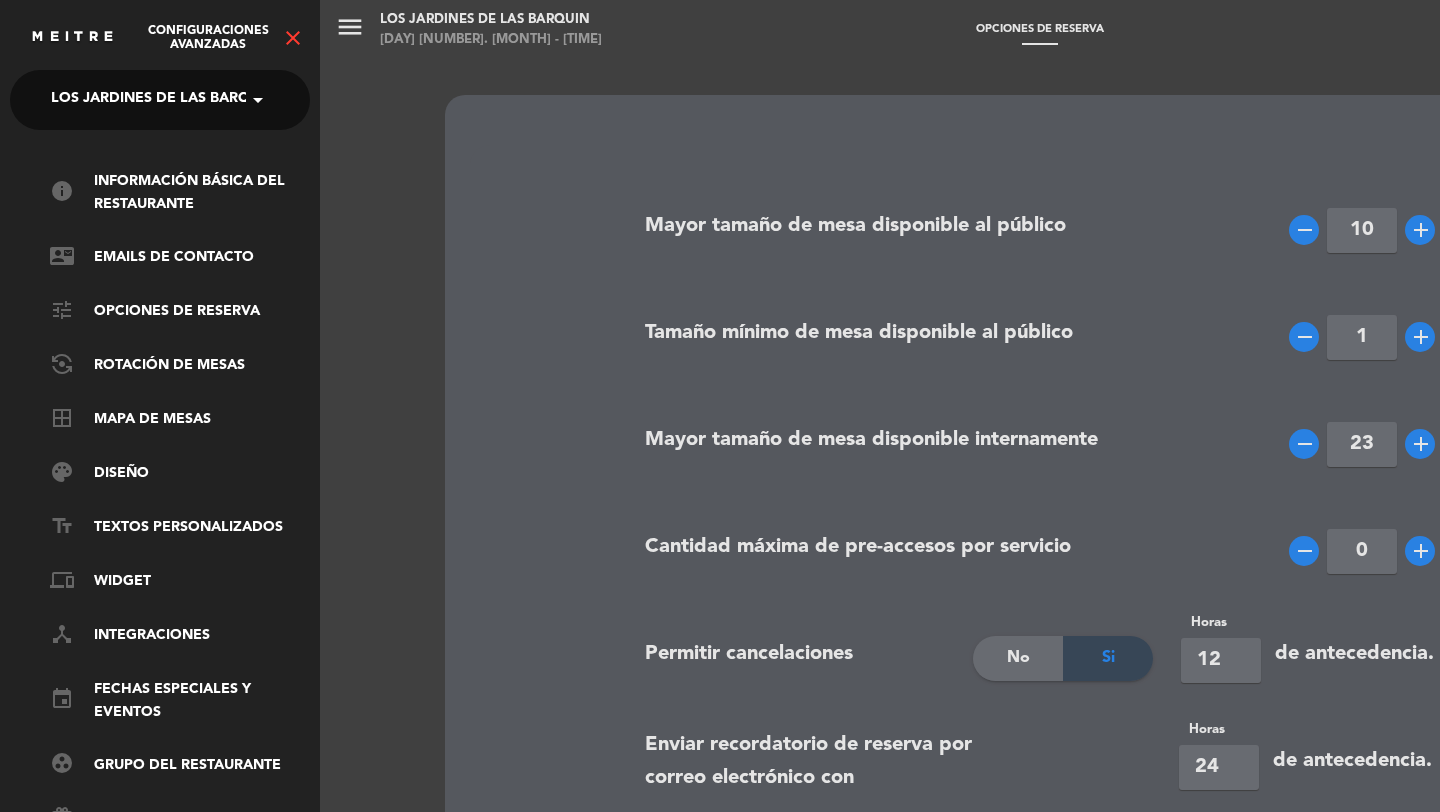 click on "close" 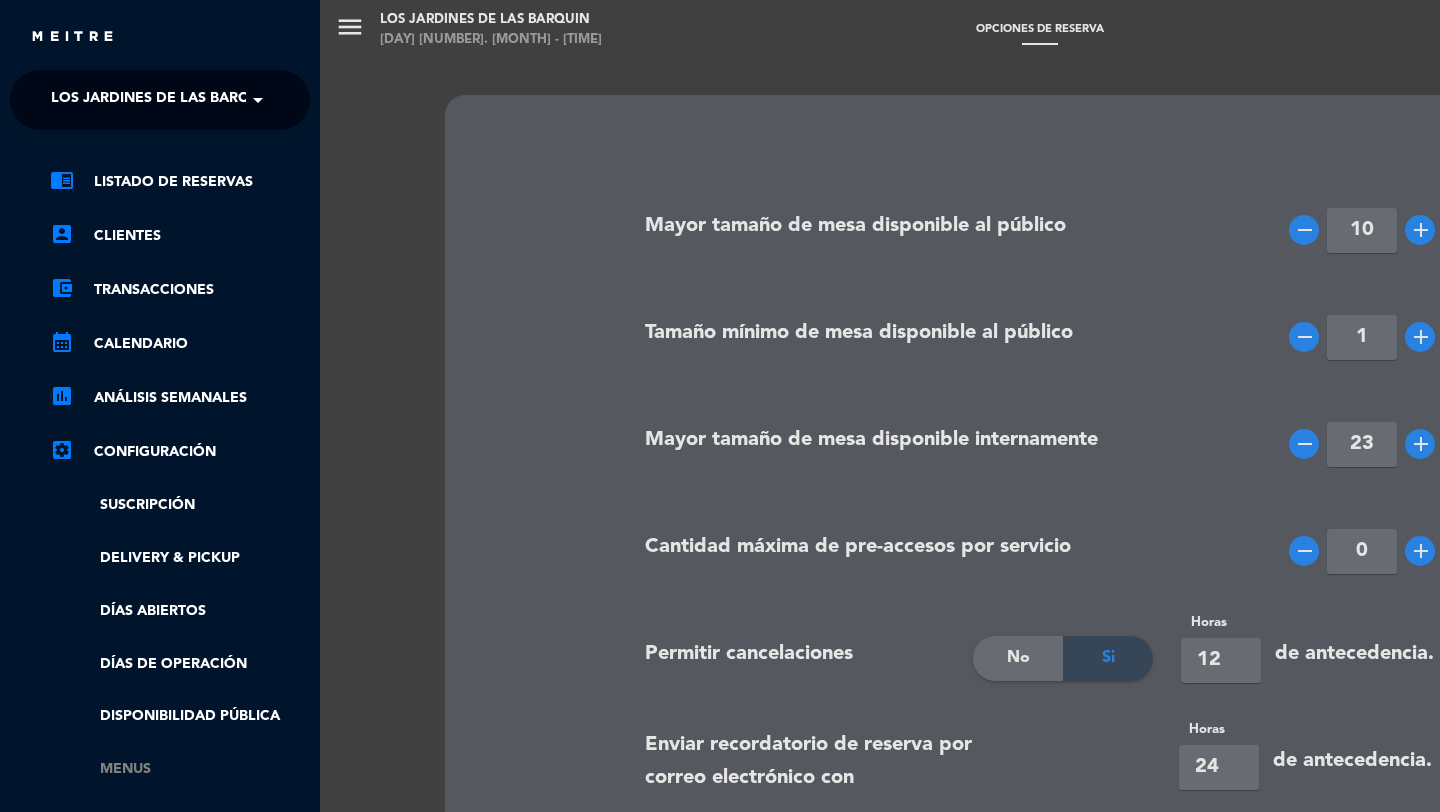 click on "Menus" 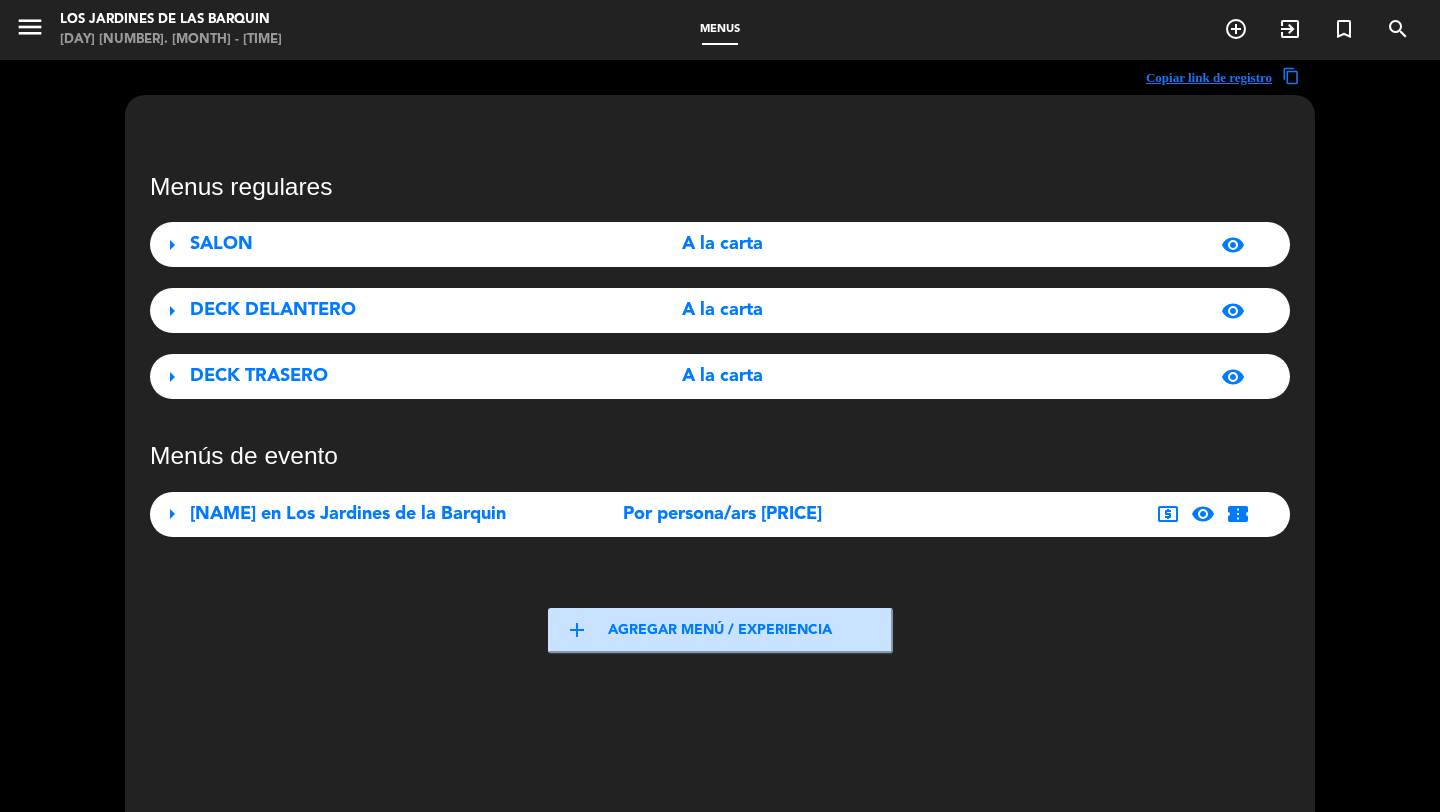 click on "arrow_right  SALON   A la carta   visibility" at bounding box center (720, 244) 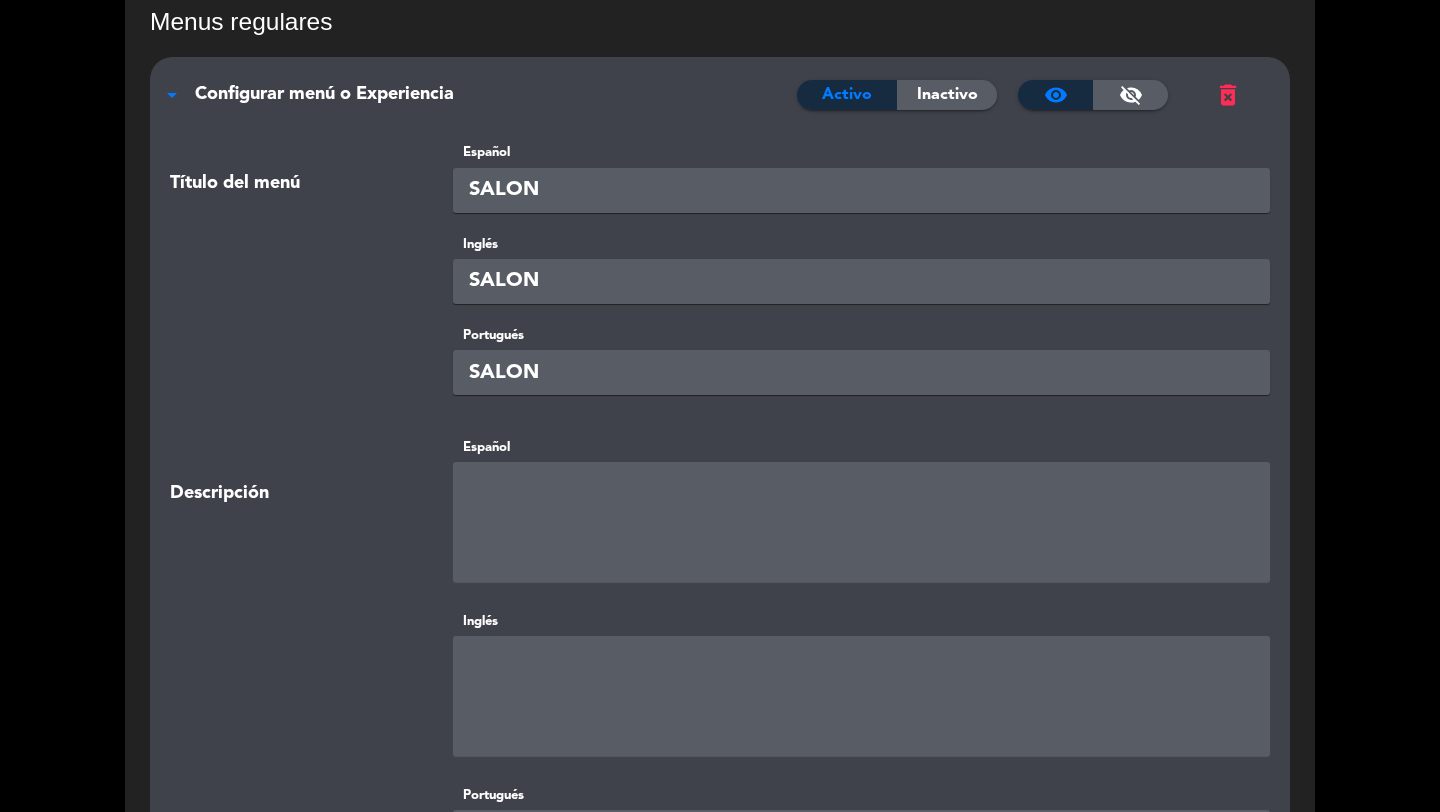 scroll, scrollTop: 0, scrollLeft: 0, axis: both 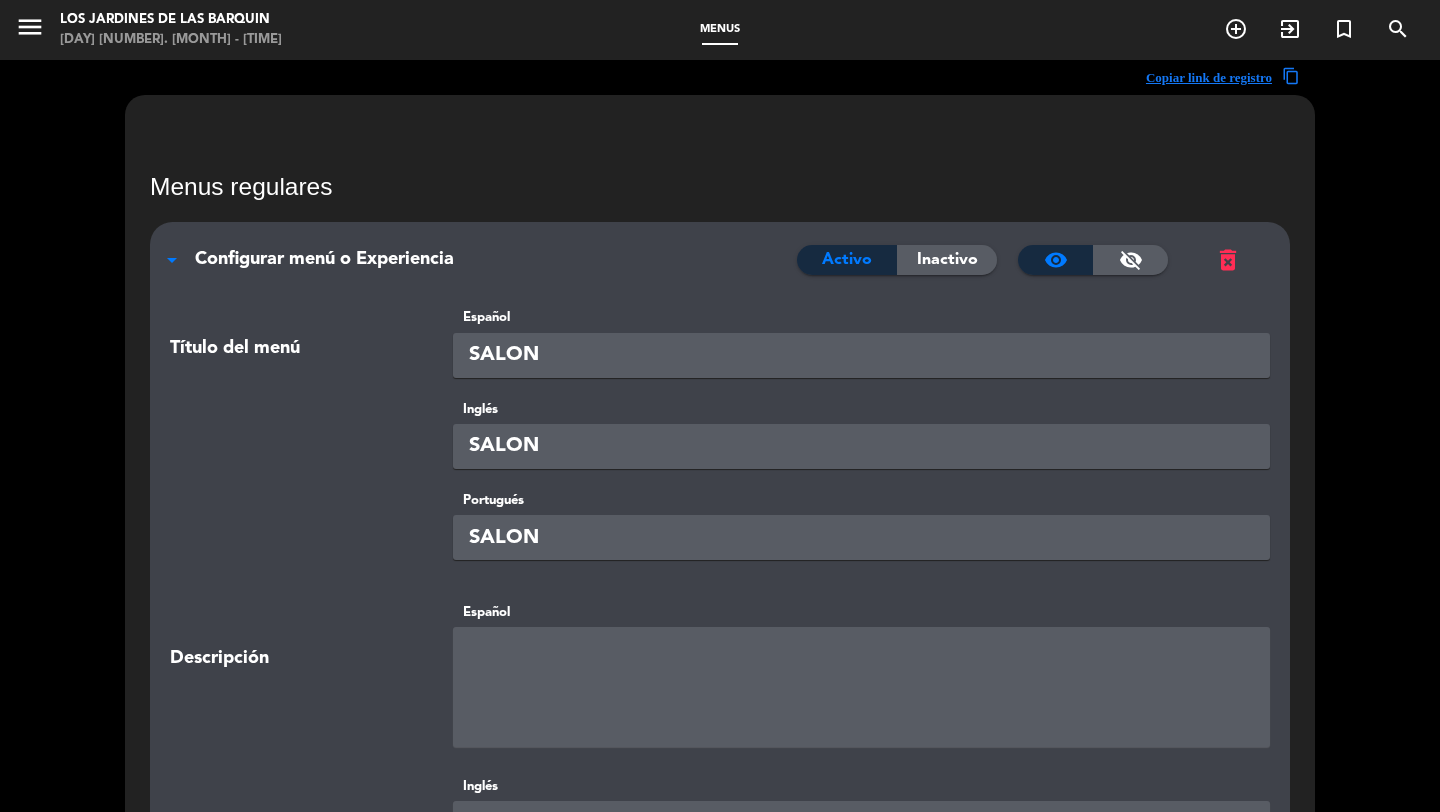 click on "Configurar menú o Experiencia   Activo   Inactivo   visibility   visibility_off   delete_forever" at bounding box center [720, 249] 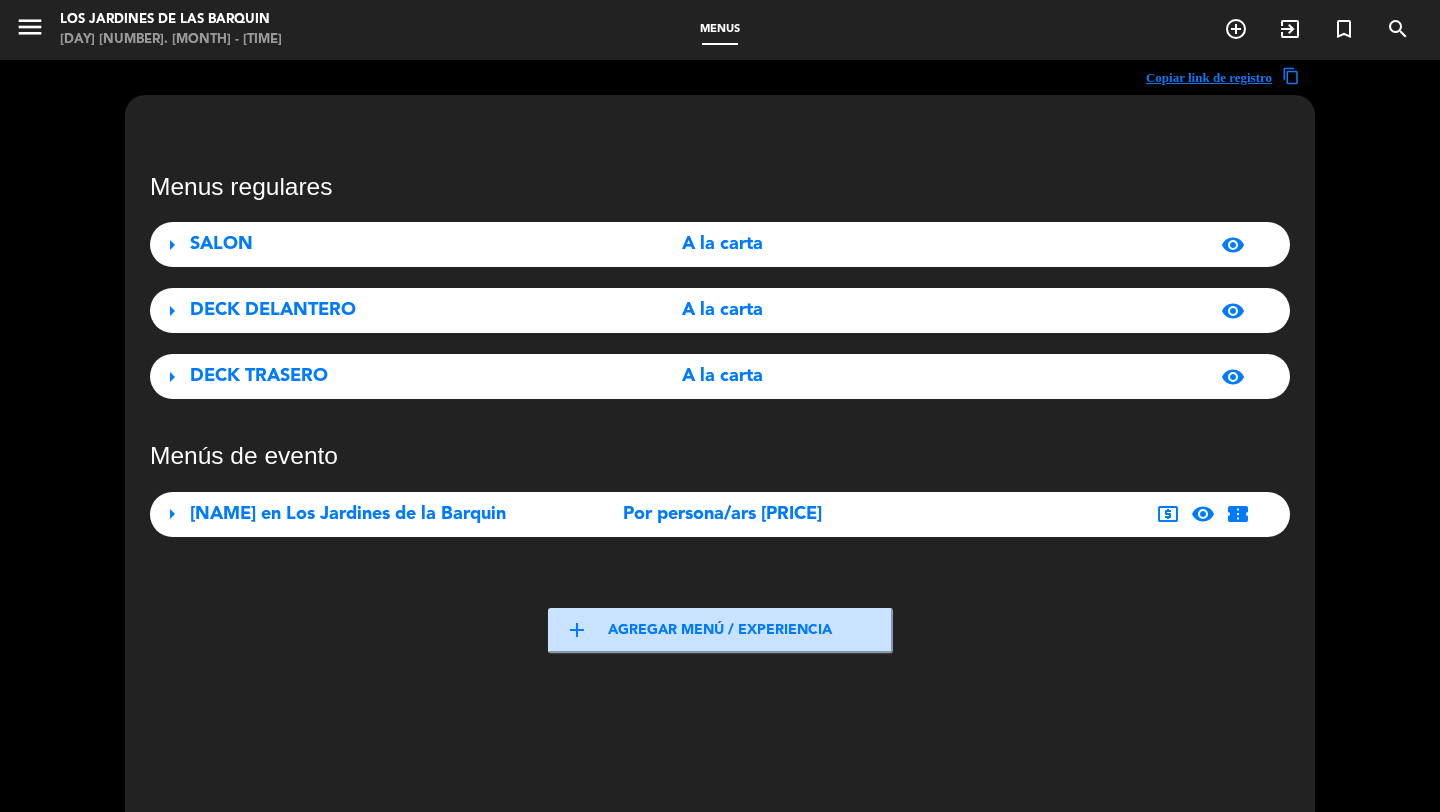 click on "DECK DELANTERO" at bounding box center [367, 310] 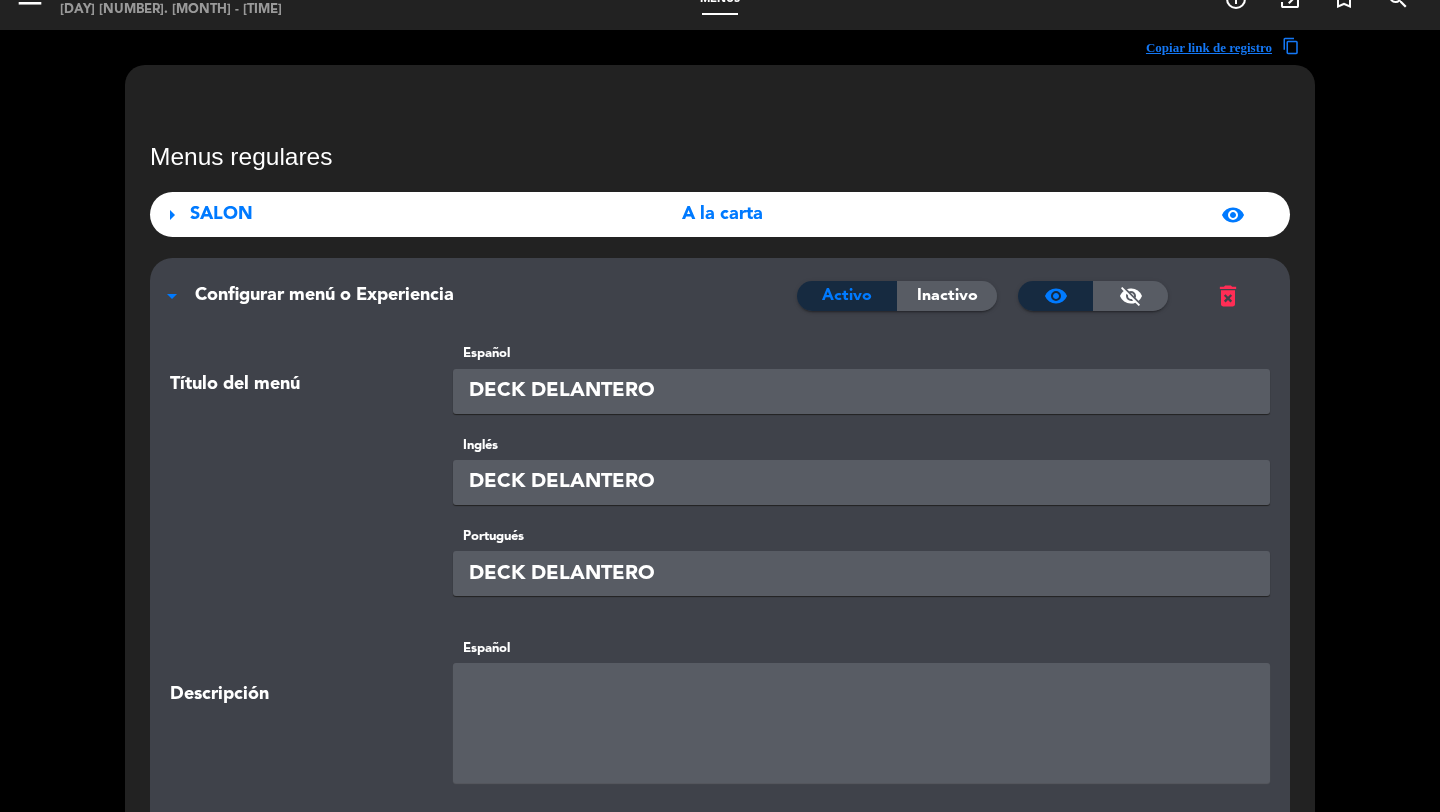 scroll, scrollTop: 0, scrollLeft: 0, axis: both 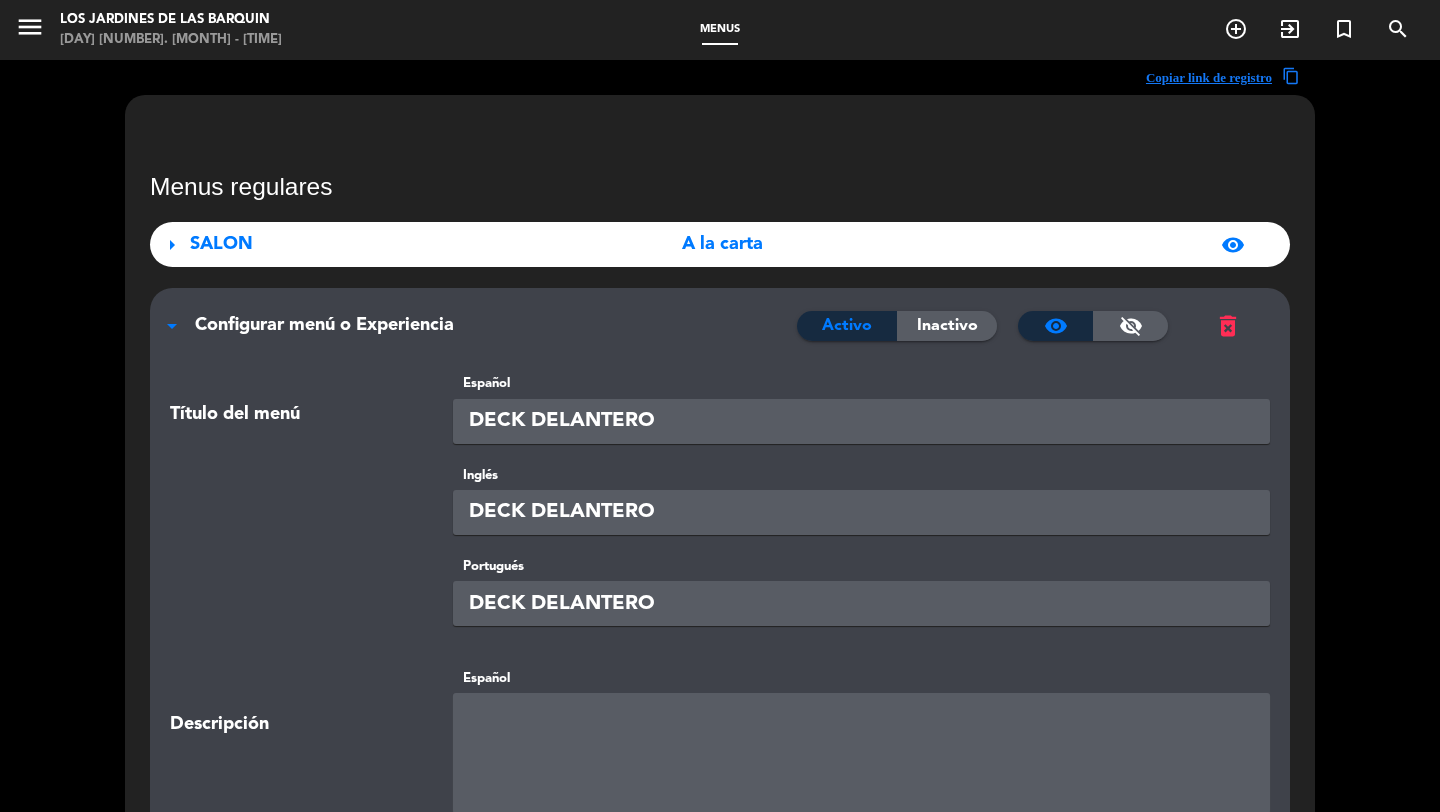 click on "Configurar menú o Experiencia   Activo   Inactivo   visibility   visibility_off   delete_forever" at bounding box center (720, 315) 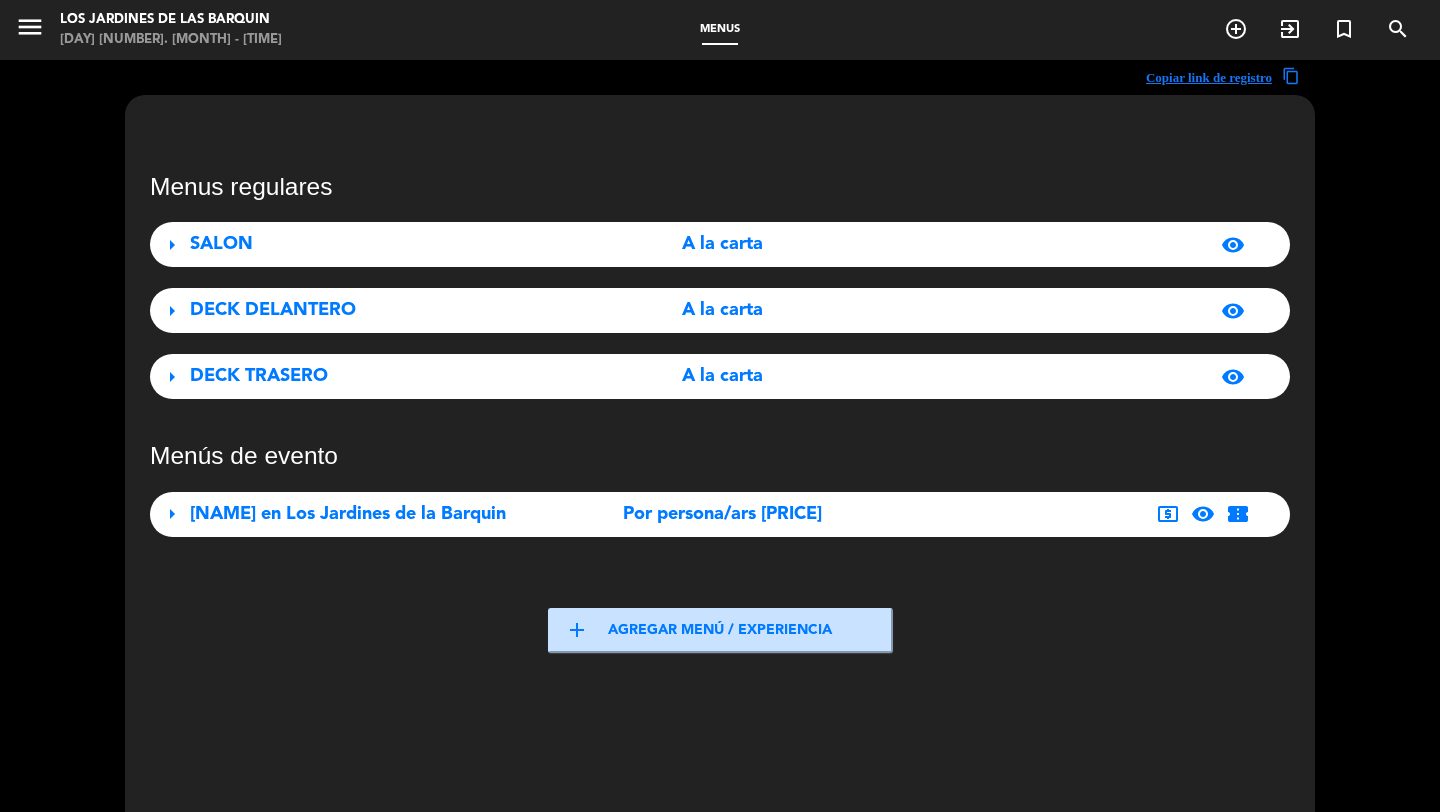 click on "DECK TRASERO" at bounding box center (367, 376) 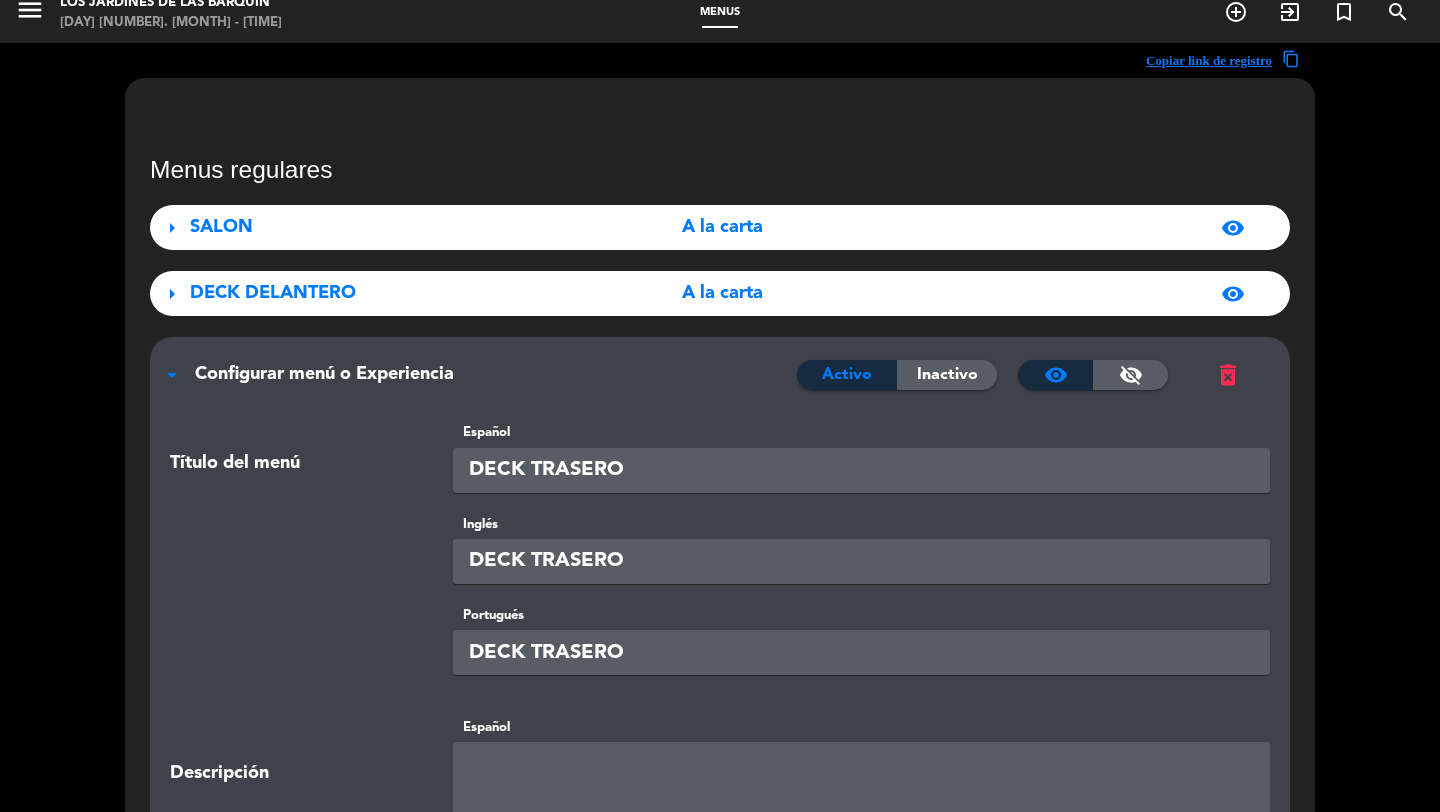 scroll, scrollTop: 0, scrollLeft: 0, axis: both 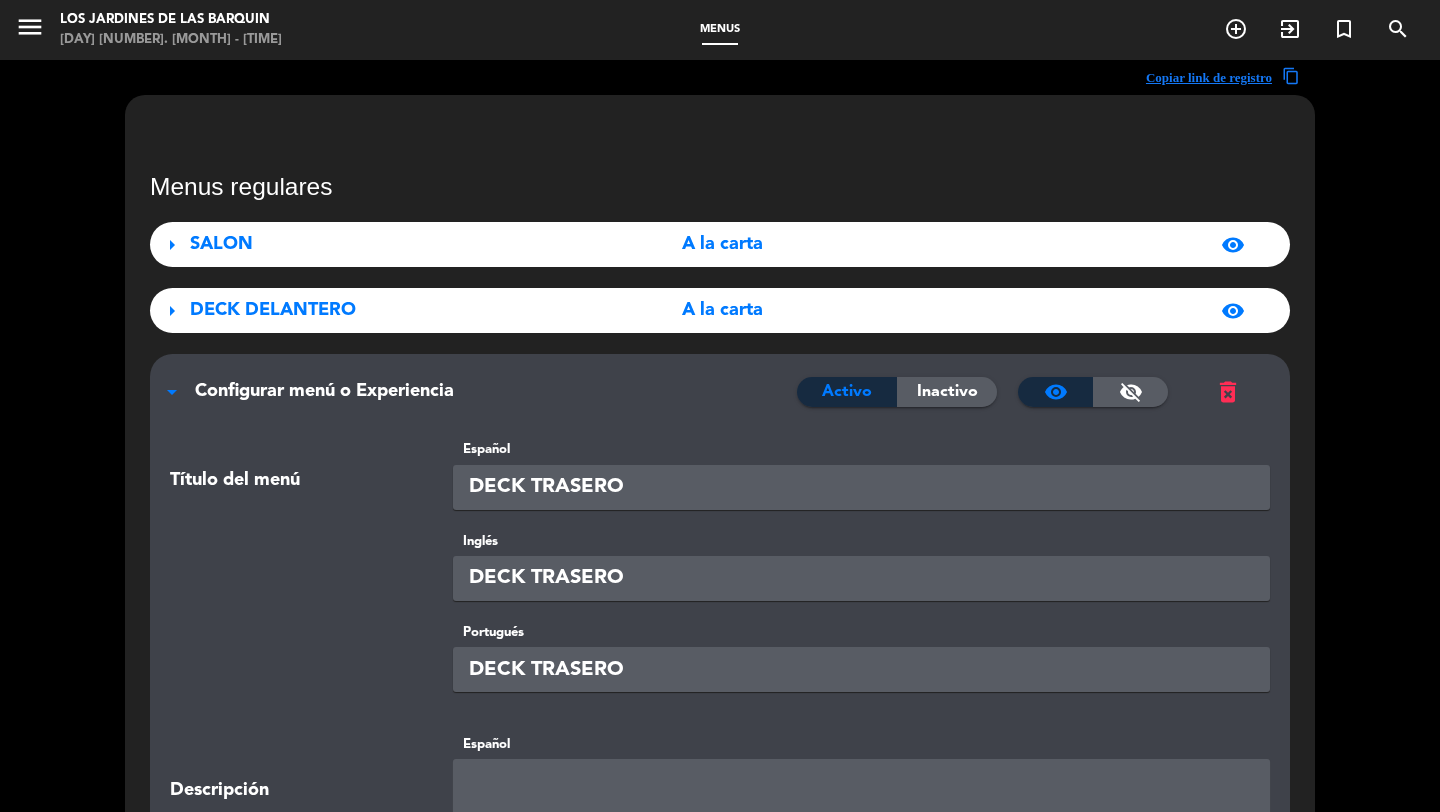 click on "Configurar menú o Experiencia   Activo   Inactivo   visibility   visibility_off   delete_forever" at bounding box center (720, 381) 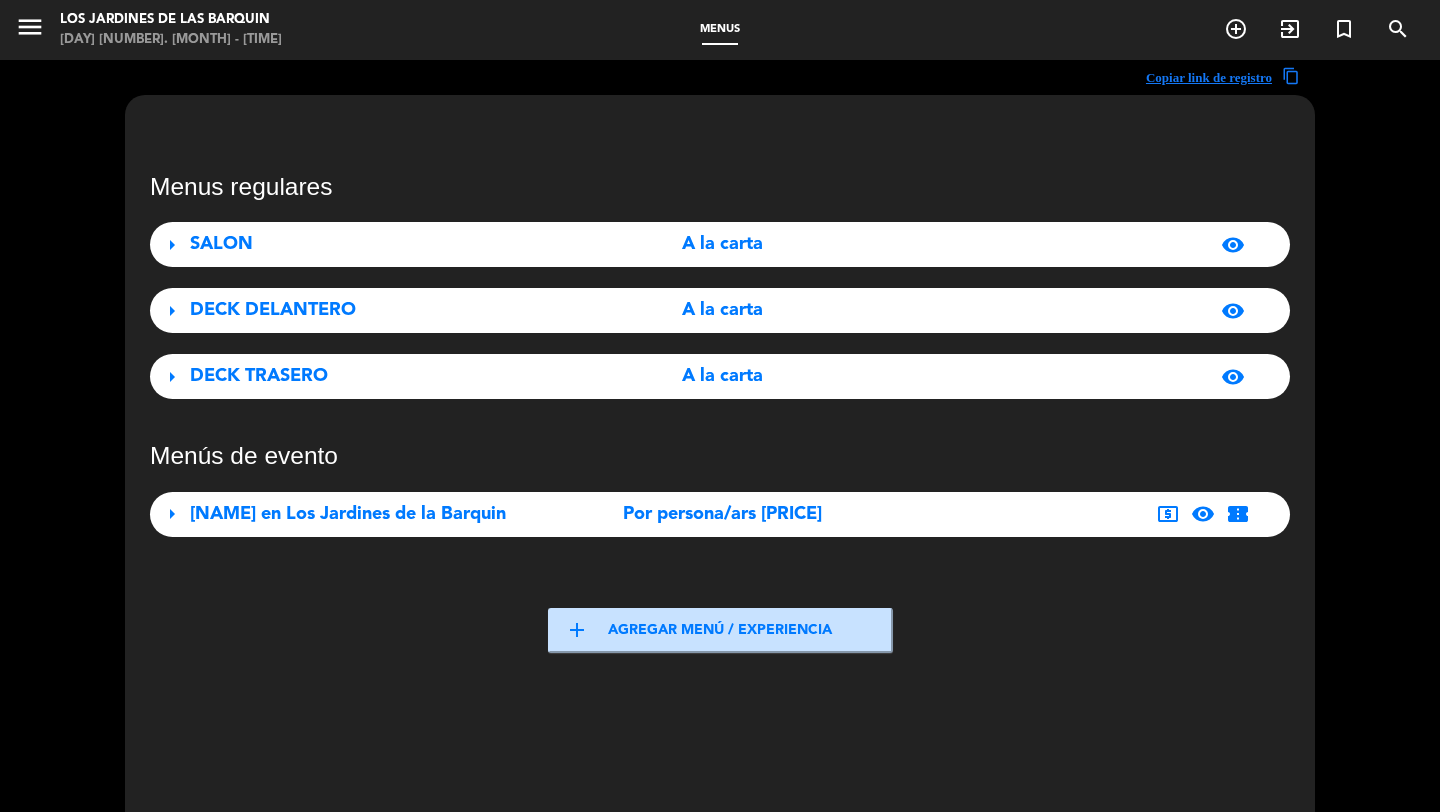 click on "menu" at bounding box center (30, 27) 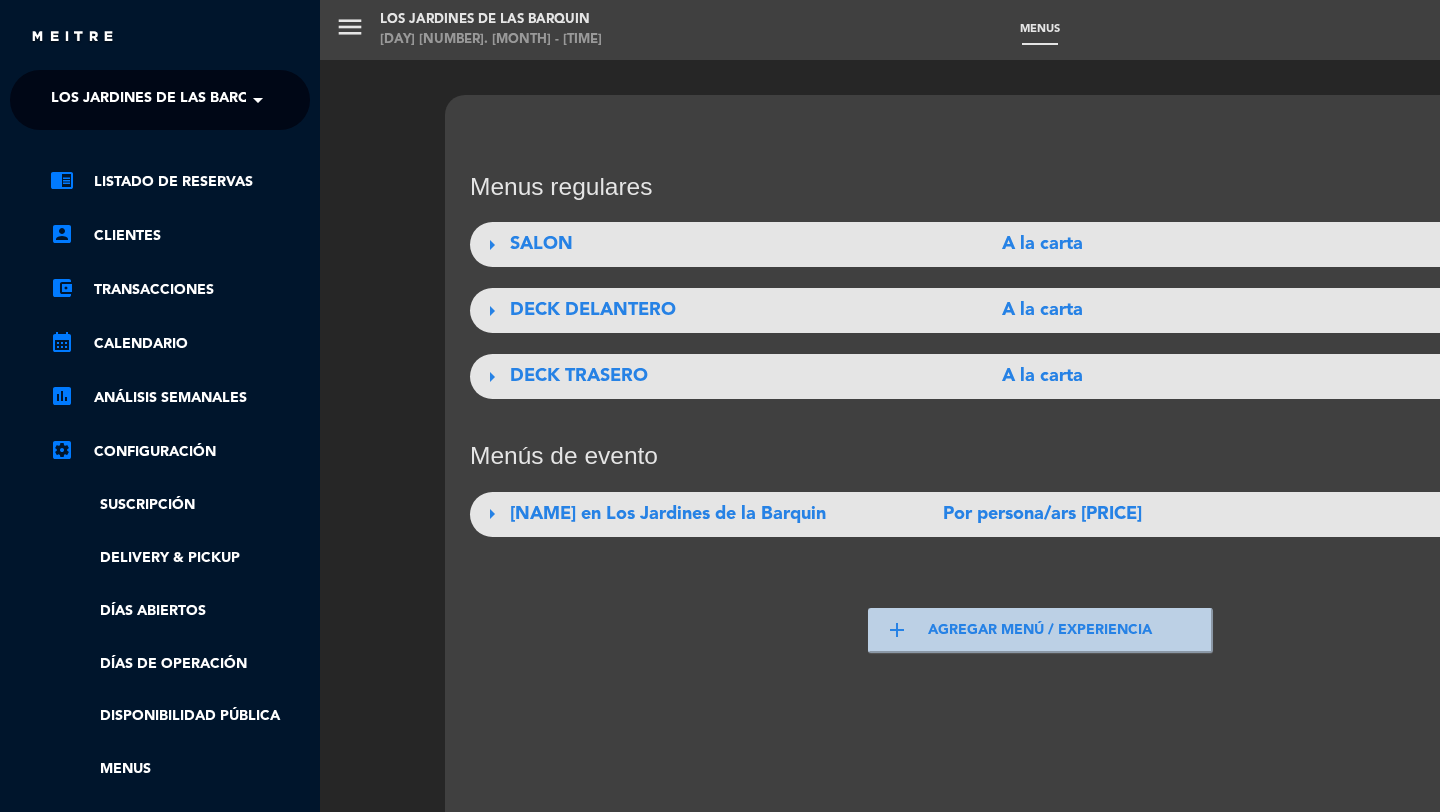click on "Los jardines de las barquin" 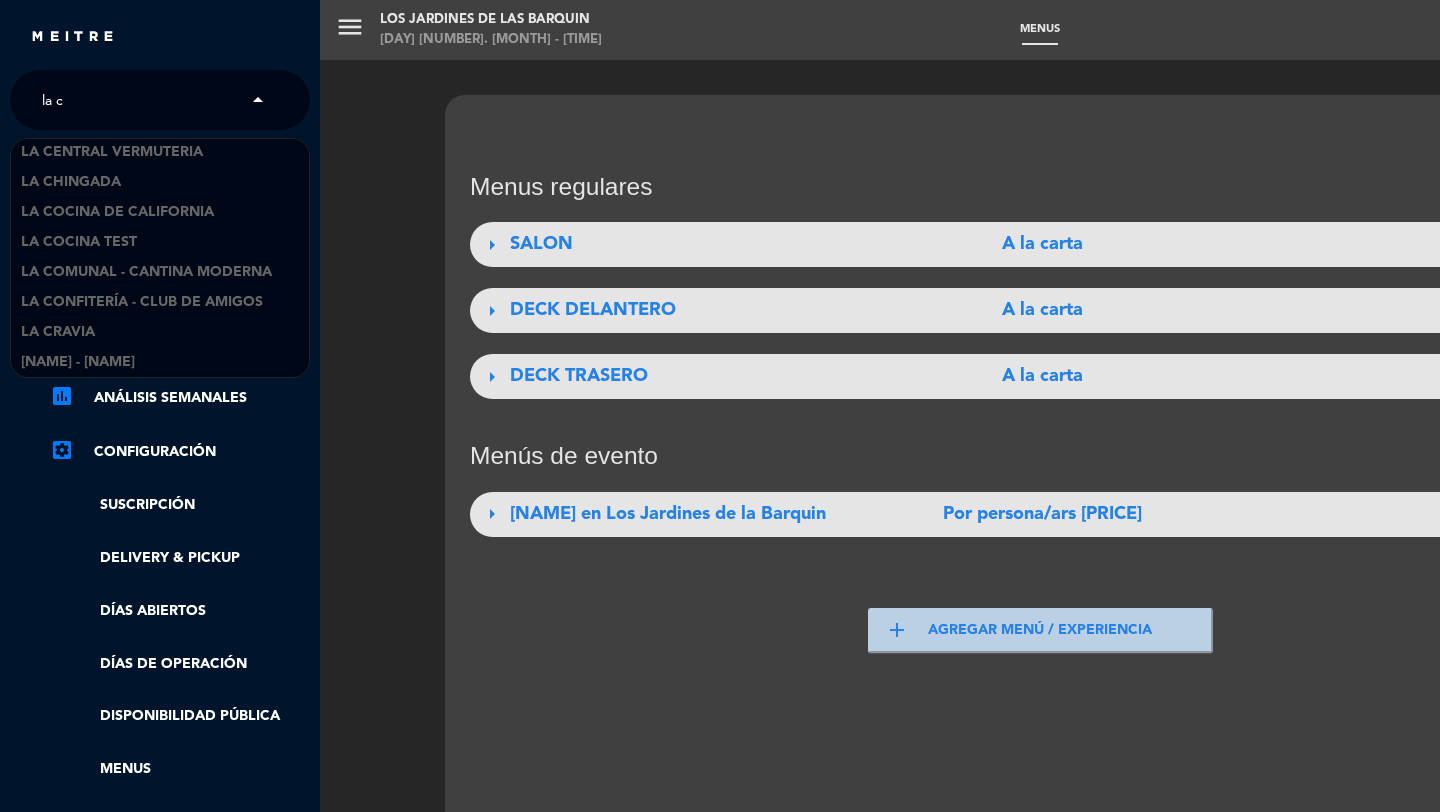 scroll, scrollTop: 0, scrollLeft: 0, axis: both 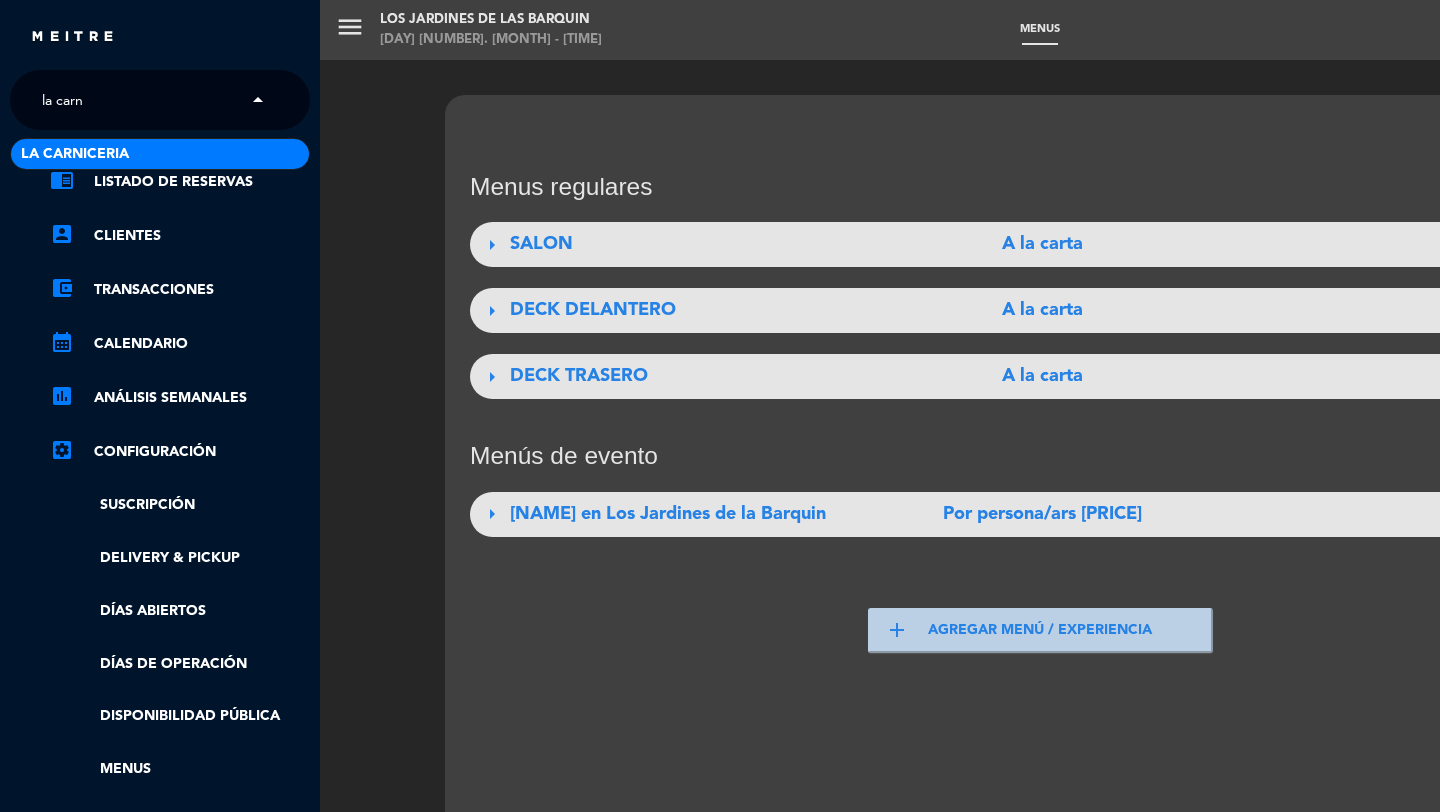 type on "la carni" 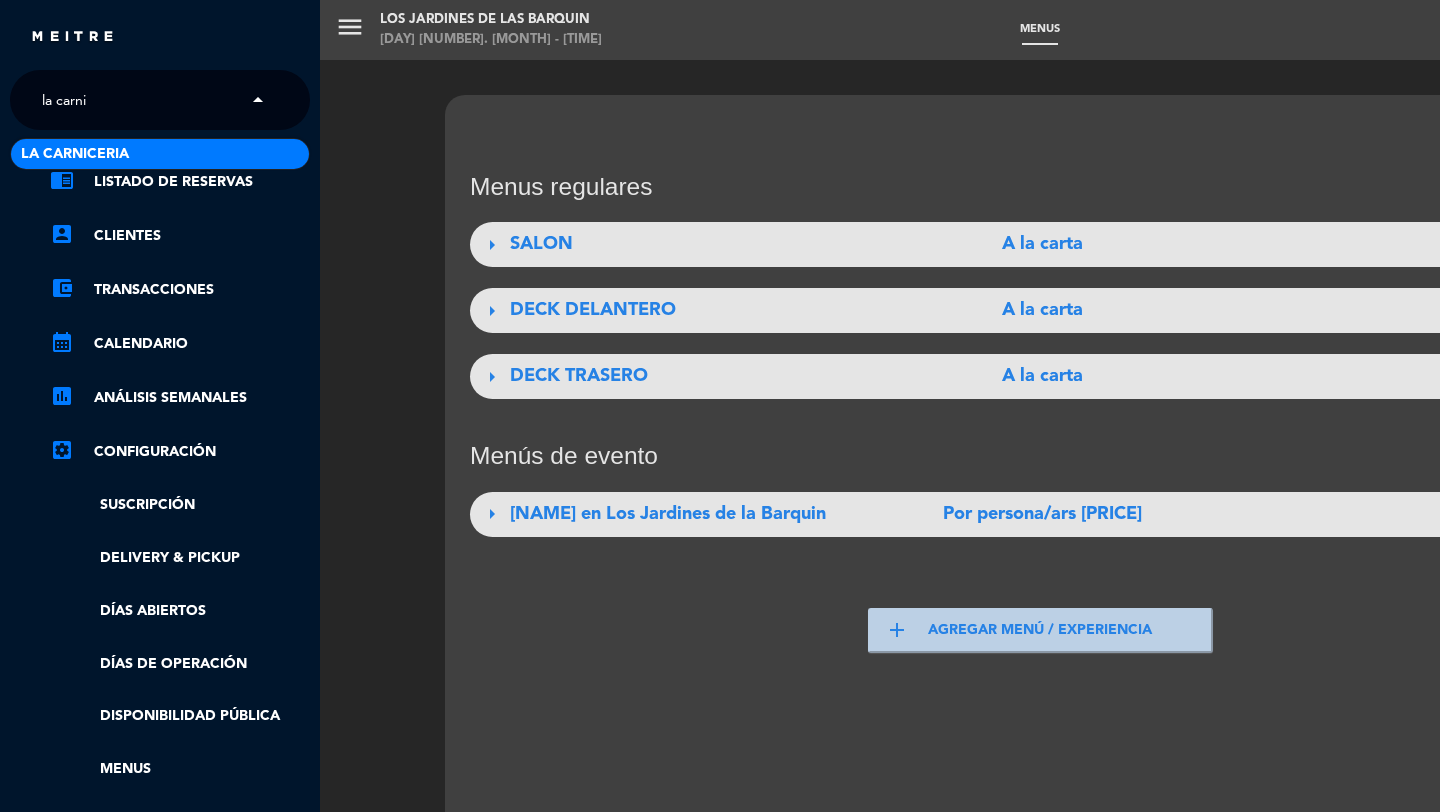 type 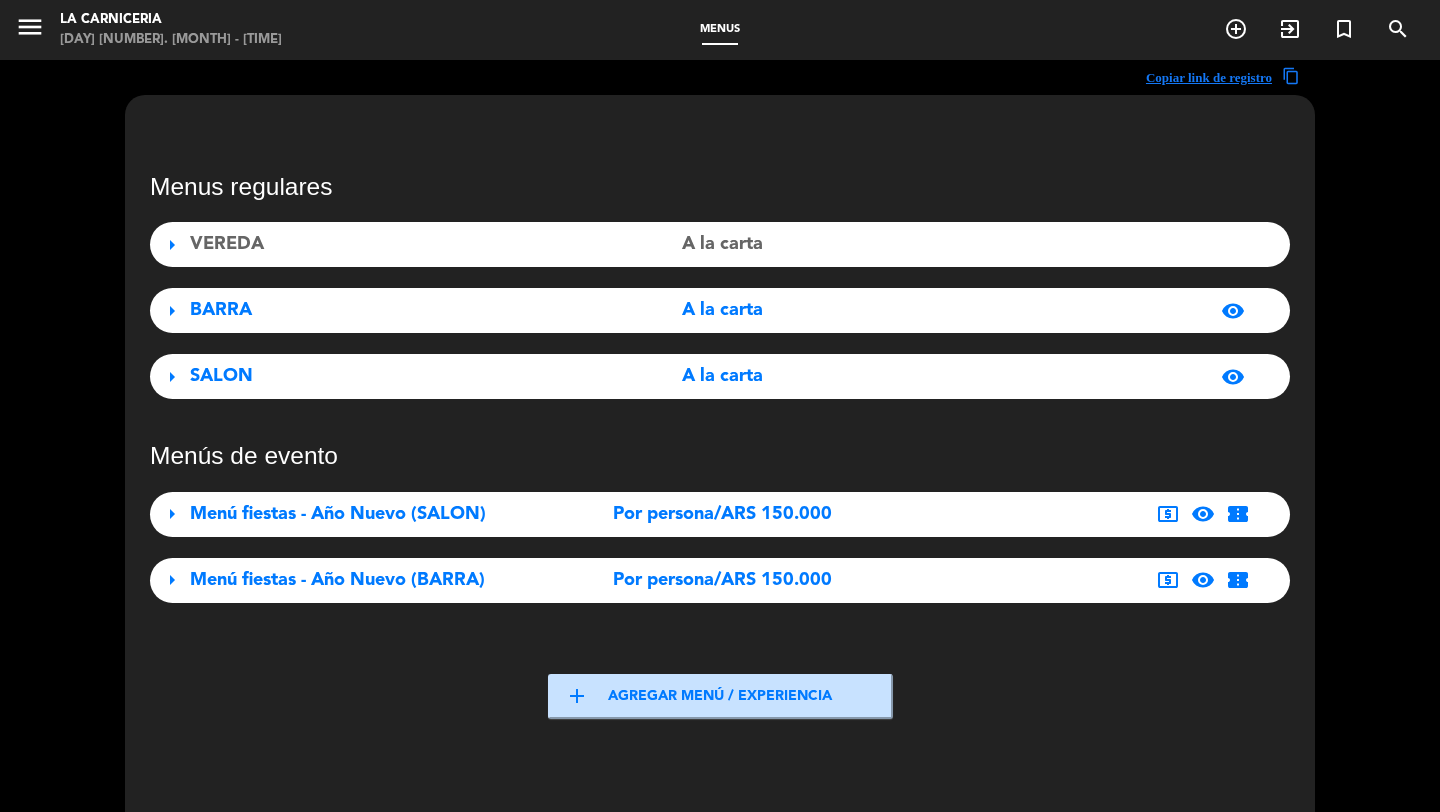 click on "BARRA" at bounding box center [221, 310] 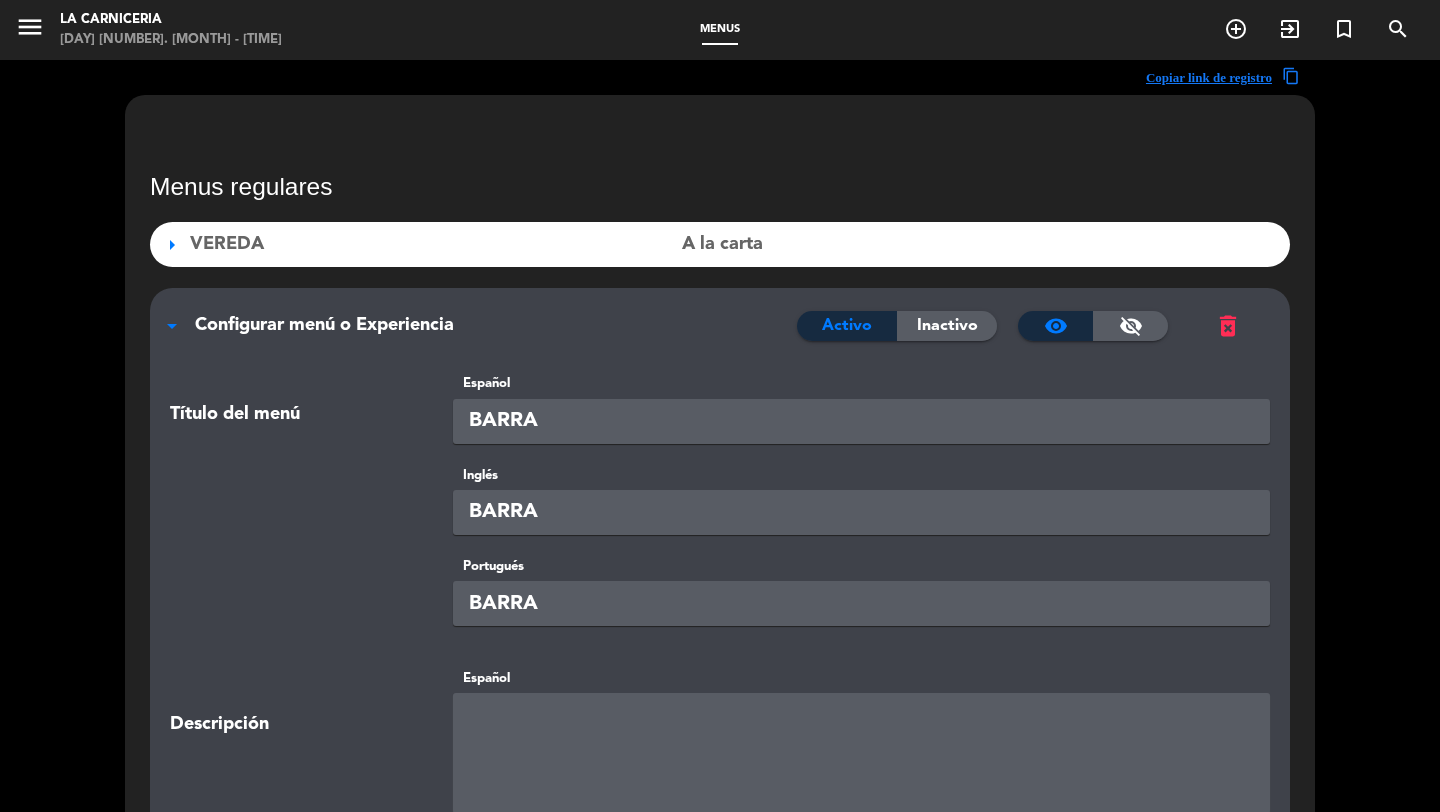 click on "Configurar menú o Experiencia" at bounding box center (496, 325) 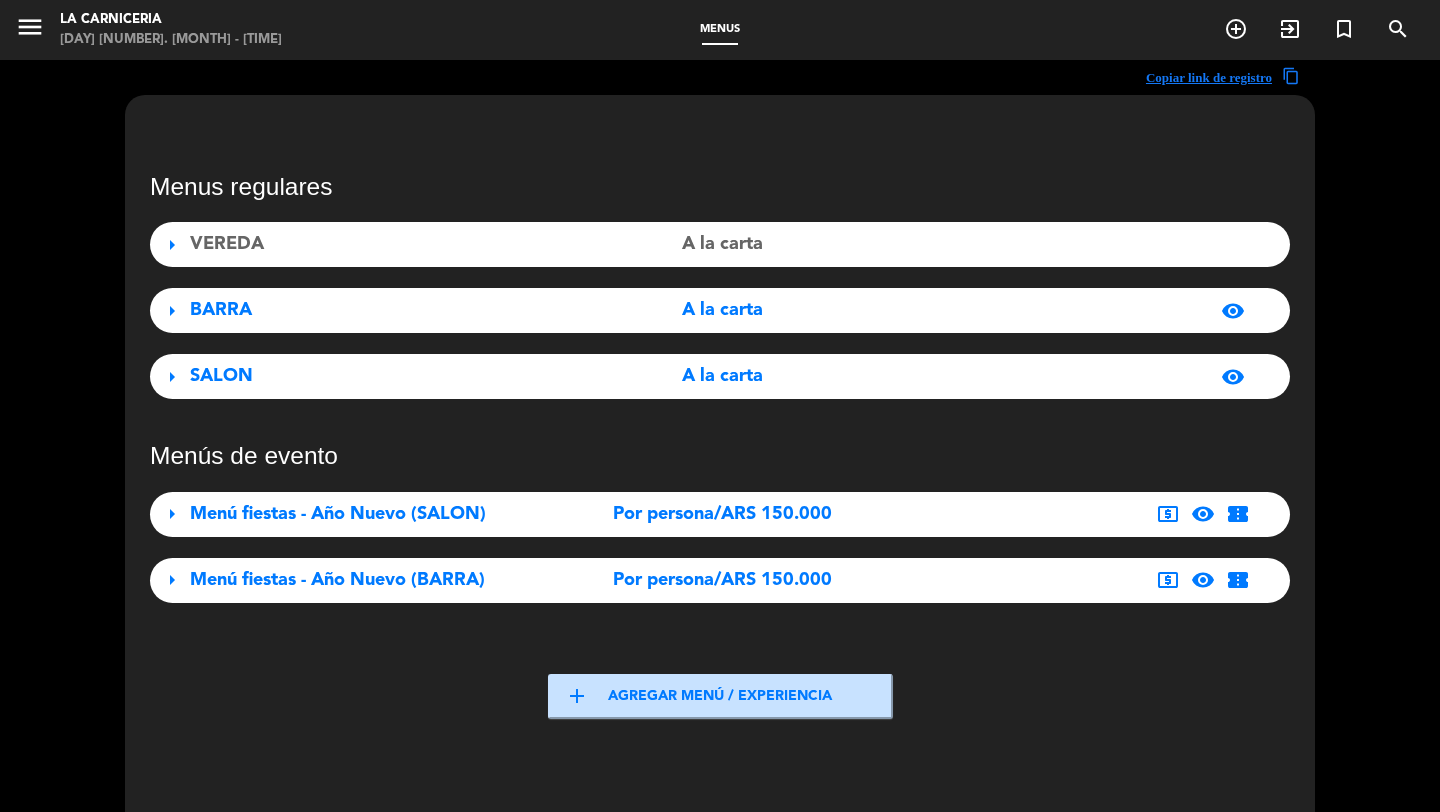 click on "BARRA" at bounding box center (367, 310) 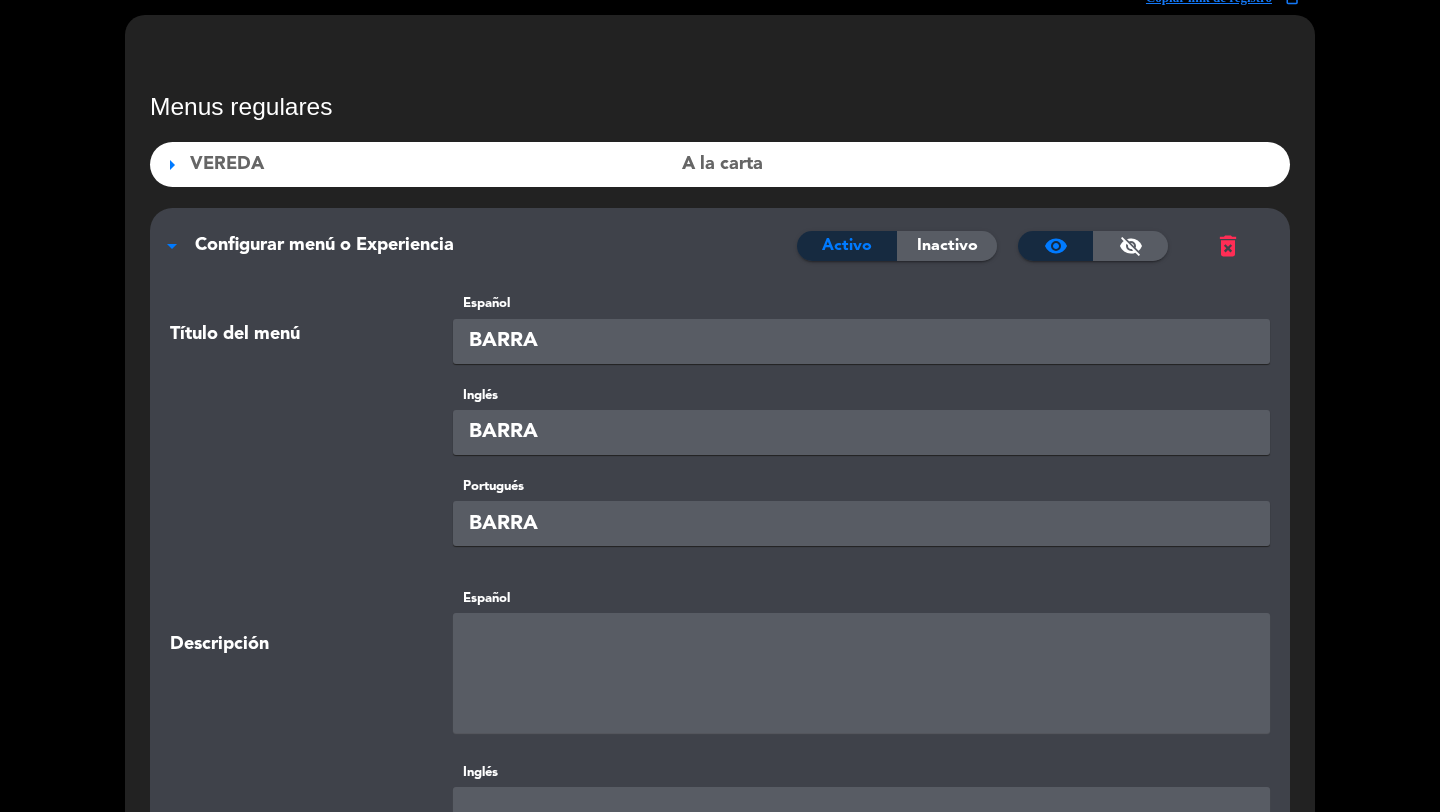 scroll, scrollTop: 0, scrollLeft: 0, axis: both 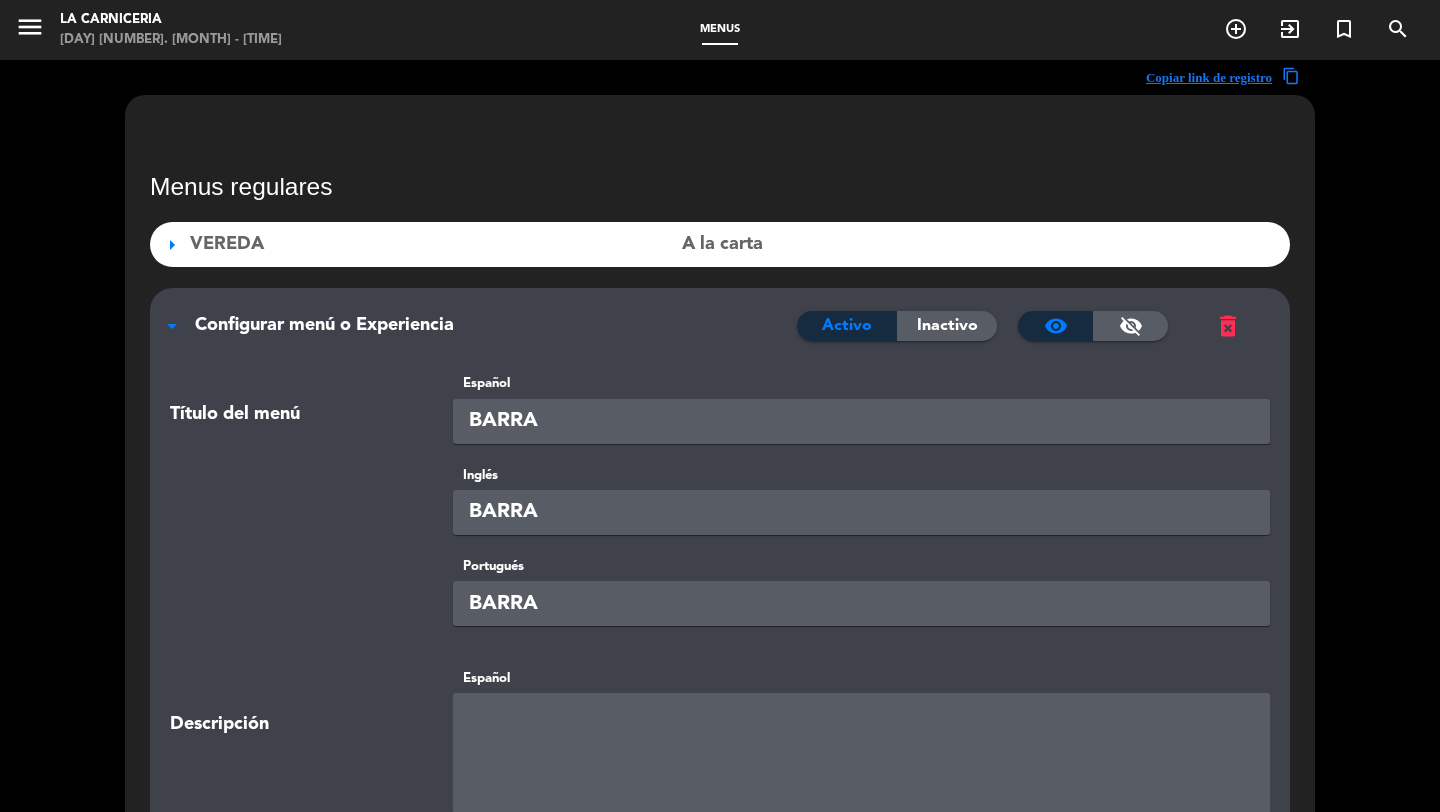 click on "Configurar menú o Experiencia   Activo   Inactivo   visibility   visibility_off   delete_forever" at bounding box center (720, 315) 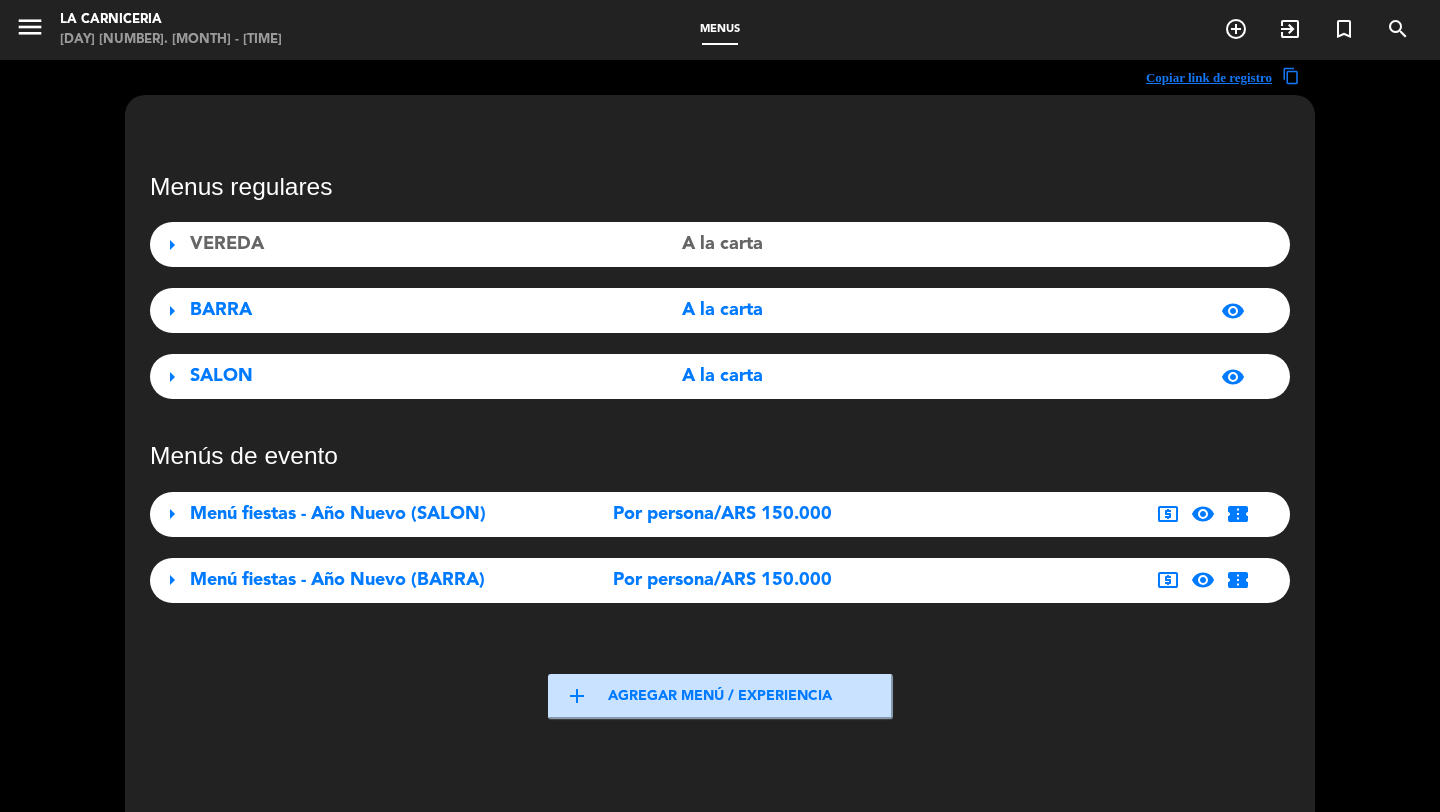 click on "SALON" at bounding box center (221, 376) 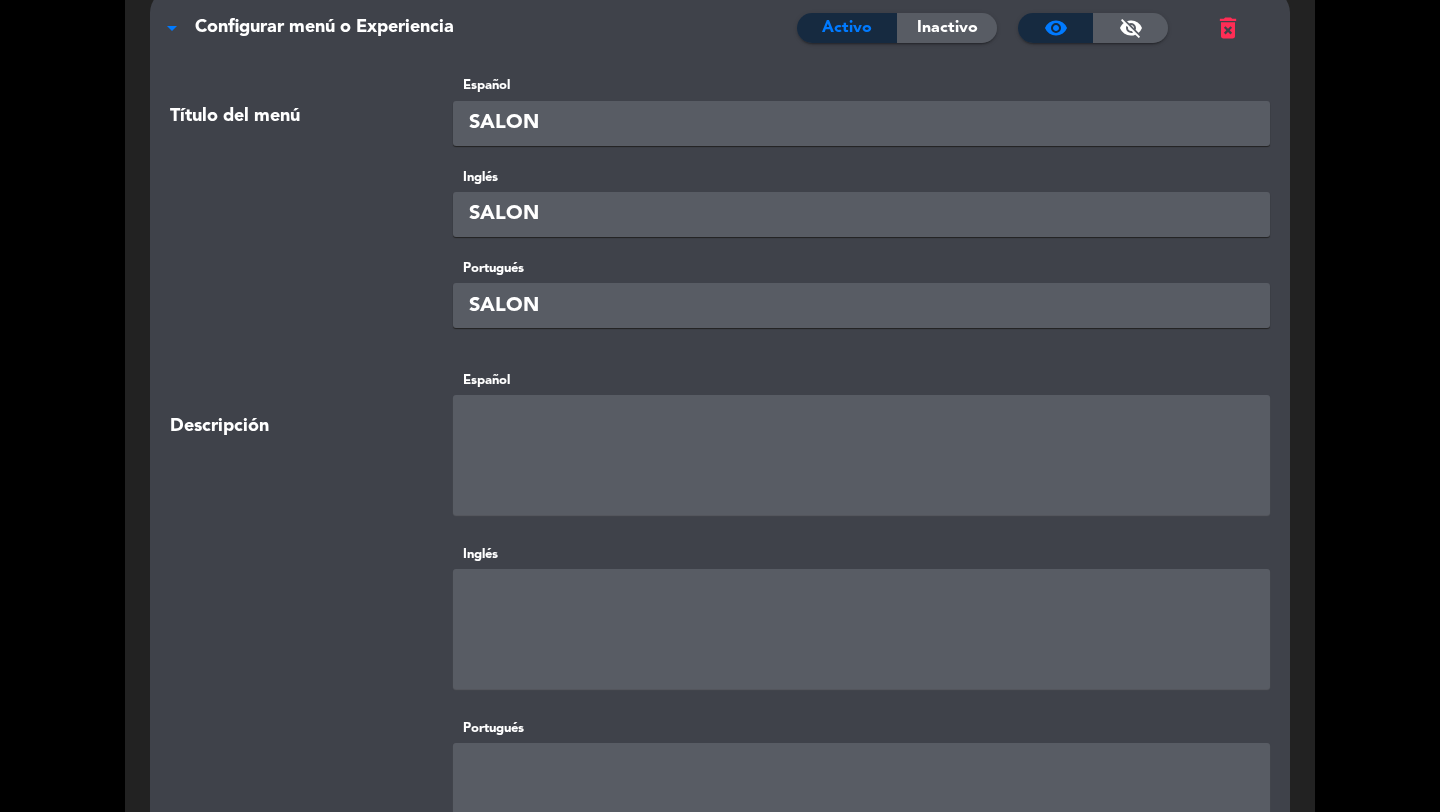 scroll, scrollTop: 0, scrollLeft: 0, axis: both 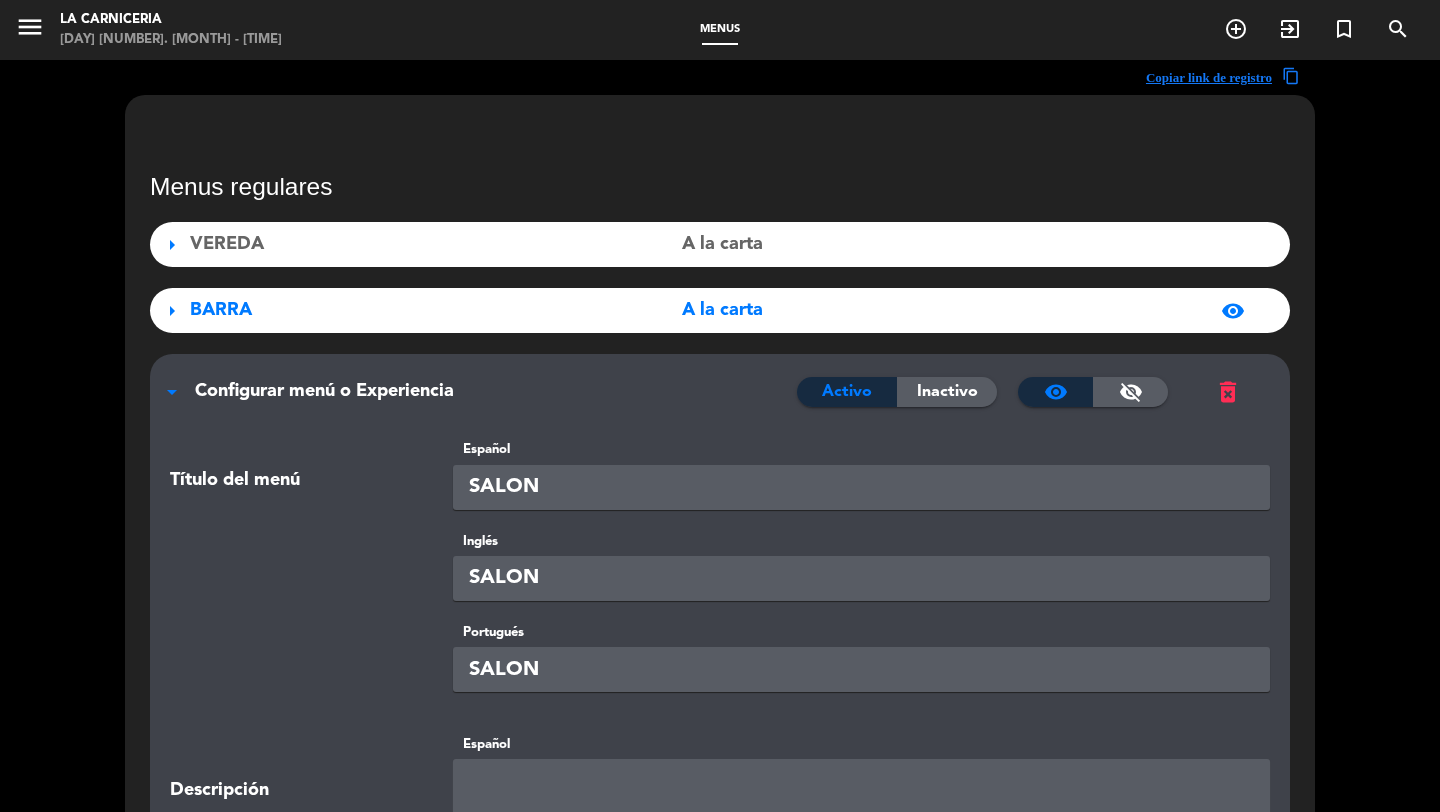 click on "Configurar menú o Experiencia   Activo   Inactivo   visibility   visibility_off   delete_forever" at bounding box center (720, 381) 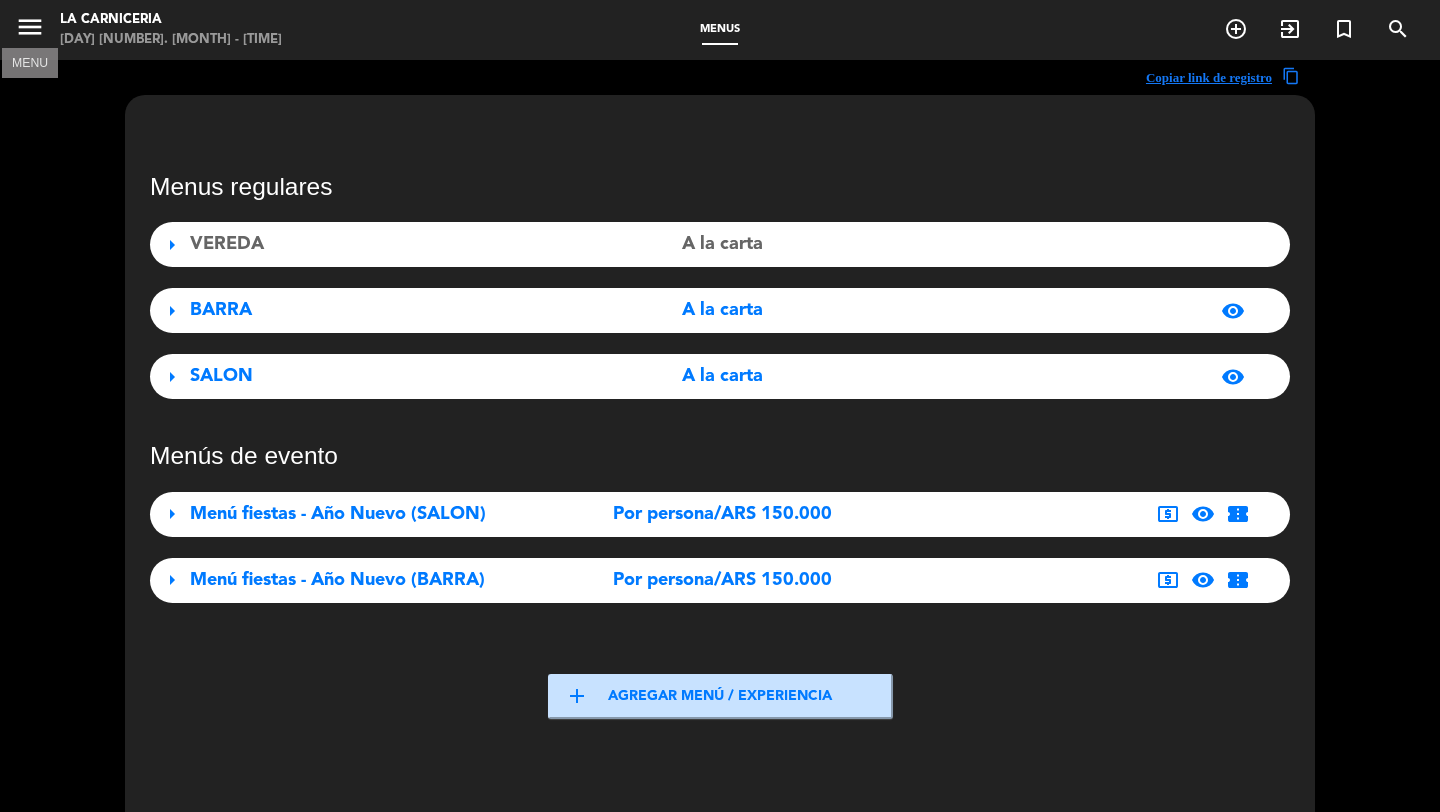click on "menu" at bounding box center [30, 27] 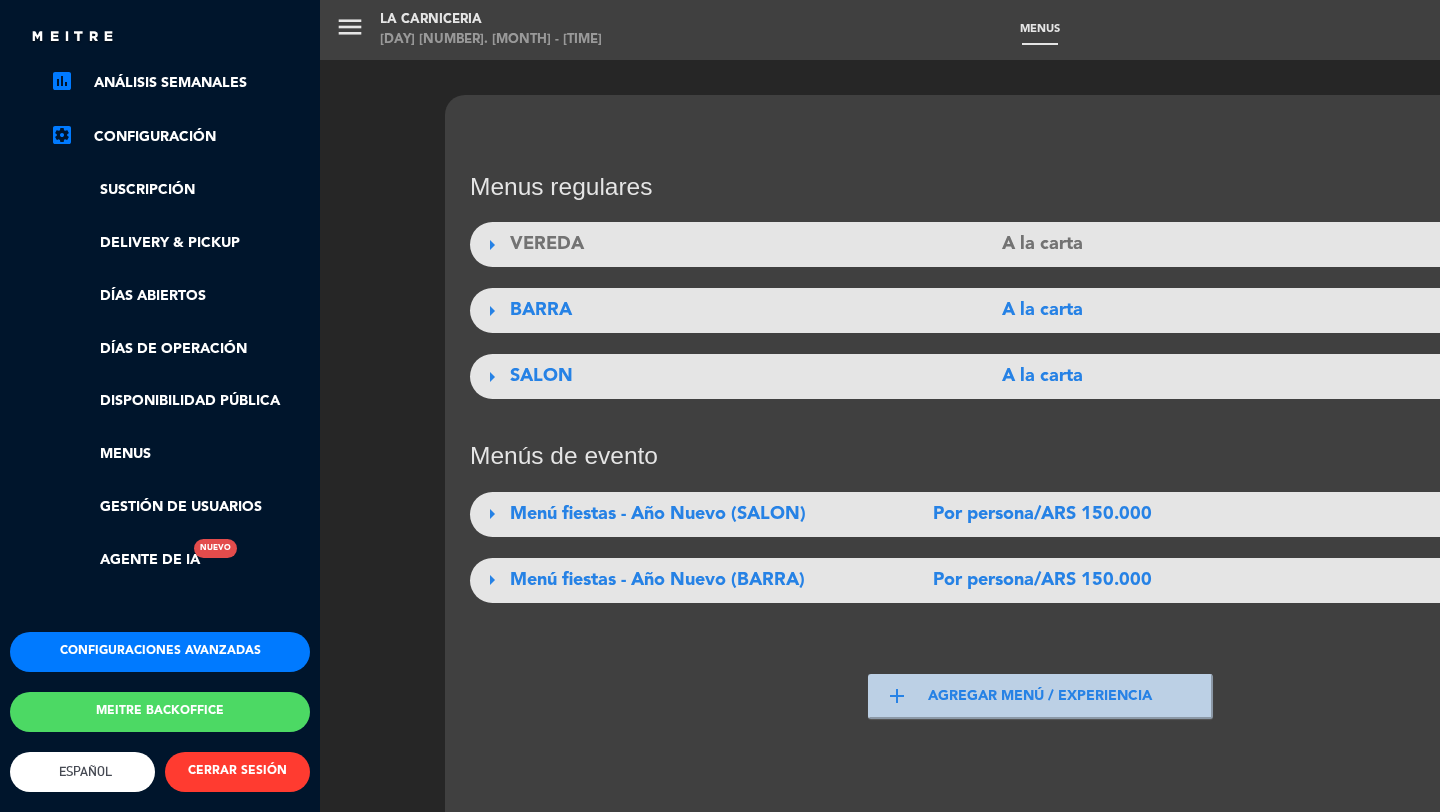 scroll, scrollTop: 331, scrollLeft: 0, axis: vertical 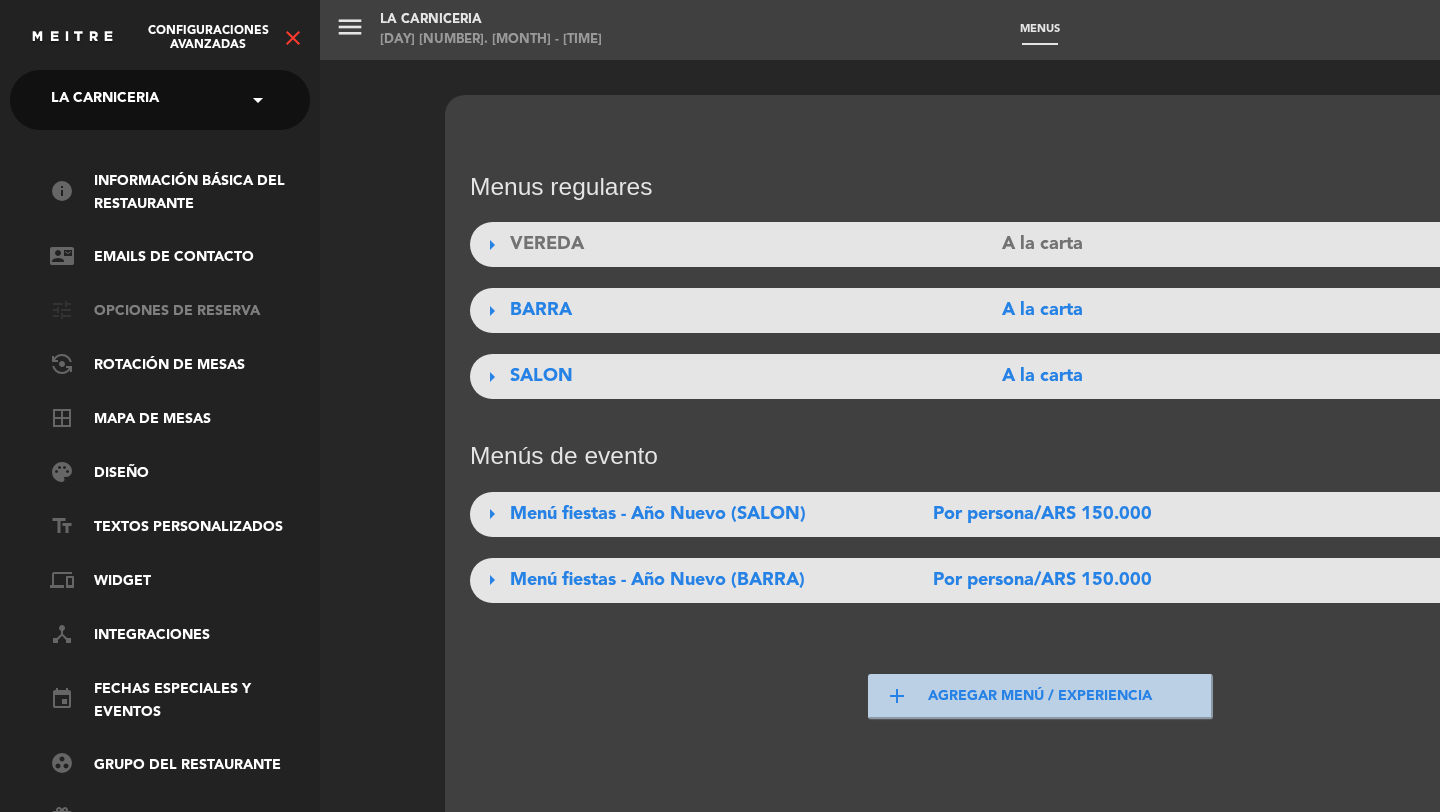 click on "tune   Opciones de reserva" 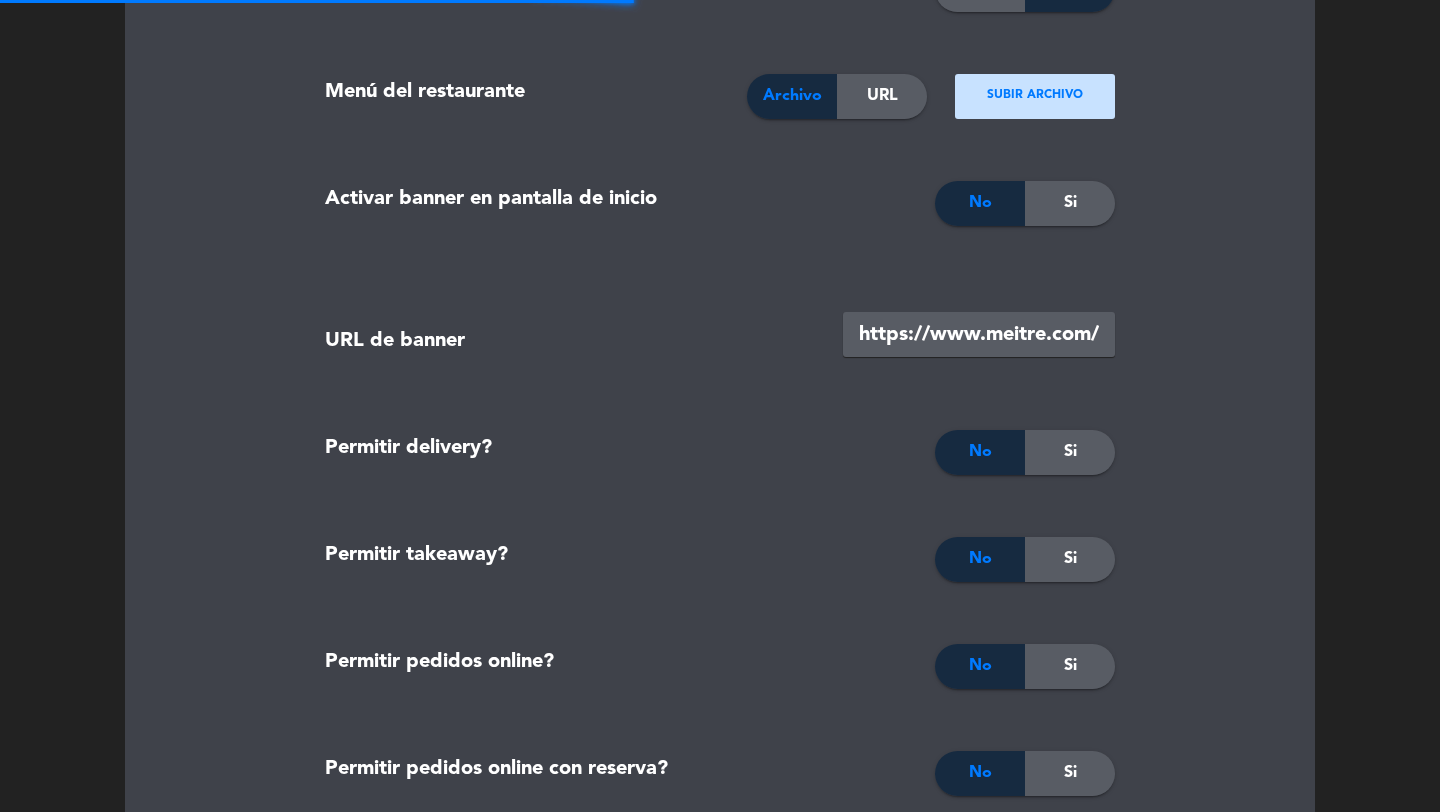 scroll, scrollTop: 2042, scrollLeft: 0, axis: vertical 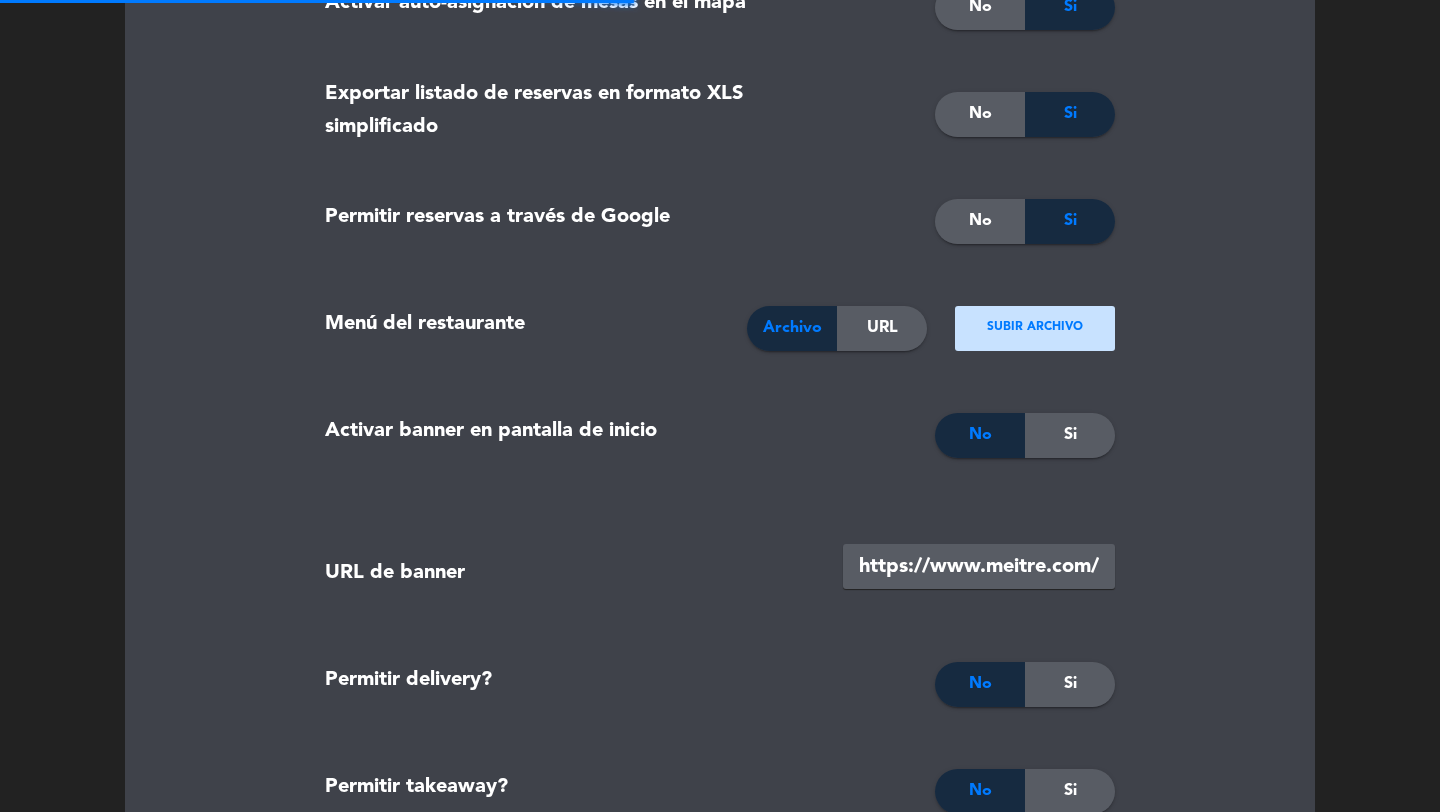type on "[IMPORTANT]
- Le recordamos que contamos con 10 minutos de tolerancia sobre su reserva.
- La duracion de la reserva es de 1h30min para las reservas de las 19hs. Las reservas de las 20:30hs y 22:30hs duran 2horas.
- La disponibilidad de mesas en vereda esta sujeta a cambios climaticos.
- Les informamos que las mesas para 3 personas tanto en sal&oacute;n como en vereda ser&aacute;n ubicadas en una mesa para 2 con cabecera." 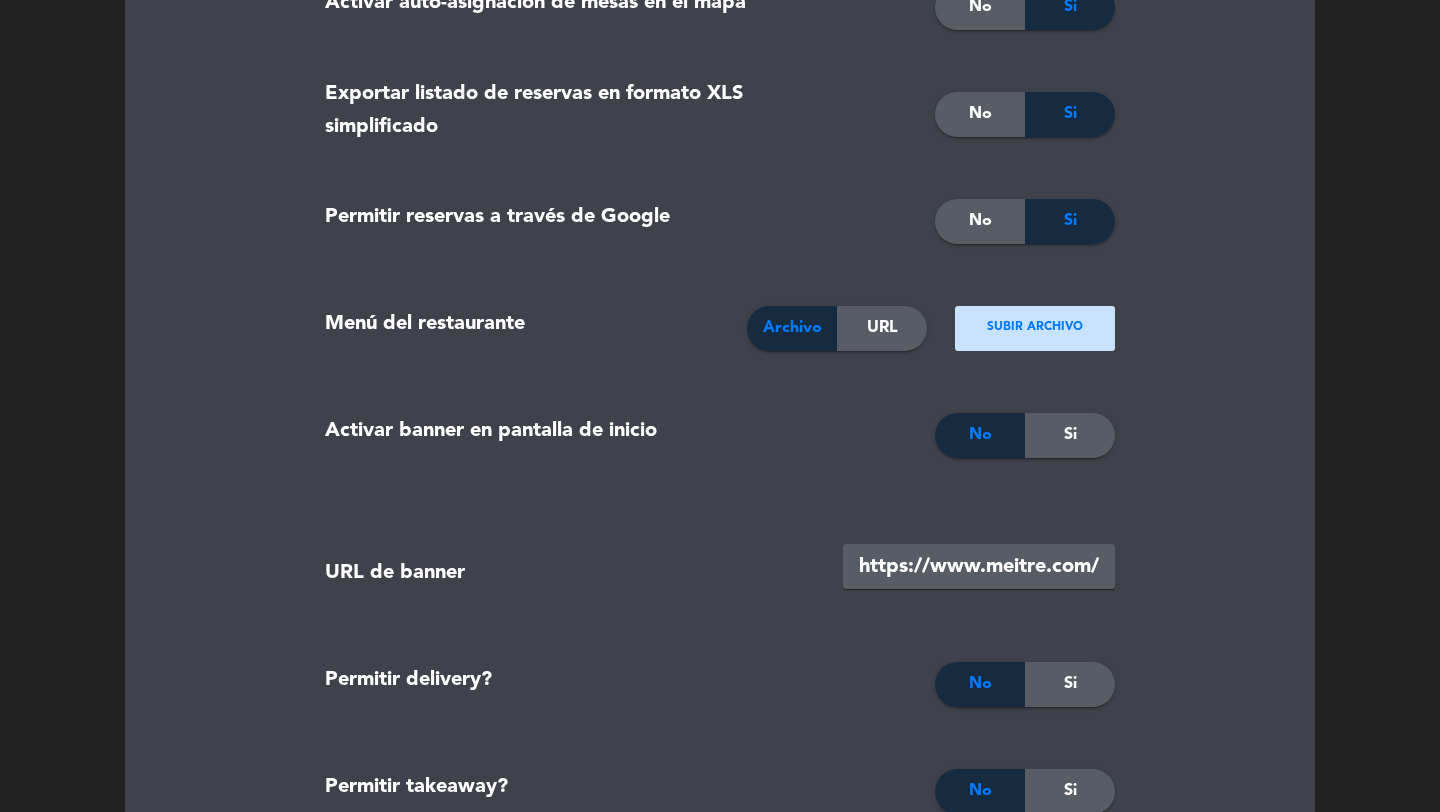 scroll, scrollTop: 0, scrollLeft: 0, axis: both 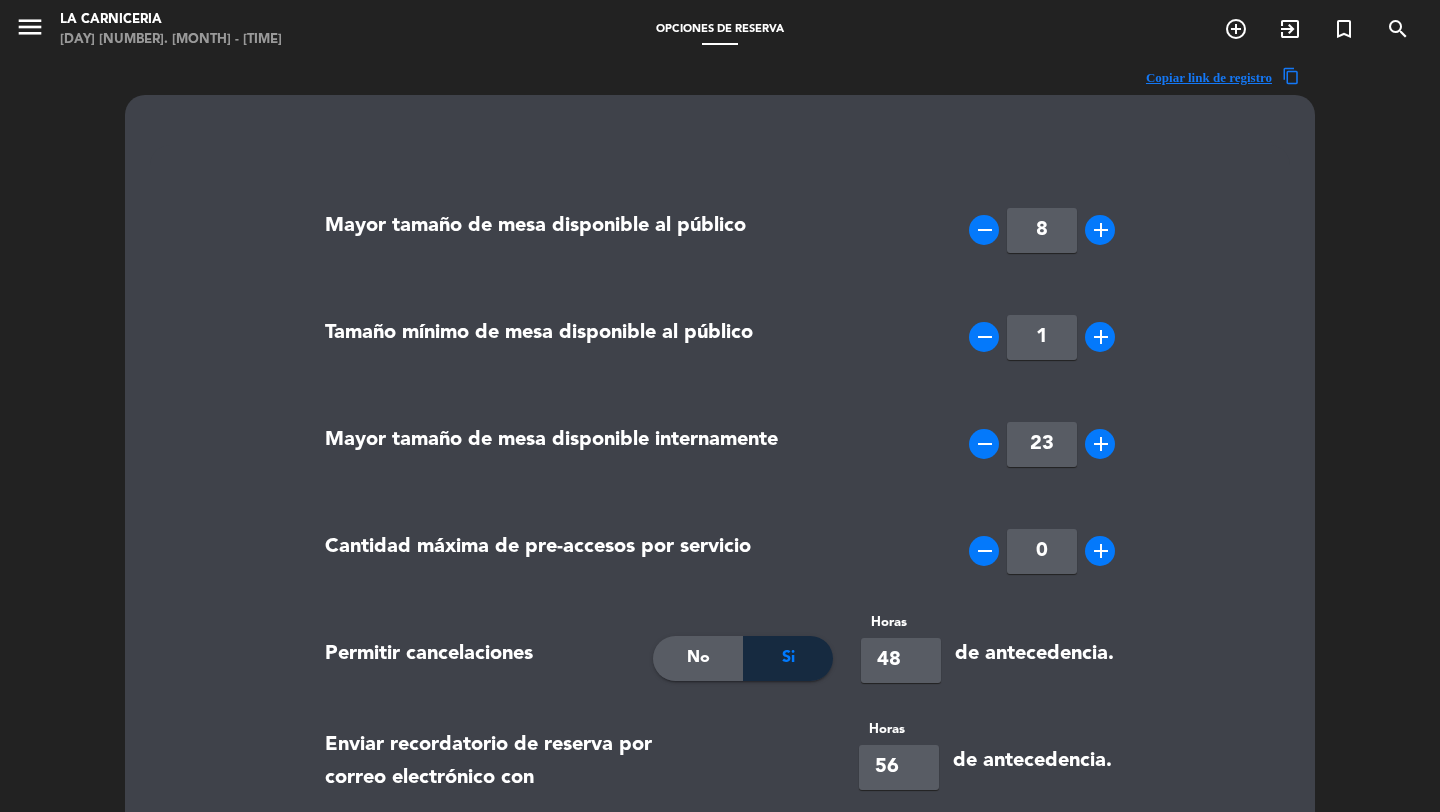 click on "menu" at bounding box center [37, 30] 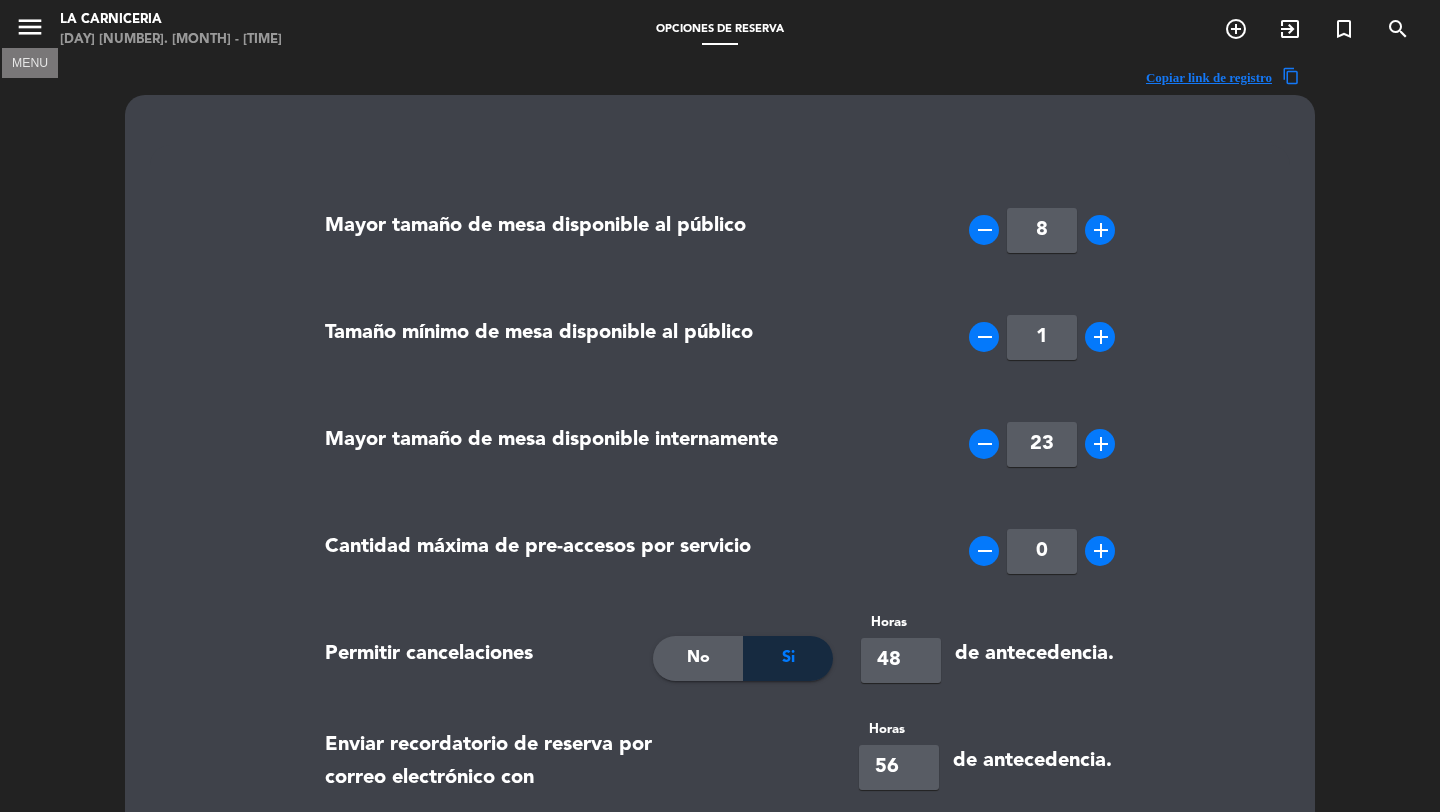click on "menu" at bounding box center (30, 27) 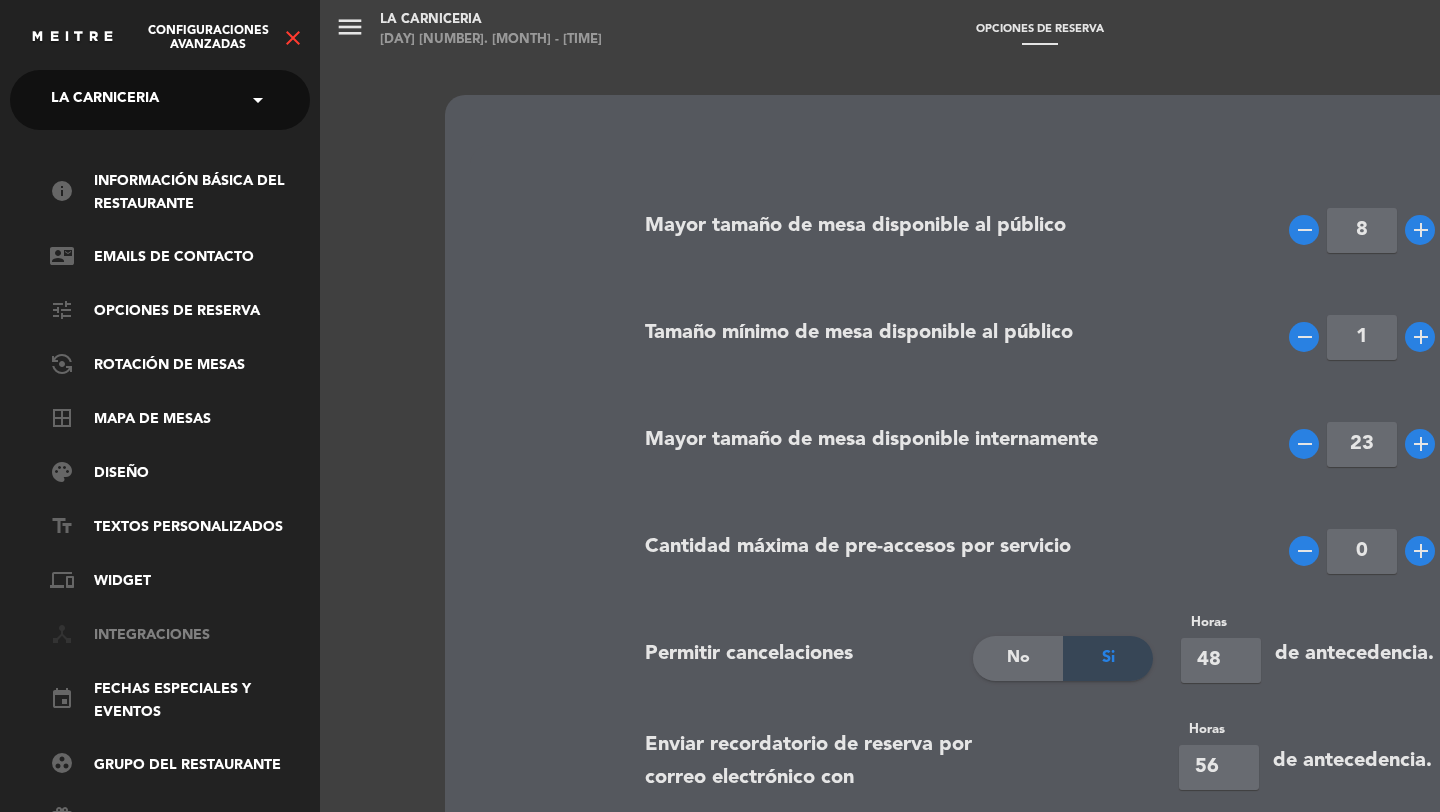 click on "device_hub   Integraciones" 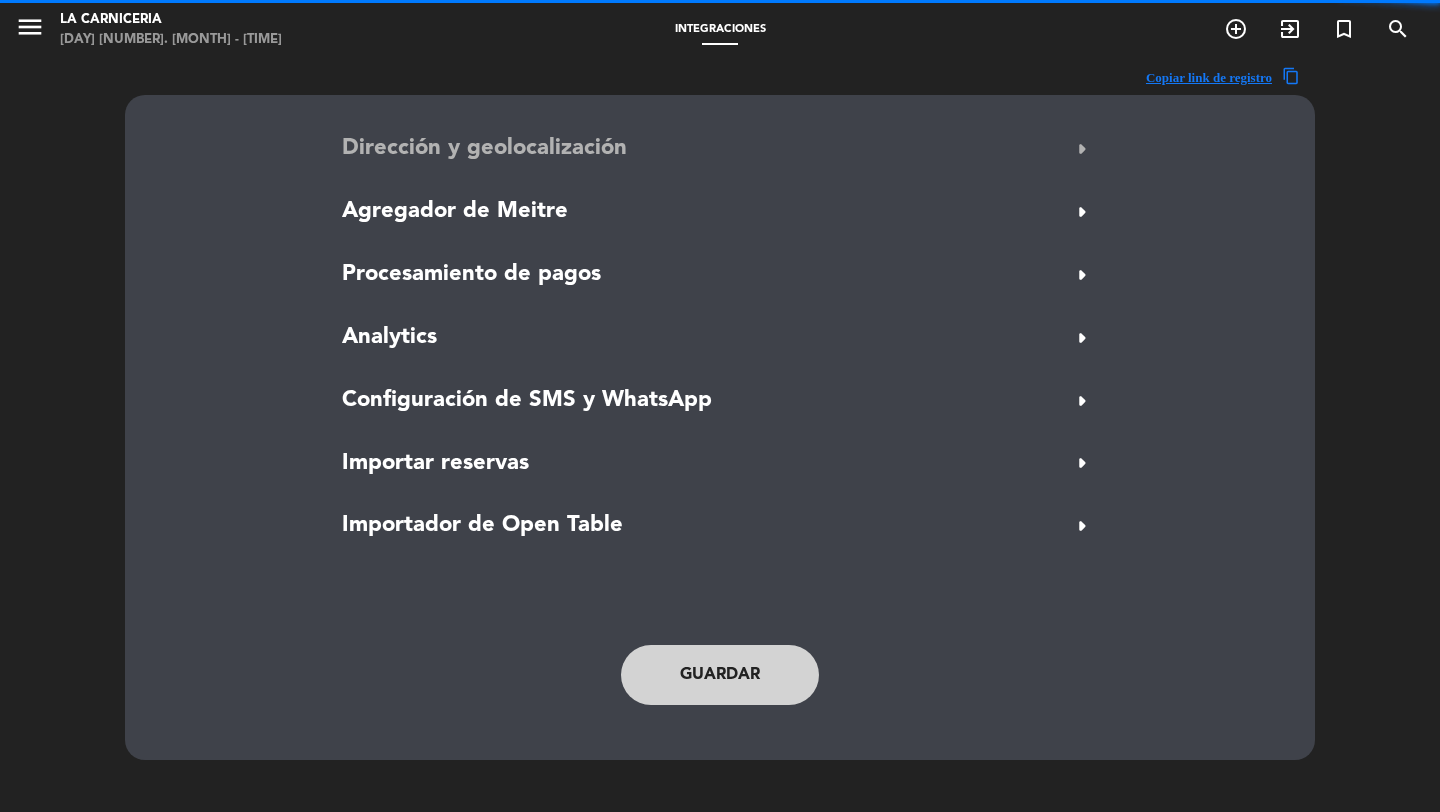 click on "Dirección y geolocalización" at bounding box center [484, 149] 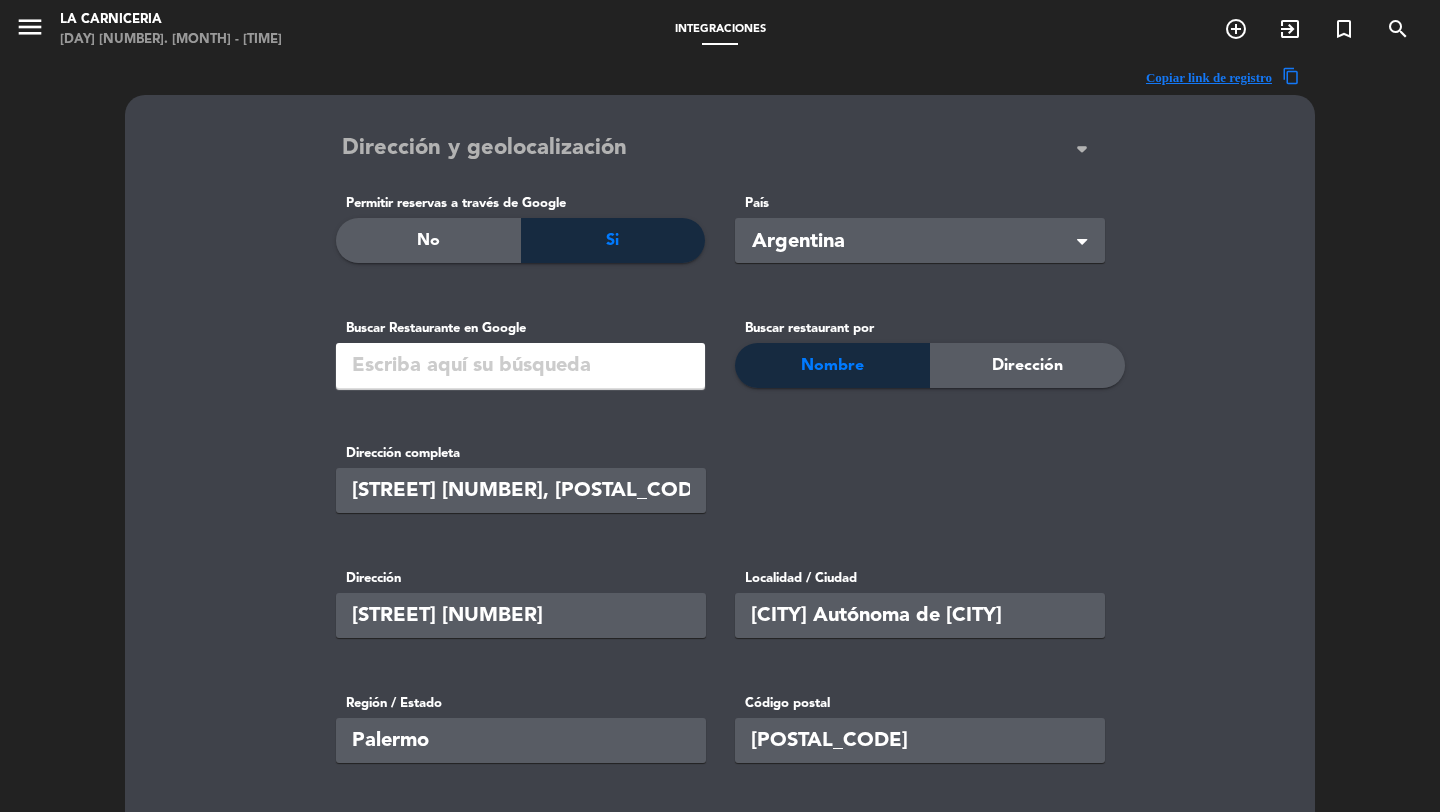 click on "Dirección y geolocalización" at bounding box center (484, 149) 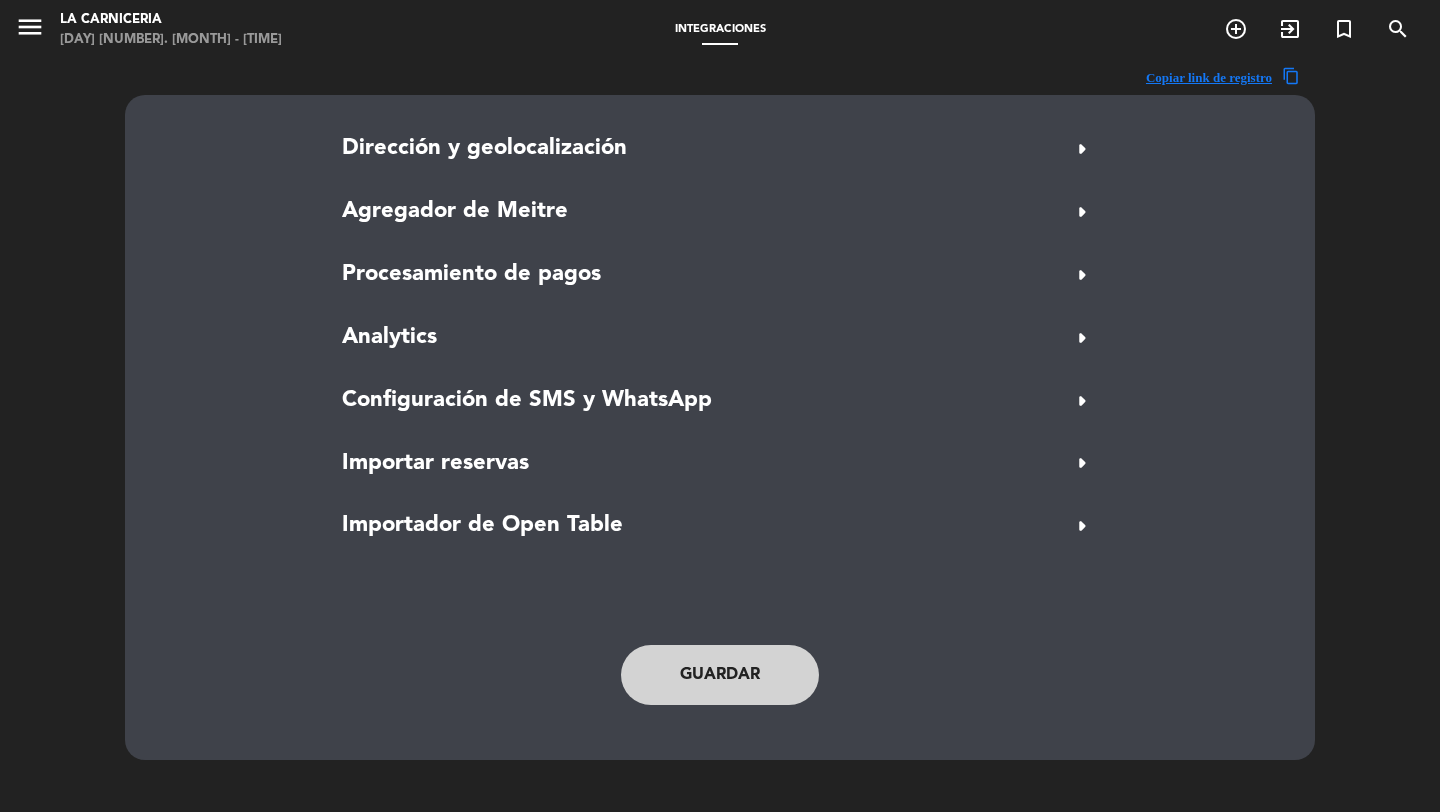 click on "menu" at bounding box center [30, 27] 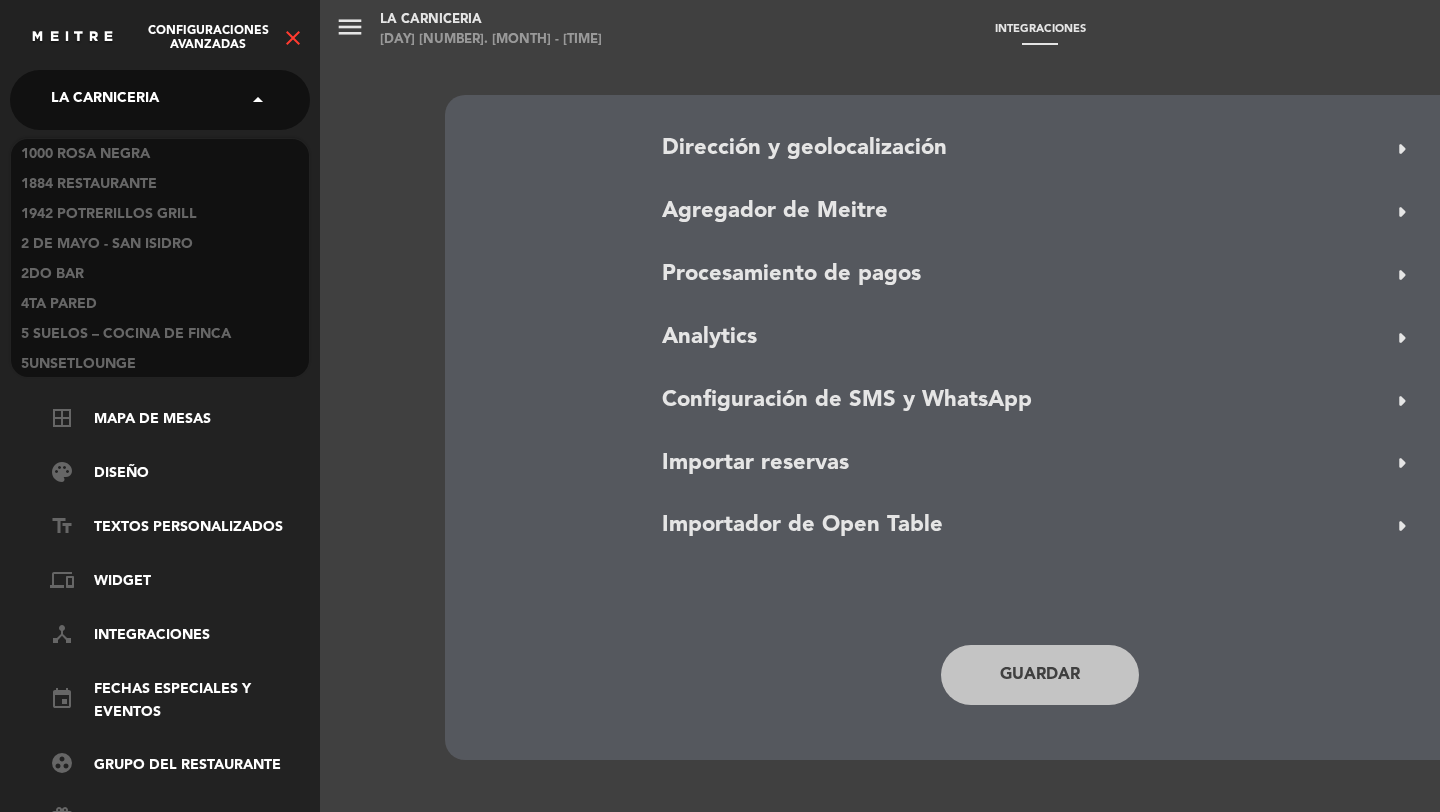 click on "La Carniceria" 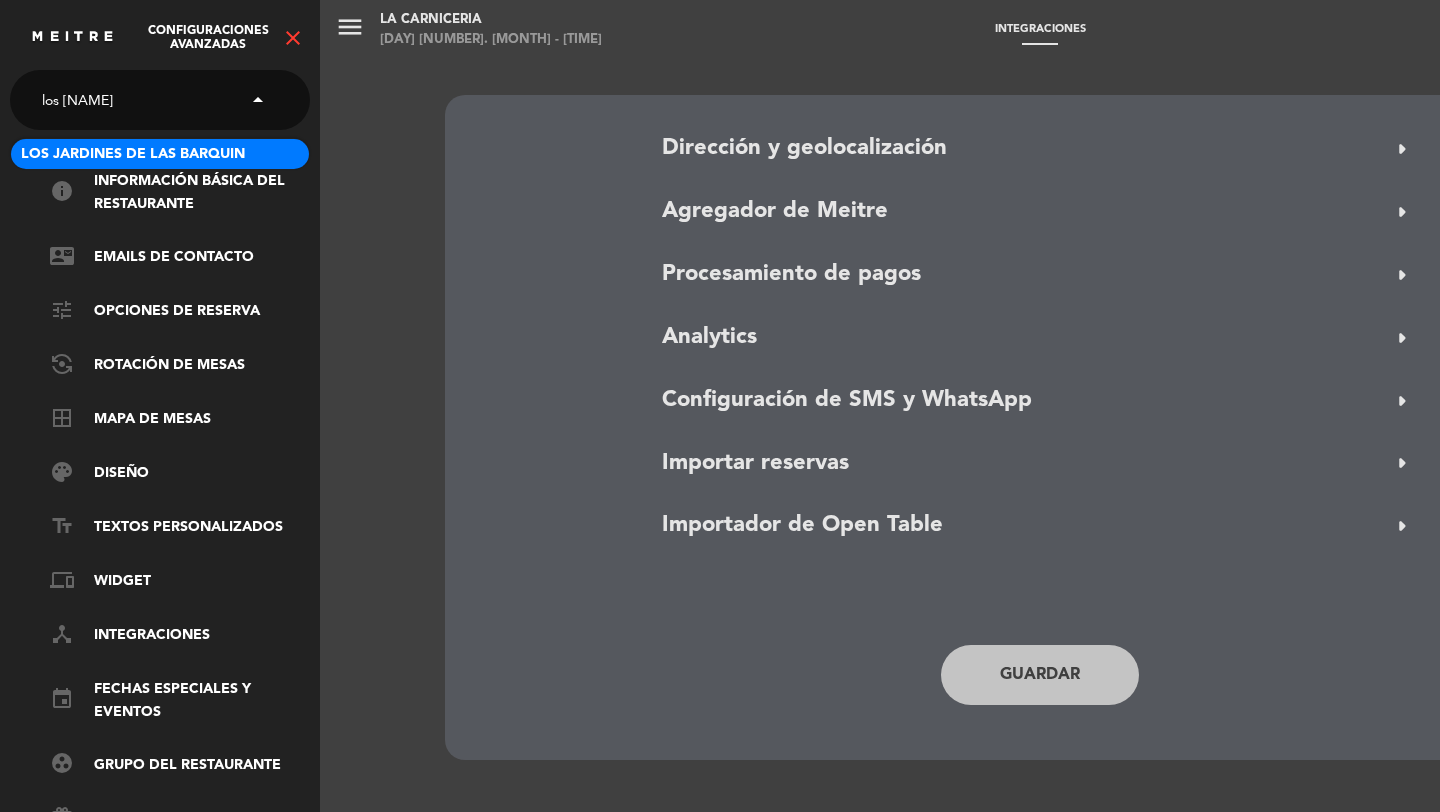 scroll, scrollTop: 0, scrollLeft: 0, axis: both 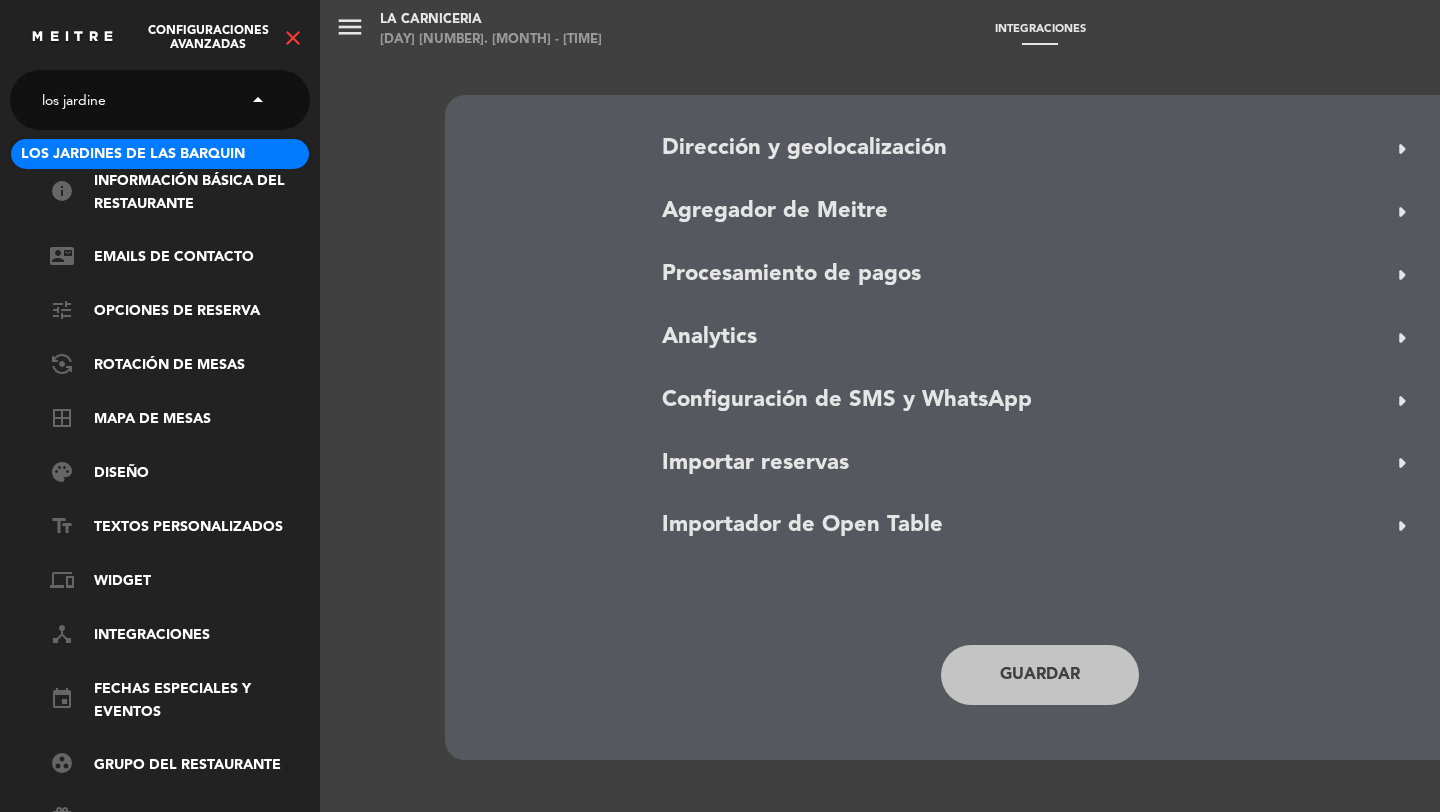 type on "los [NAME]" 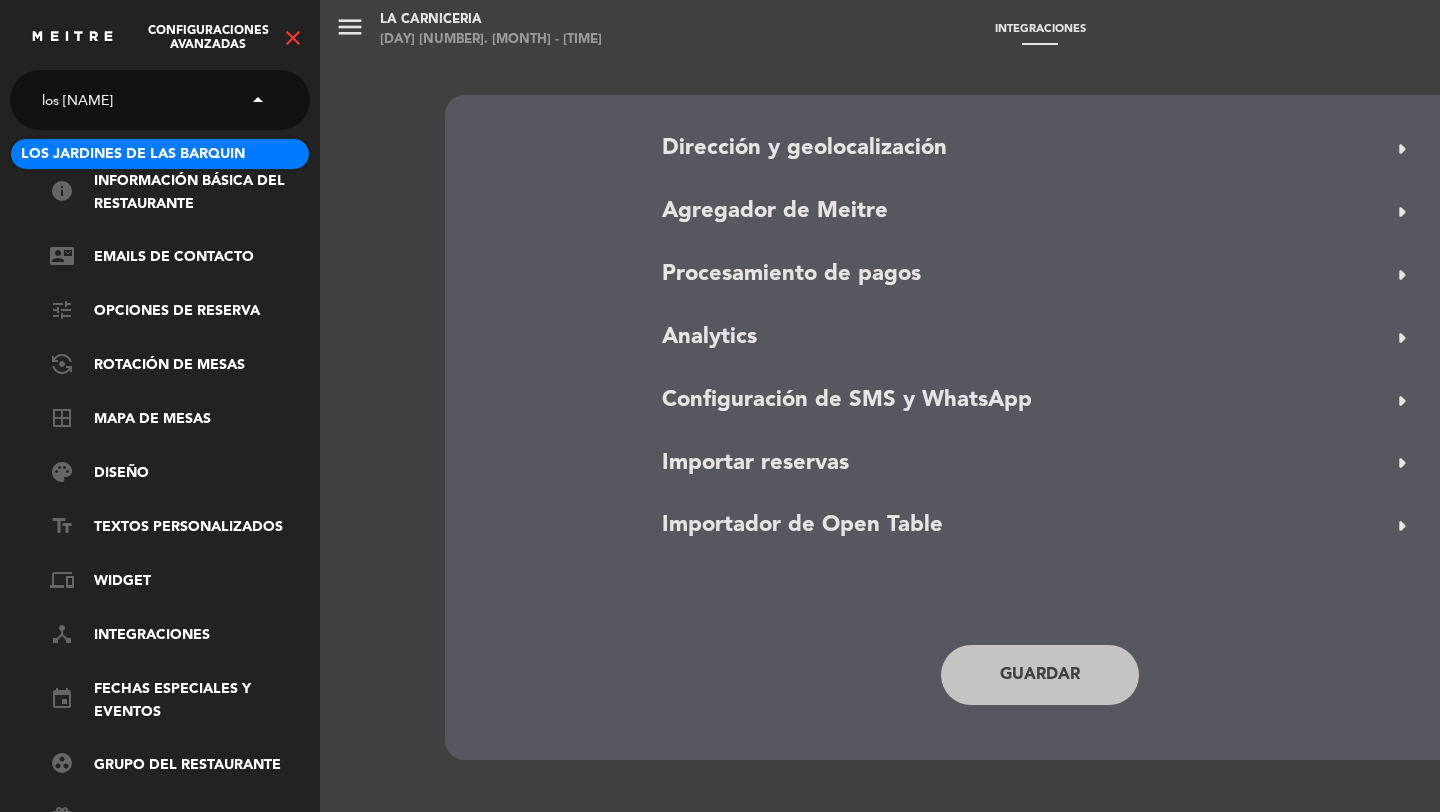 type 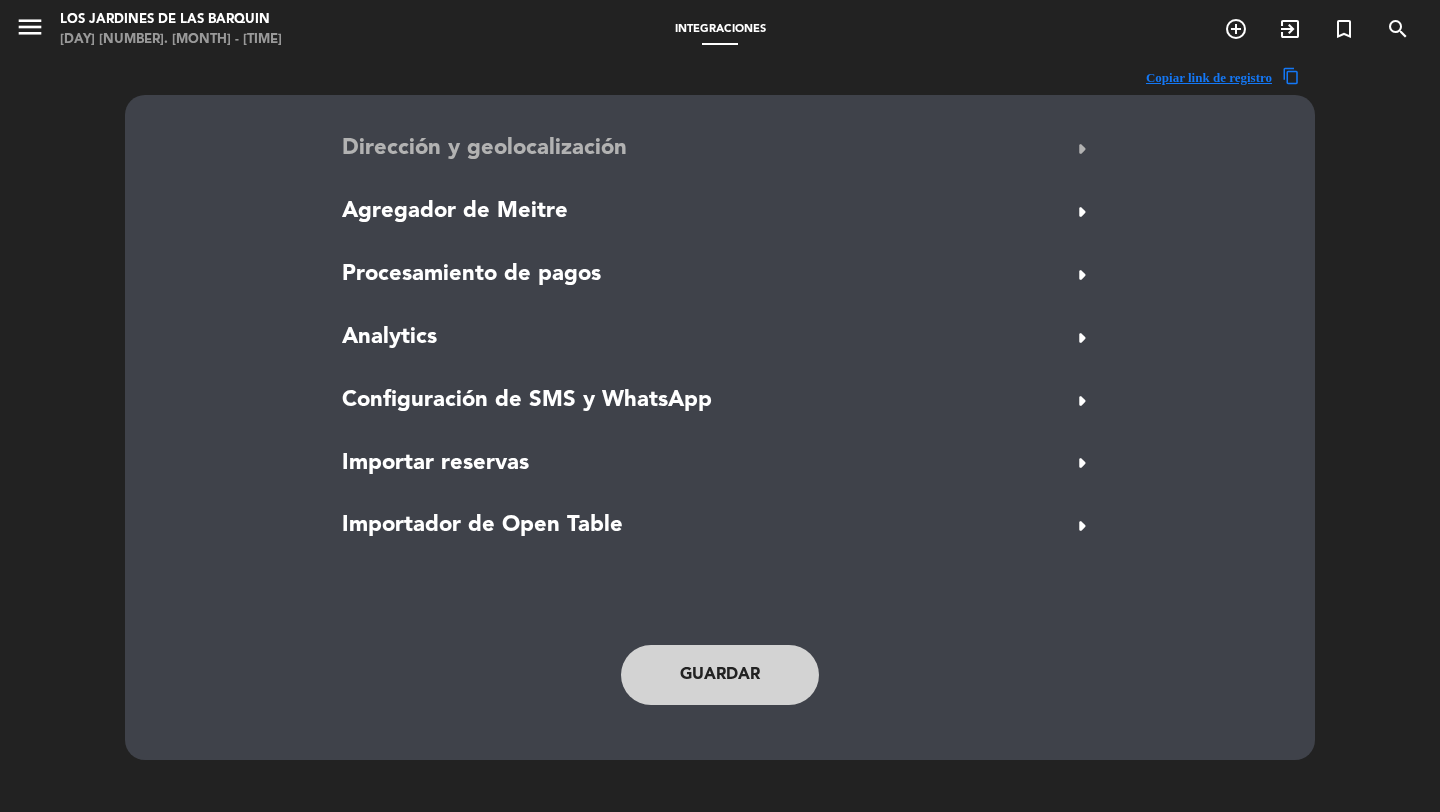click on "Dirección y geolocalización" at bounding box center (484, 149) 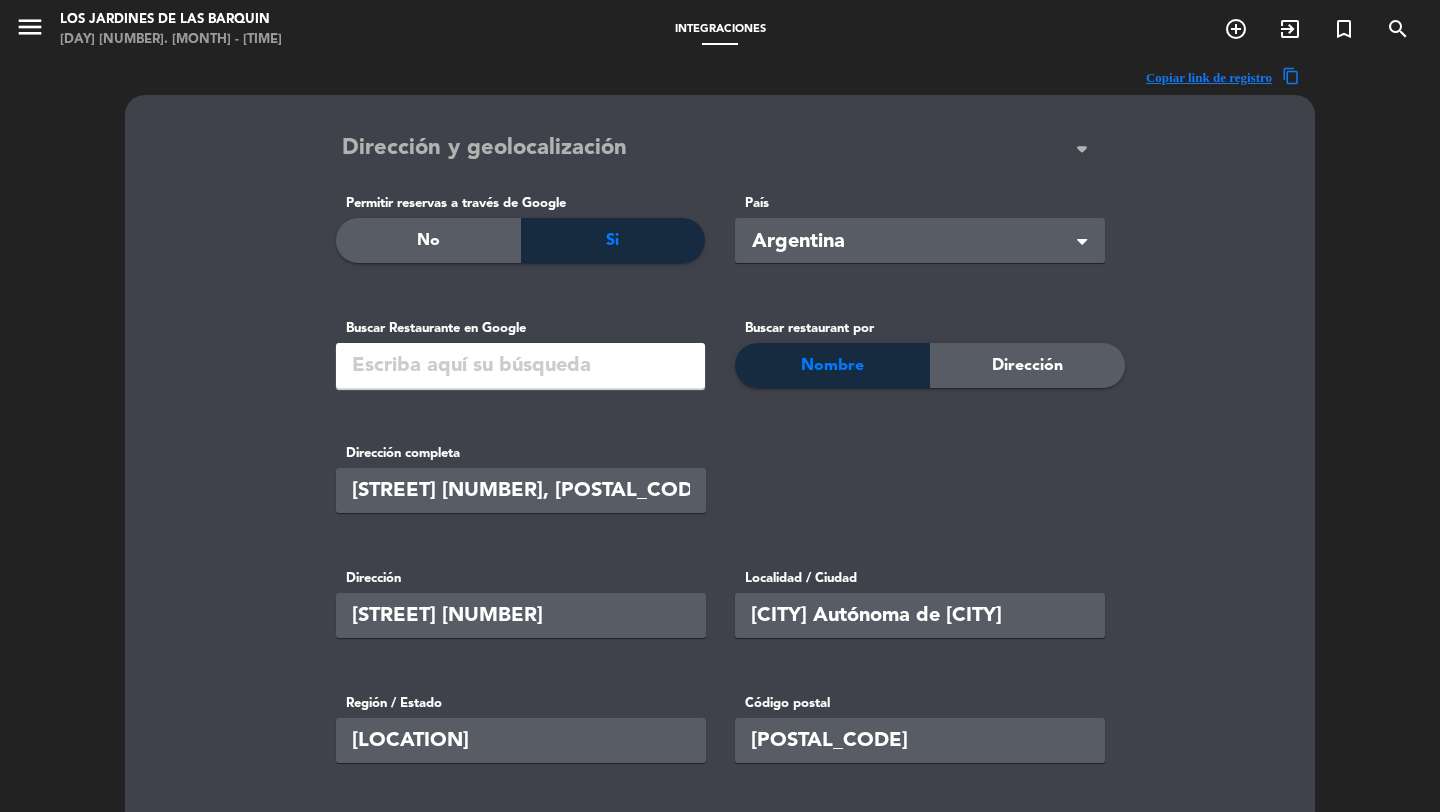 click on "Dirección y geolocalización" at bounding box center [484, 149] 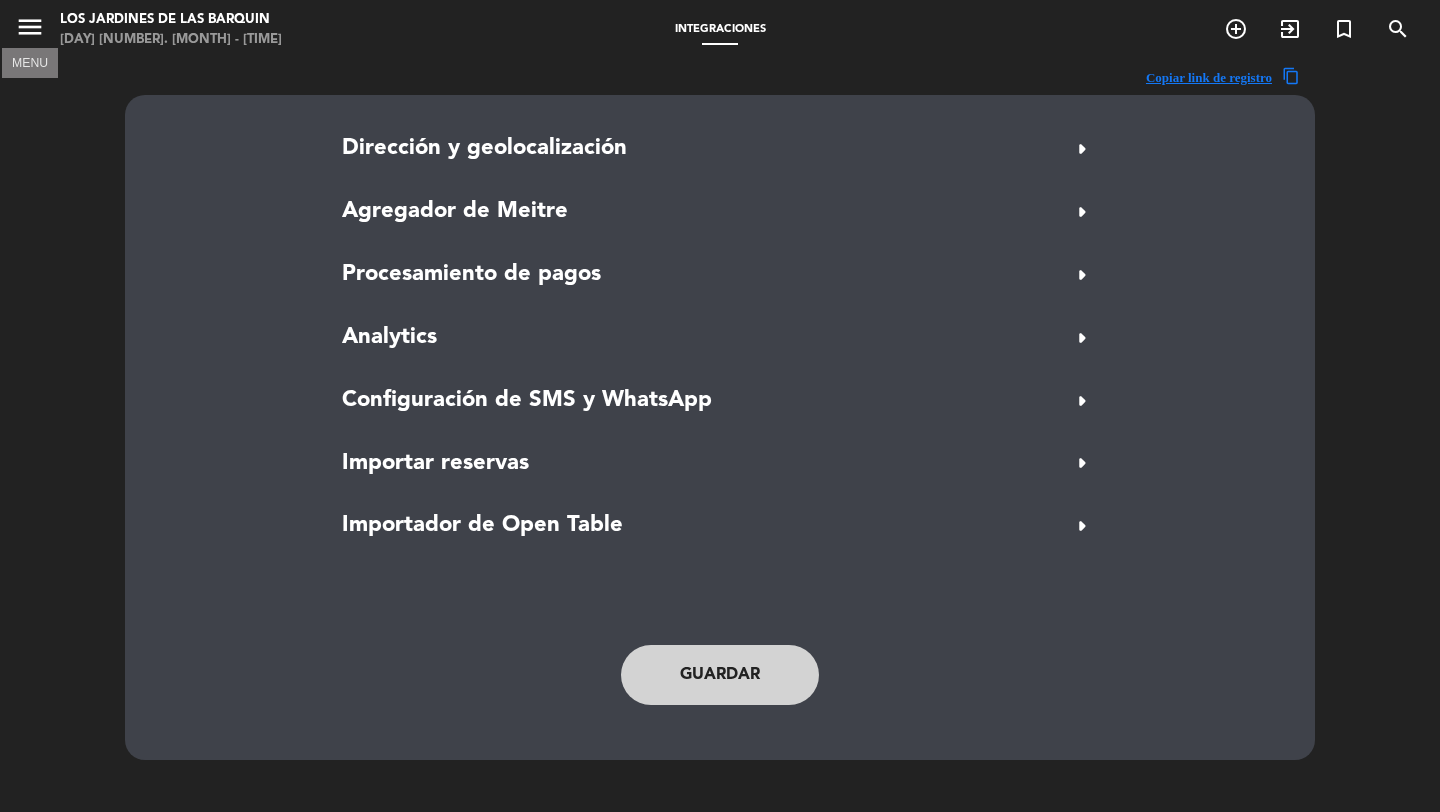 click on "menu" at bounding box center (30, 27) 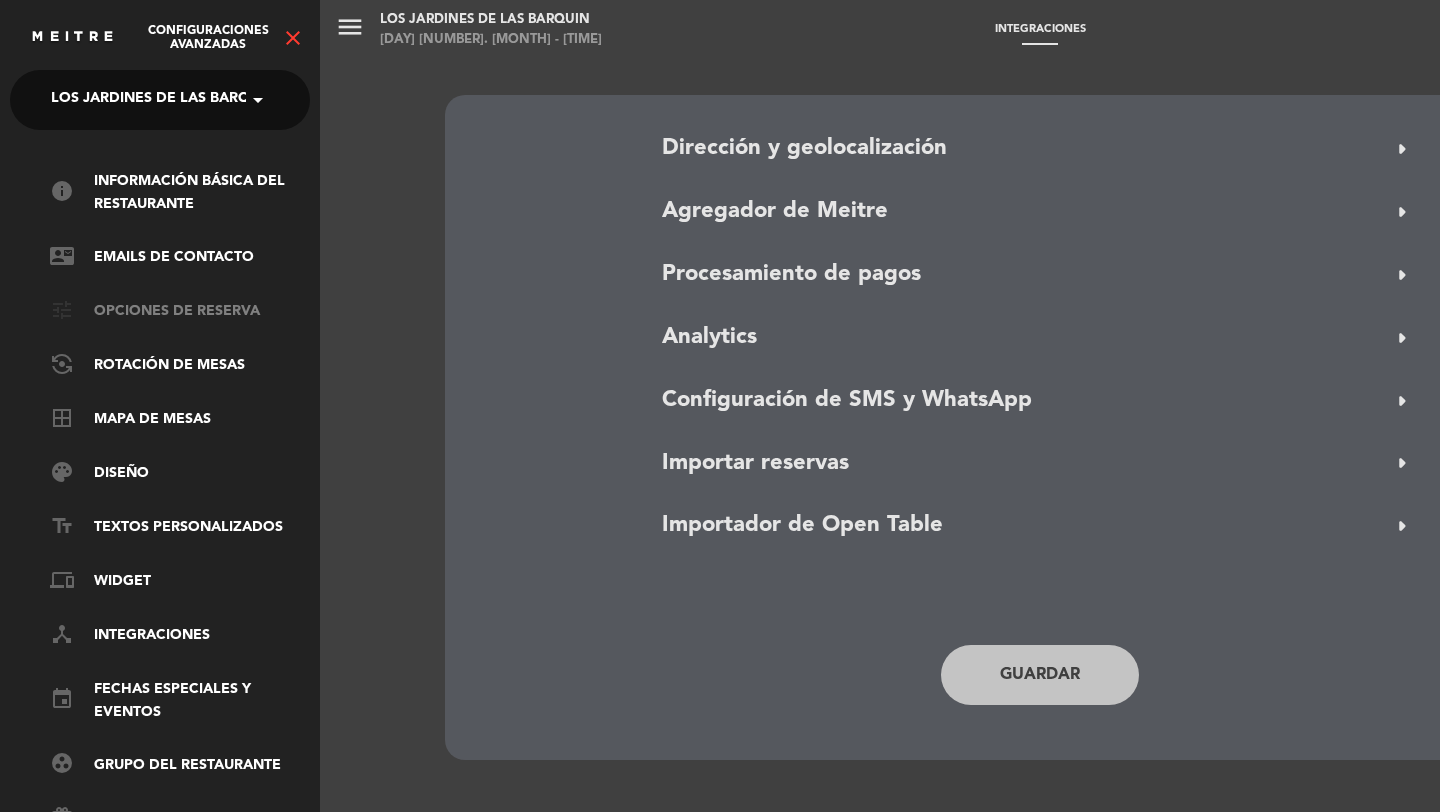 click on "tune   Opciones de reserva" 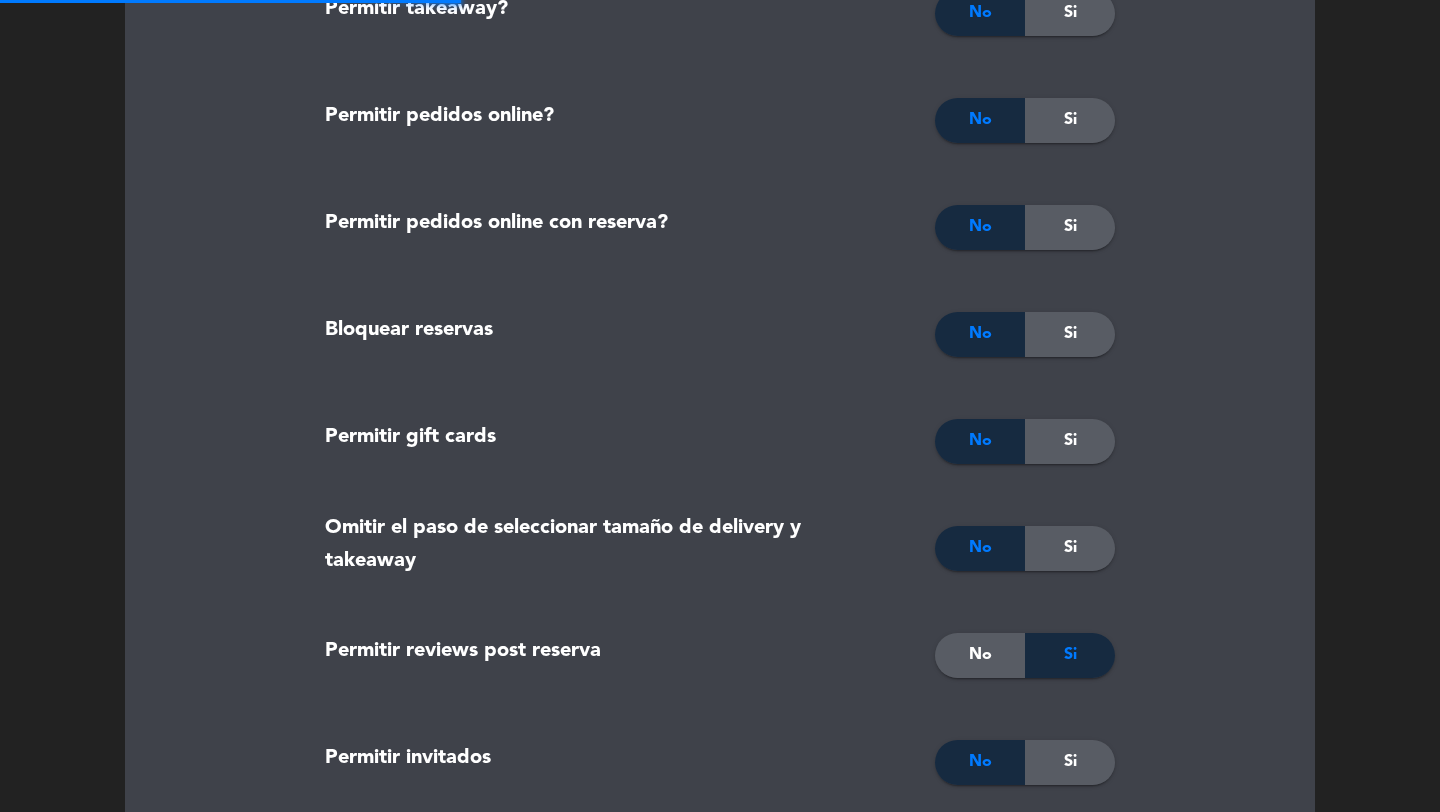type on "Le recordamos que el tiempo de tolerancia es de 10 minutos.
El tiempo de permanencia de la reserva es de 2hs." 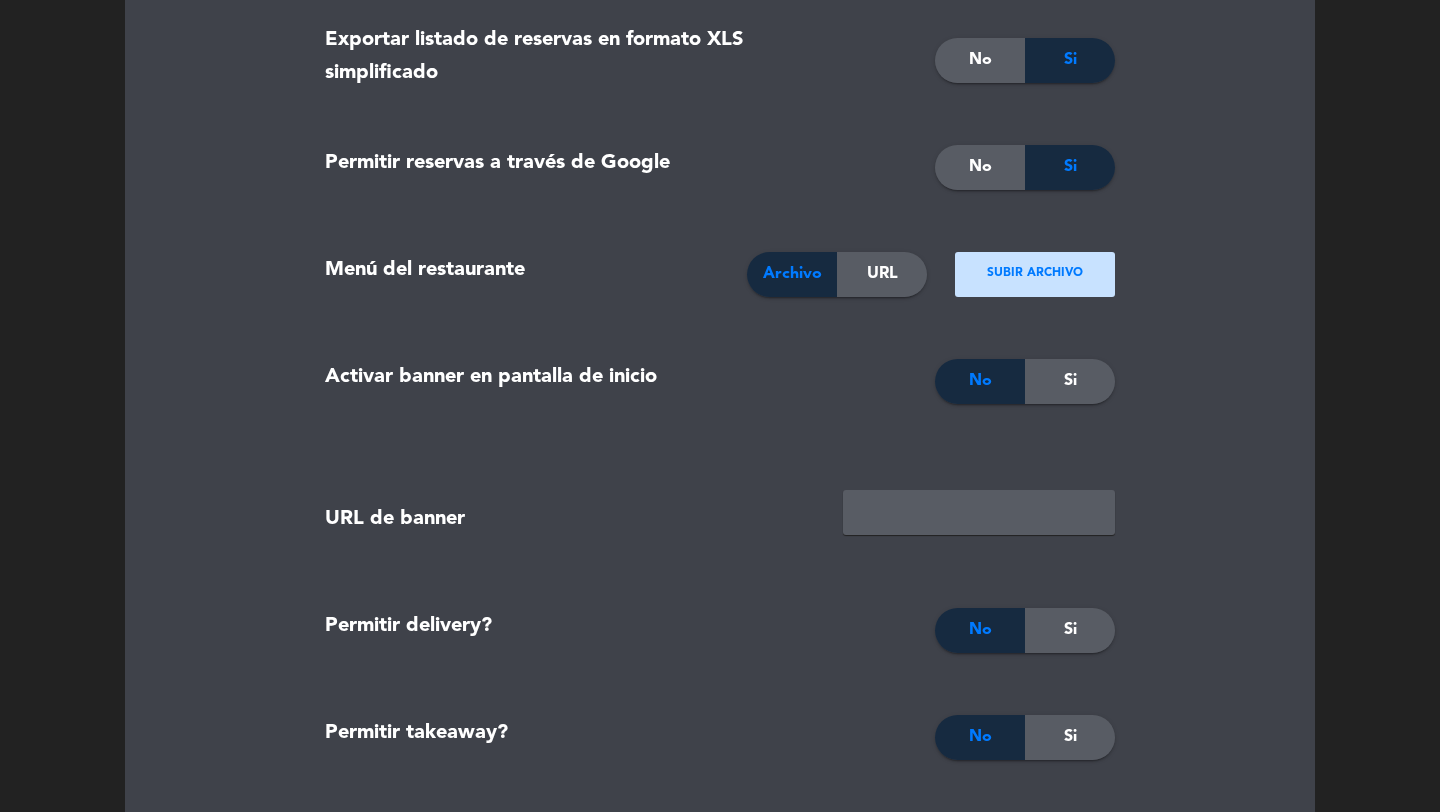 scroll, scrollTop: 0, scrollLeft: 0, axis: both 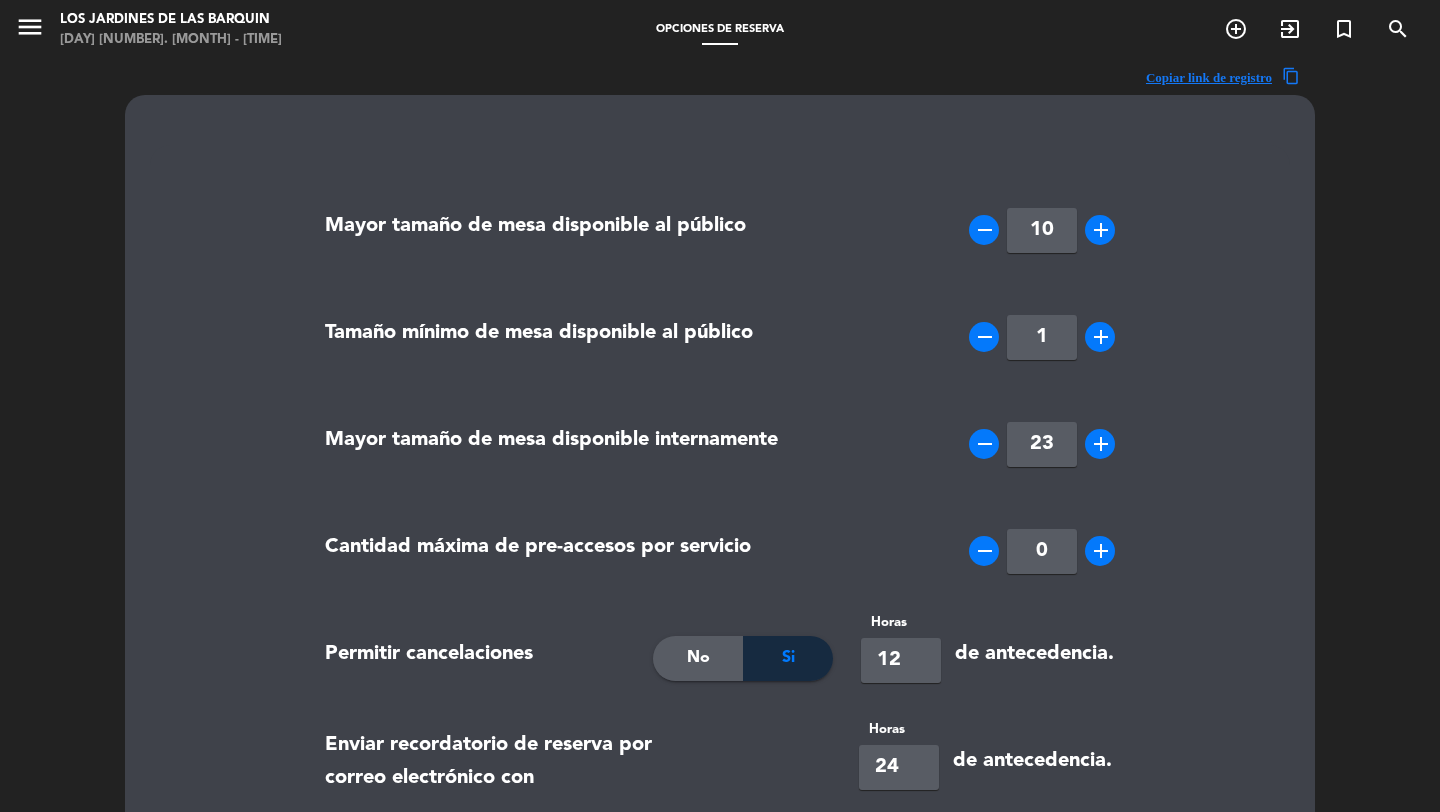 click on "menu" at bounding box center [30, 27] 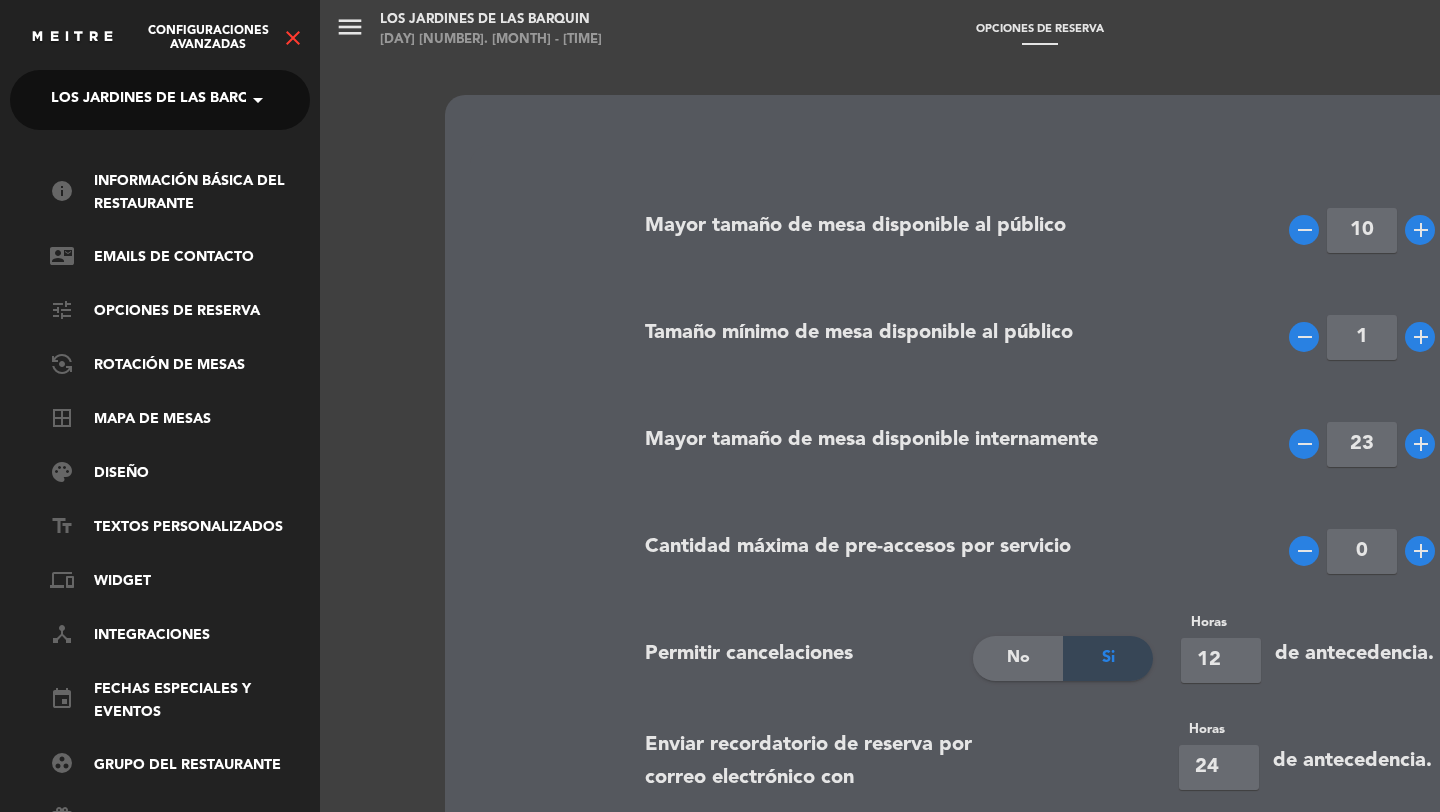 click on "close" 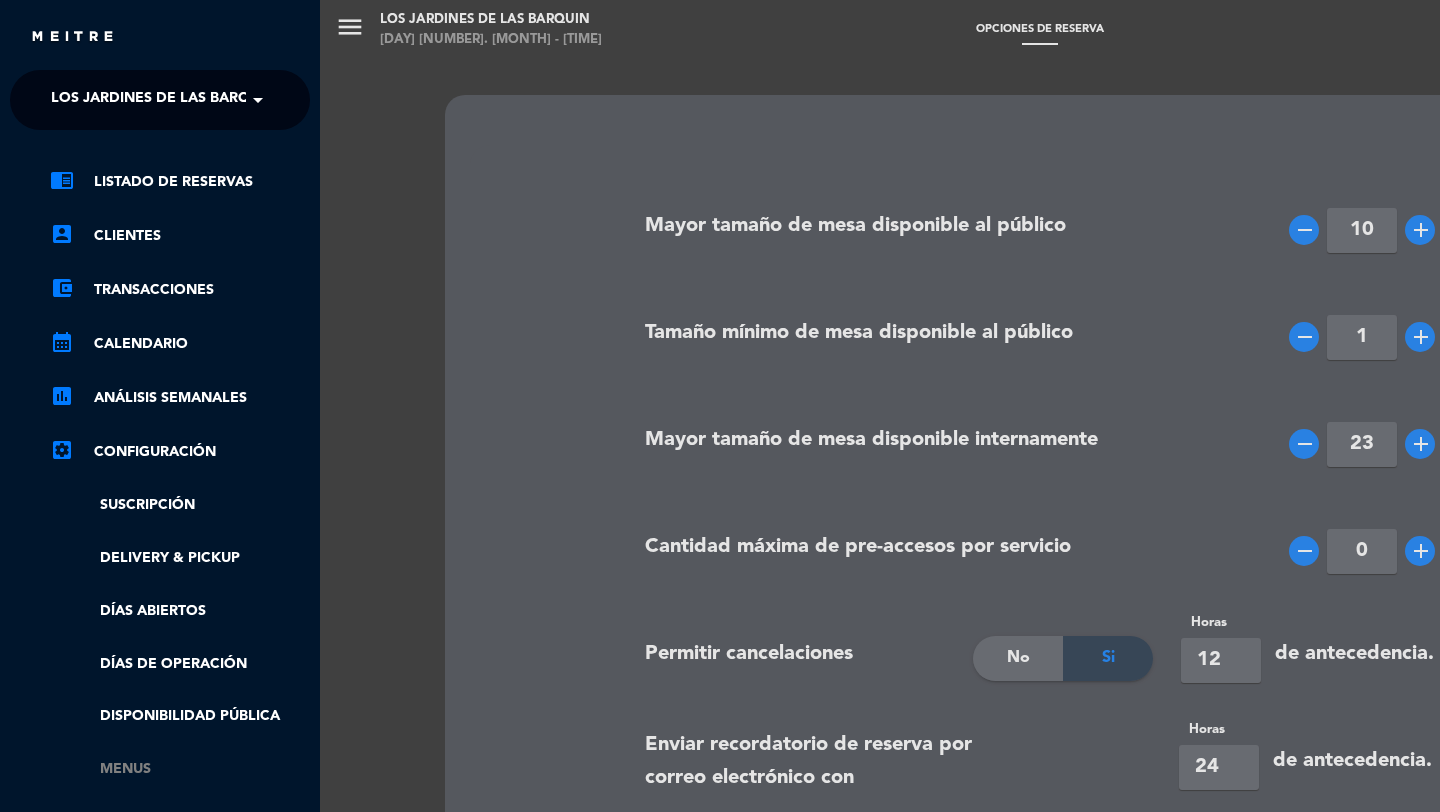 click on "Menus" 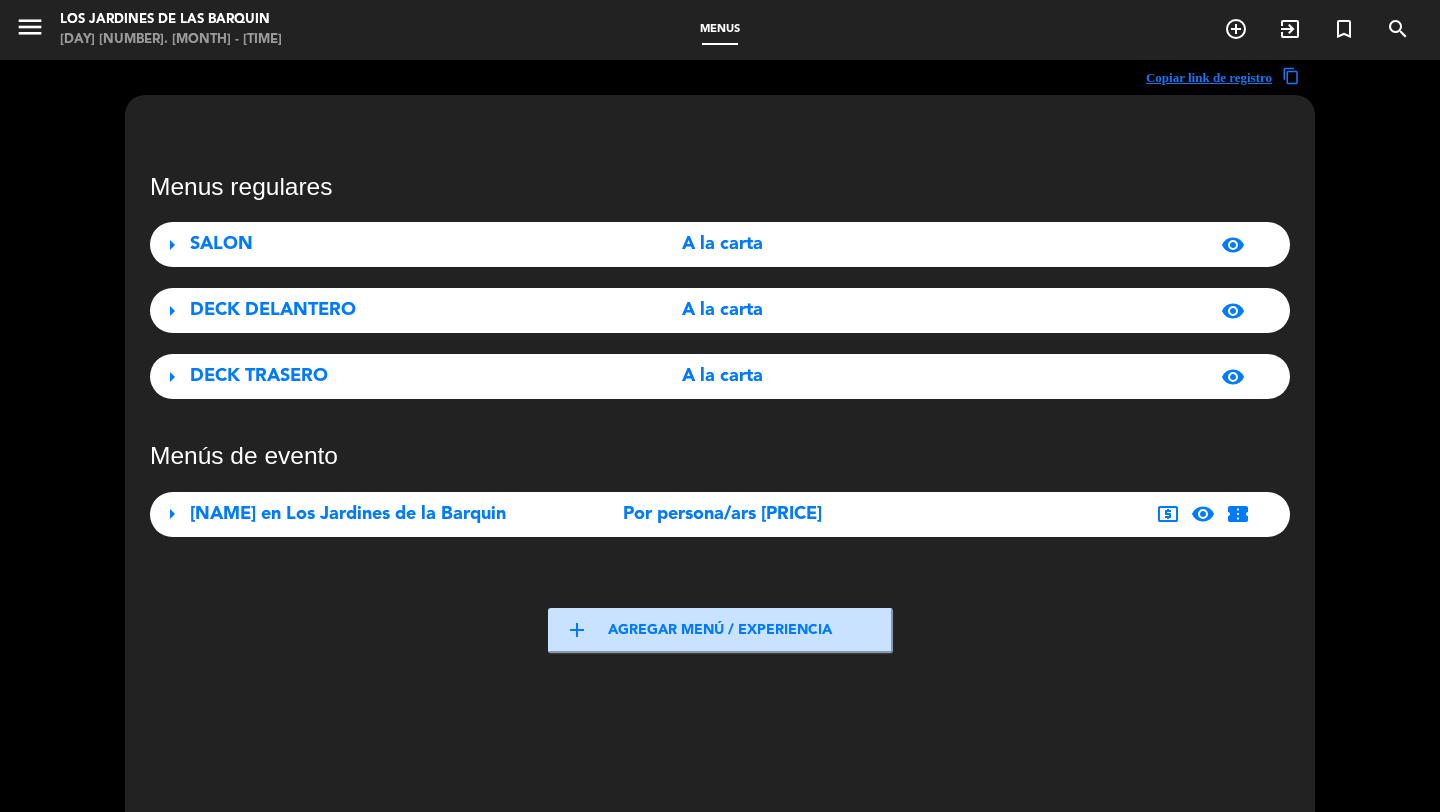 click on "SALON" at bounding box center (367, 244) 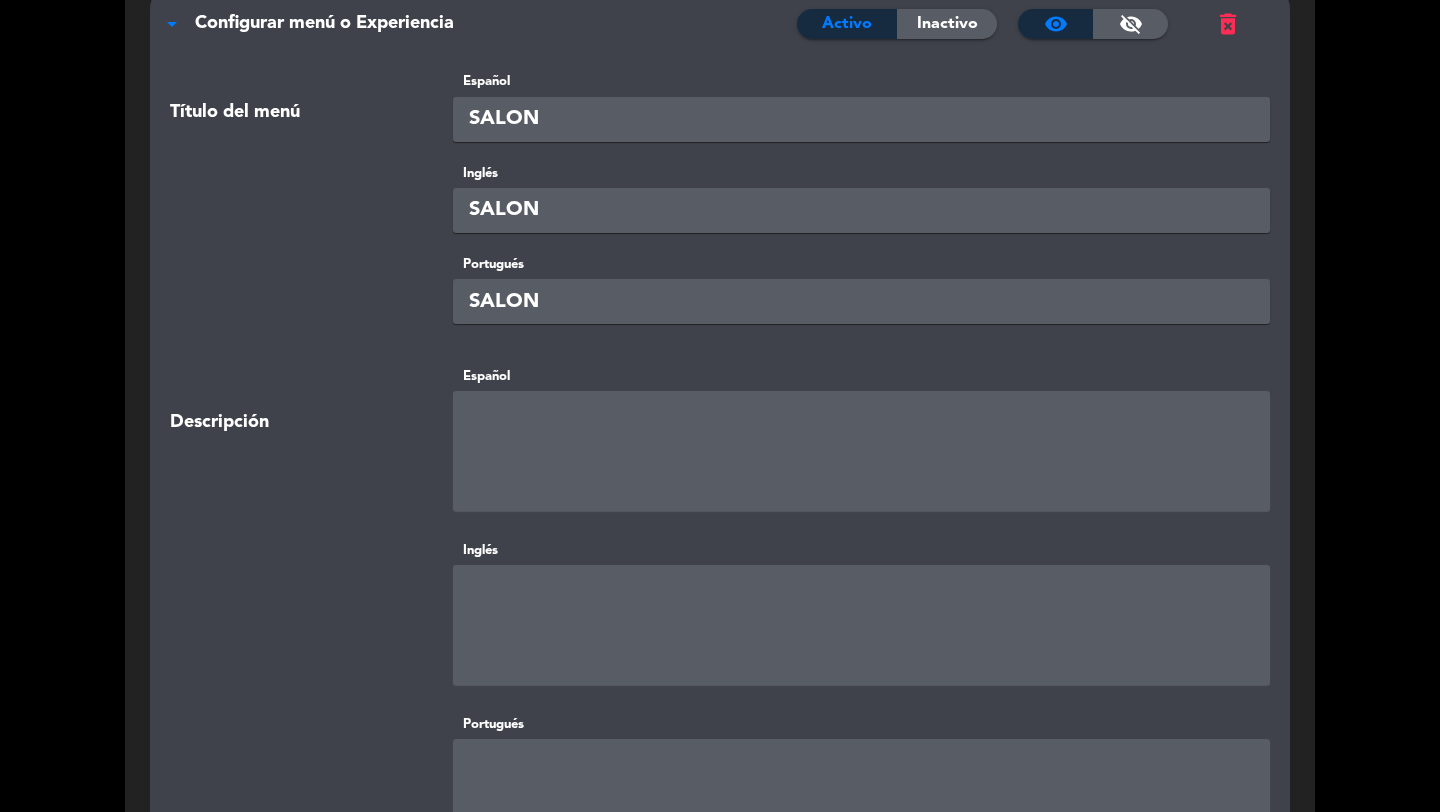 scroll, scrollTop: 0, scrollLeft: 0, axis: both 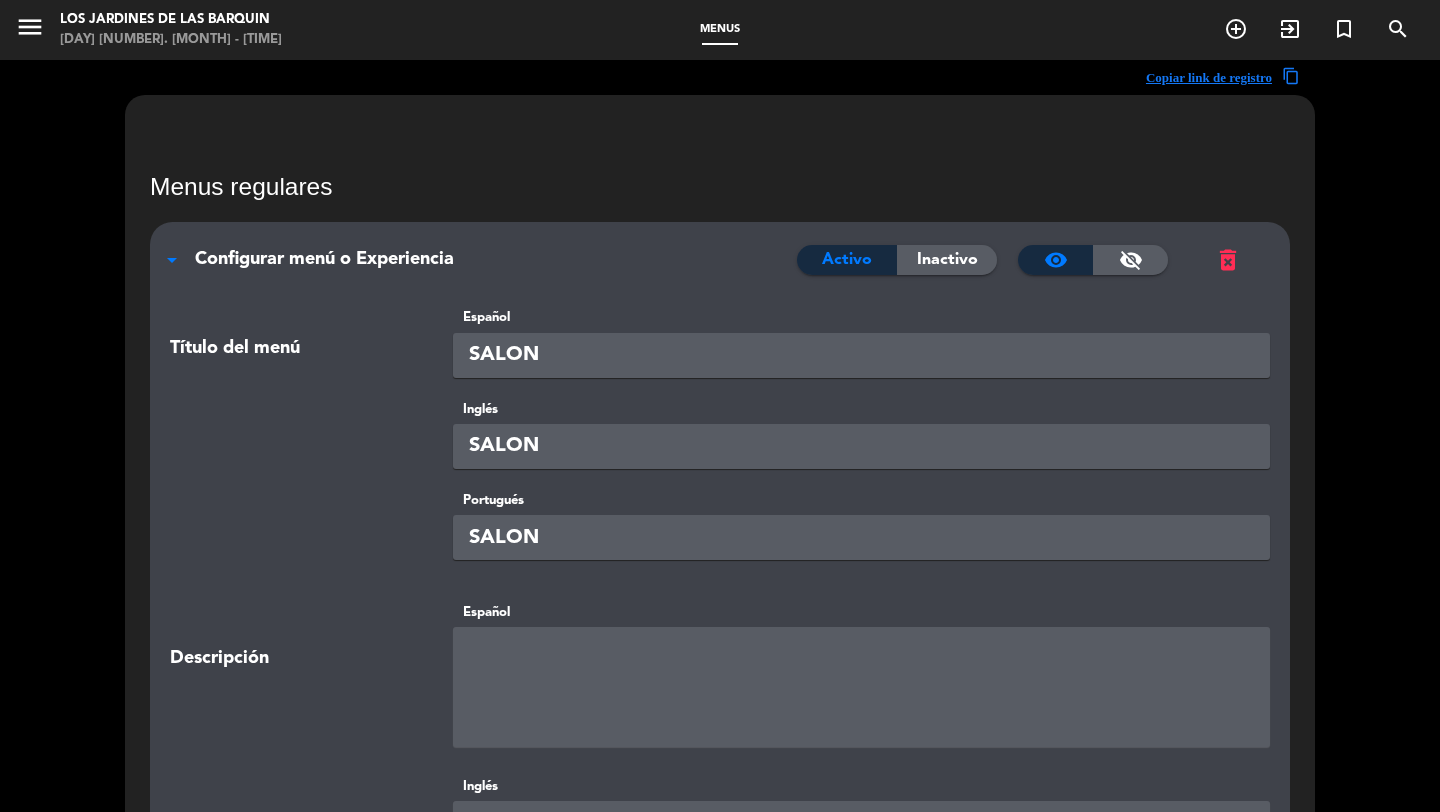click on "Configurar menú o Experiencia" at bounding box center [496, 259] 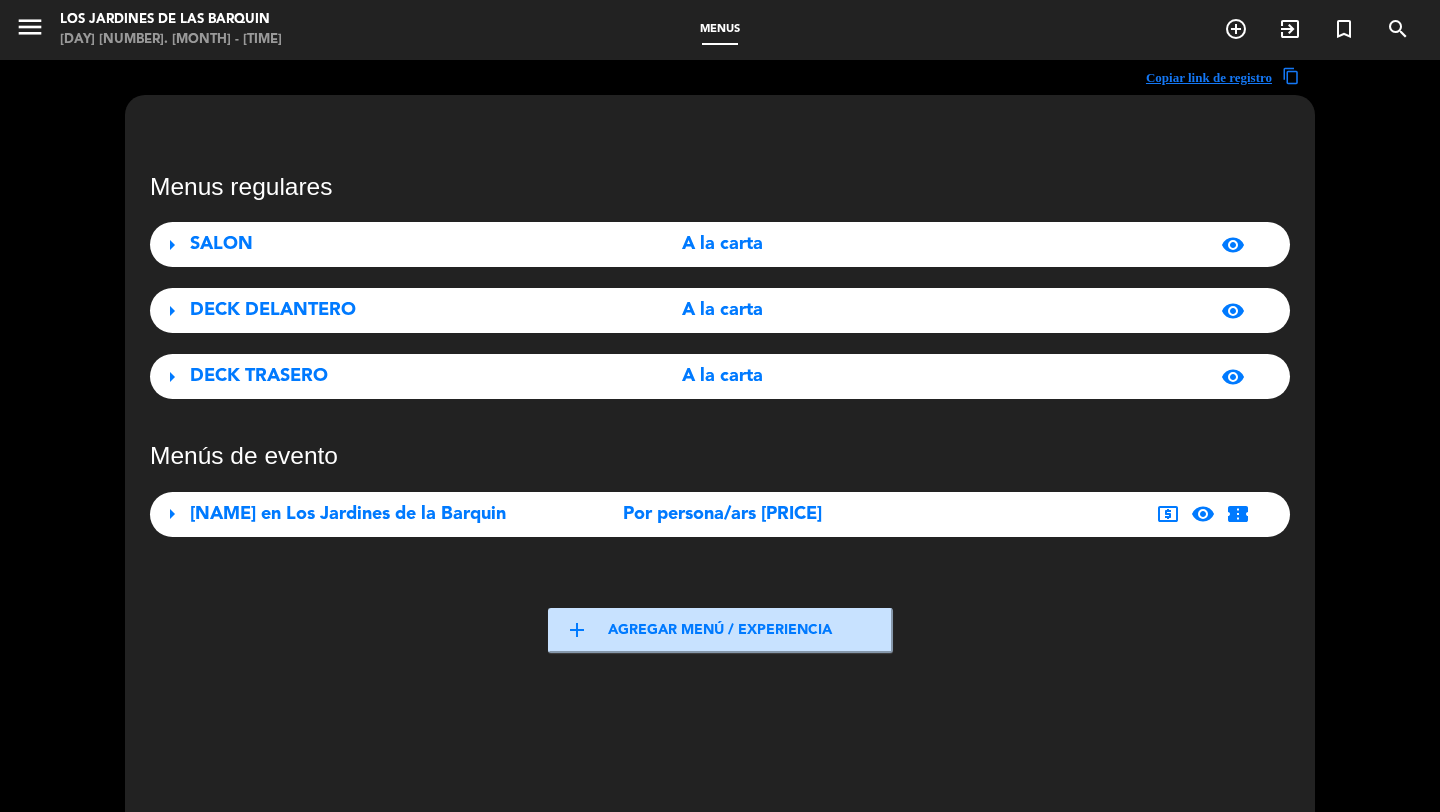 click on "DECK DELANTERO   A la carta   visibility" at bounding box center (720, 310) 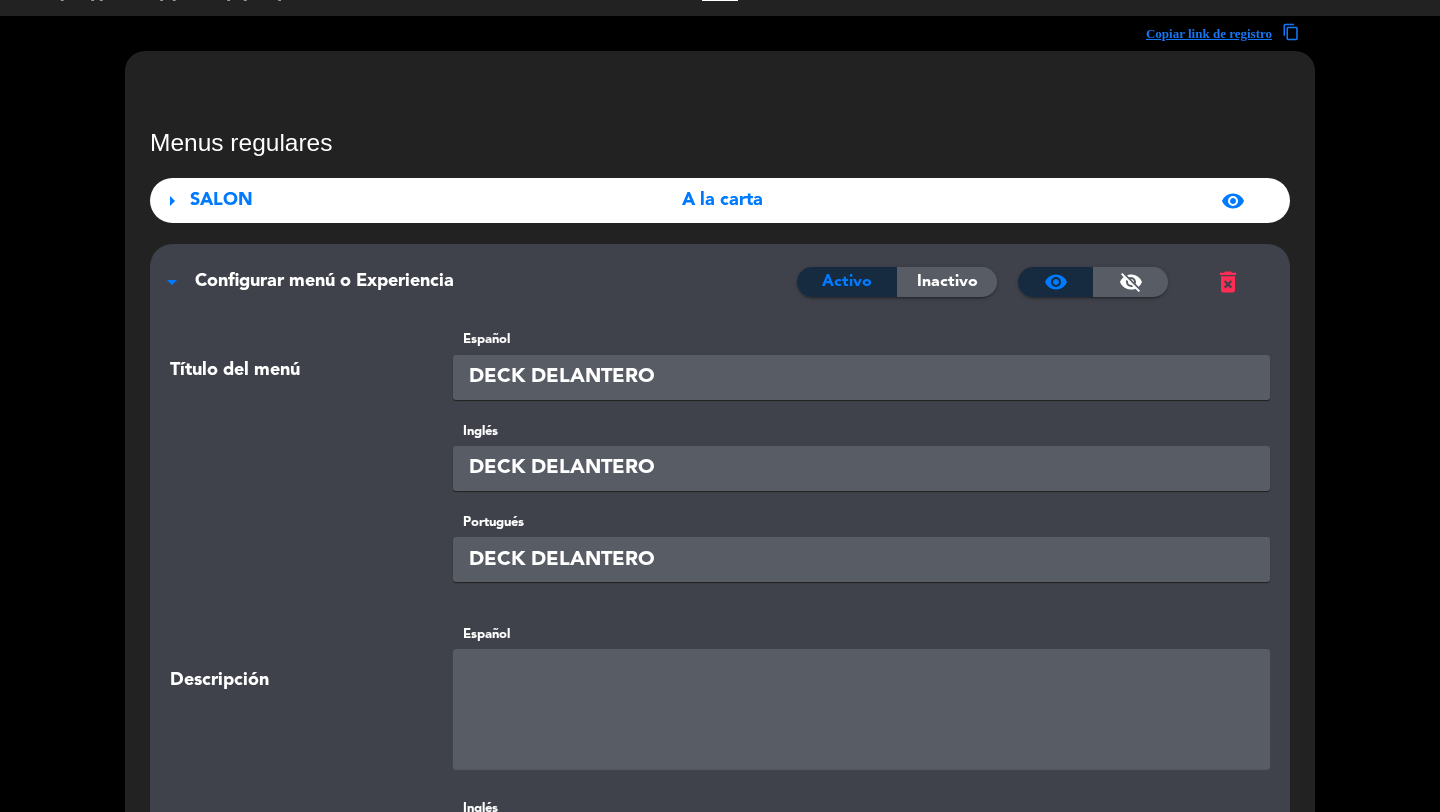 scroll, scrollTop: 0, scrollLeft: 0, axis: both 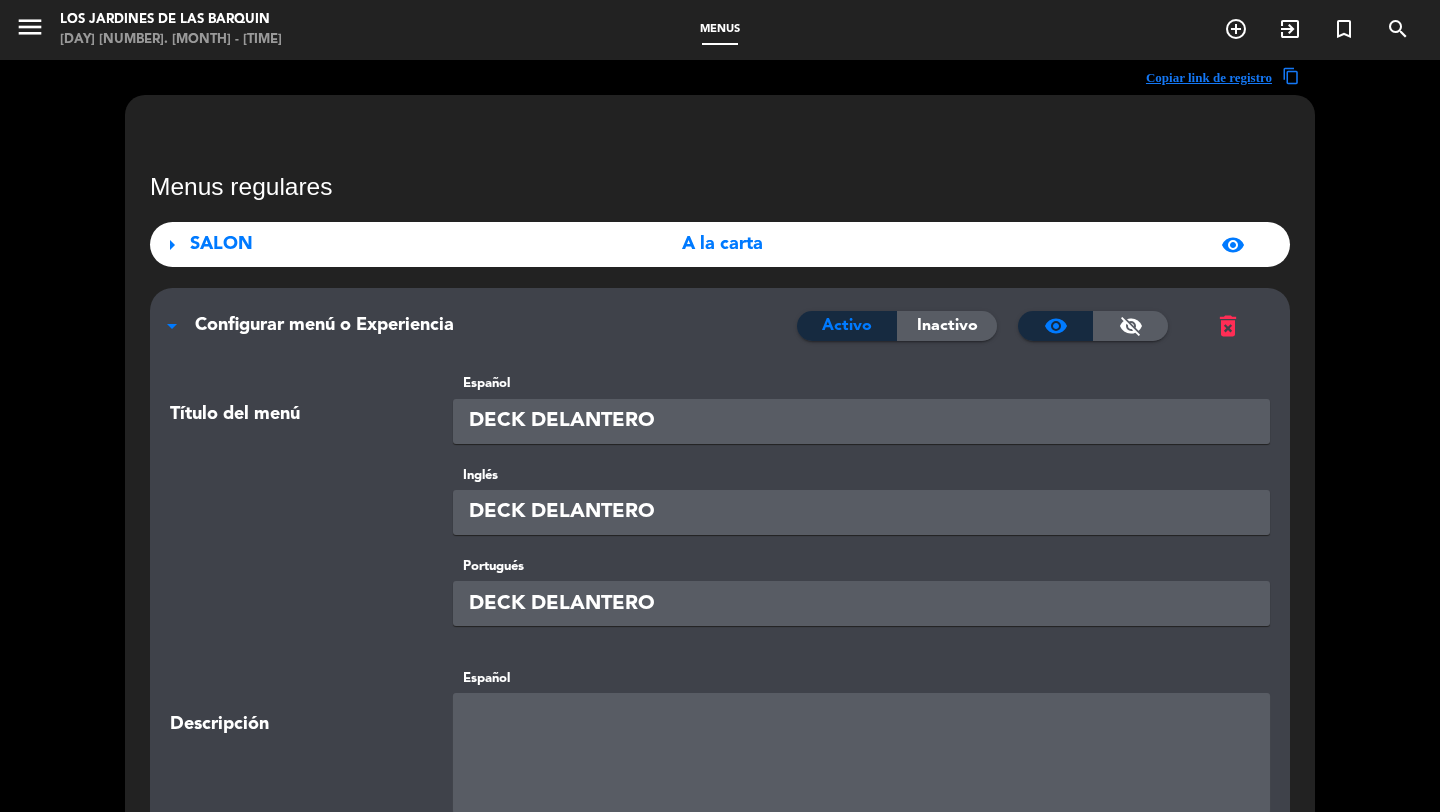 click on "Configurar menú o Experiencia" at bounding box center [324, 325] 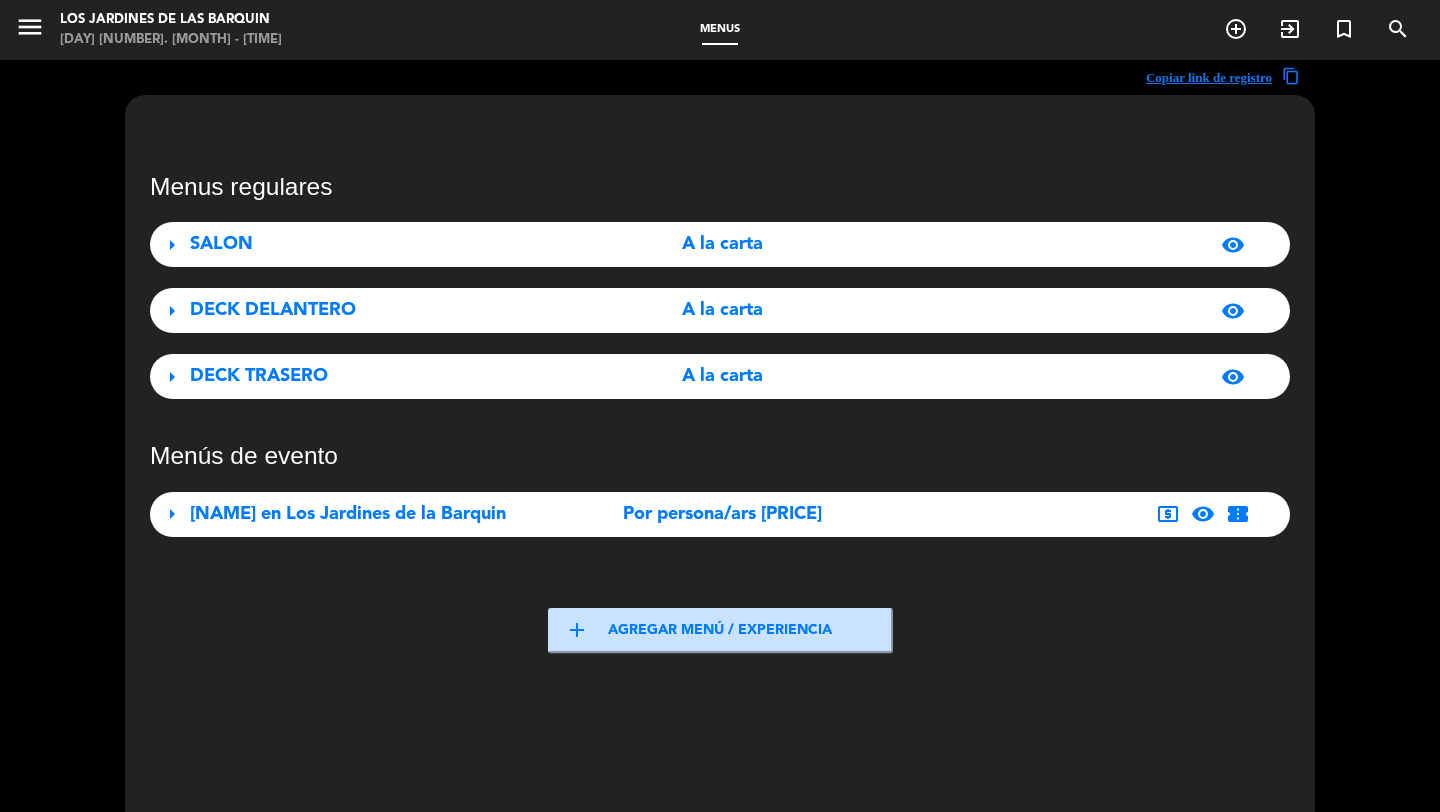 click on "DECK TRASERO" at bounding box center (259, 376) 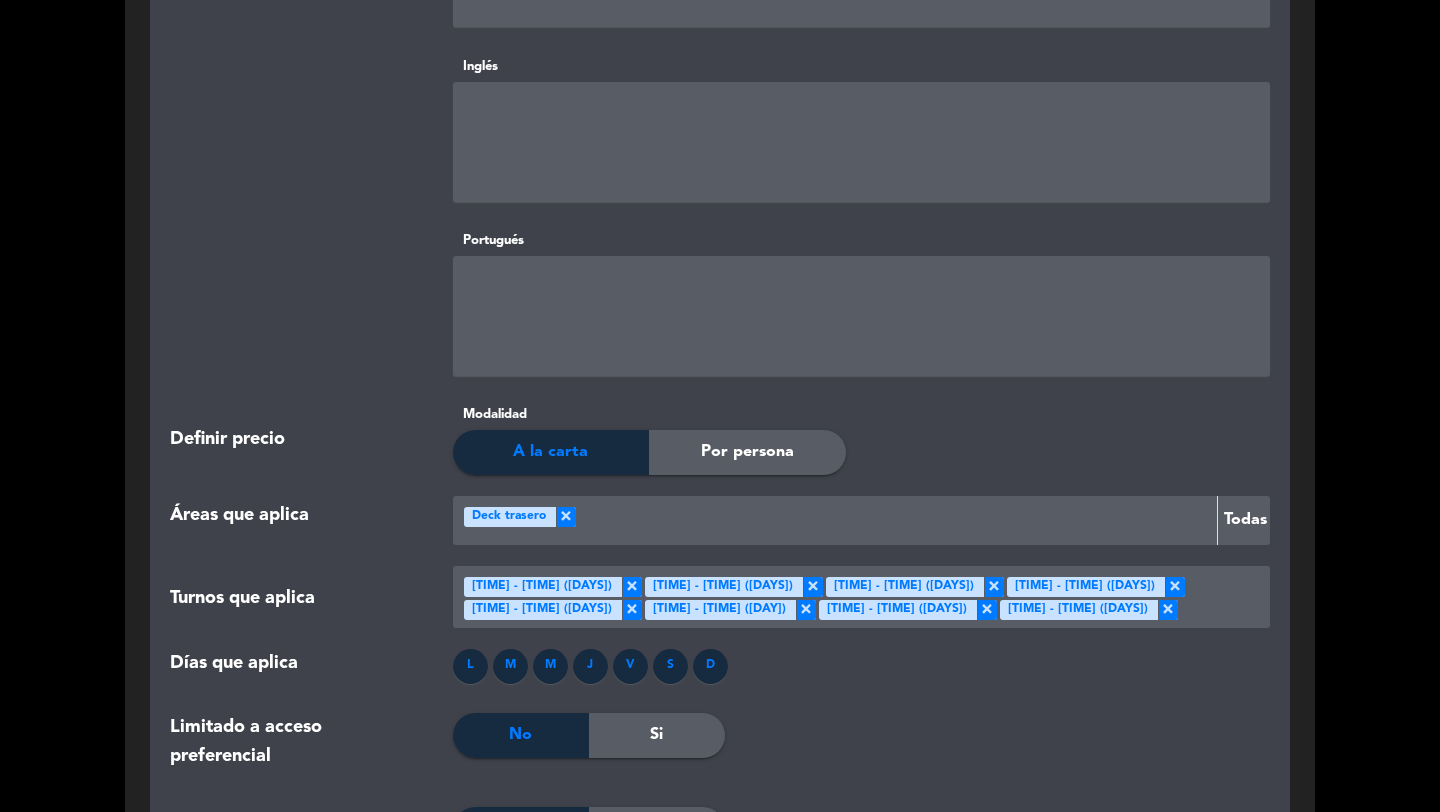 scroll, scrollTop: 0, scrollLeft: 0, axis: both 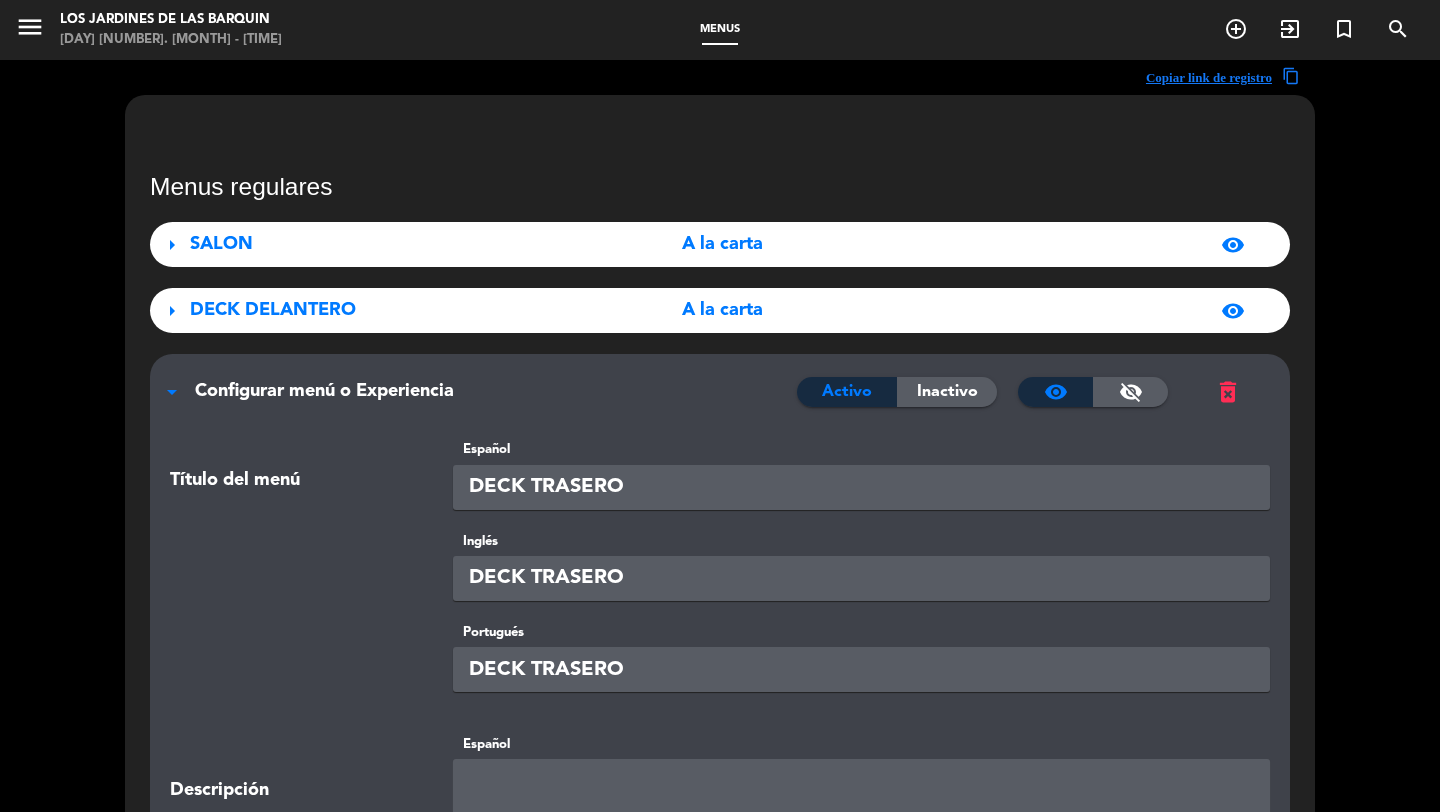 click on "Configurar menú o Experiencia" at bounding box center (324, 391) 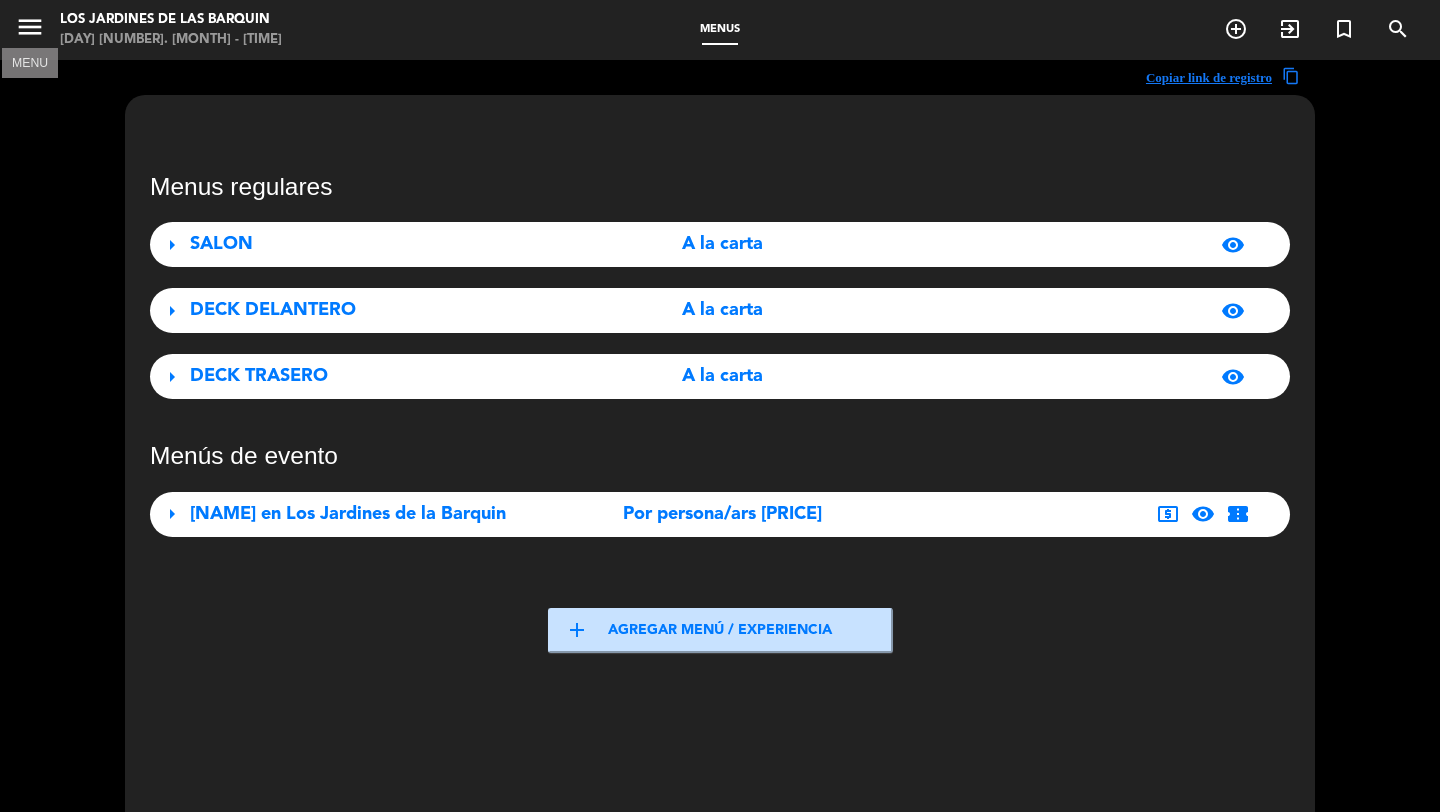 click on "menu" at bounding box center (30, 27) 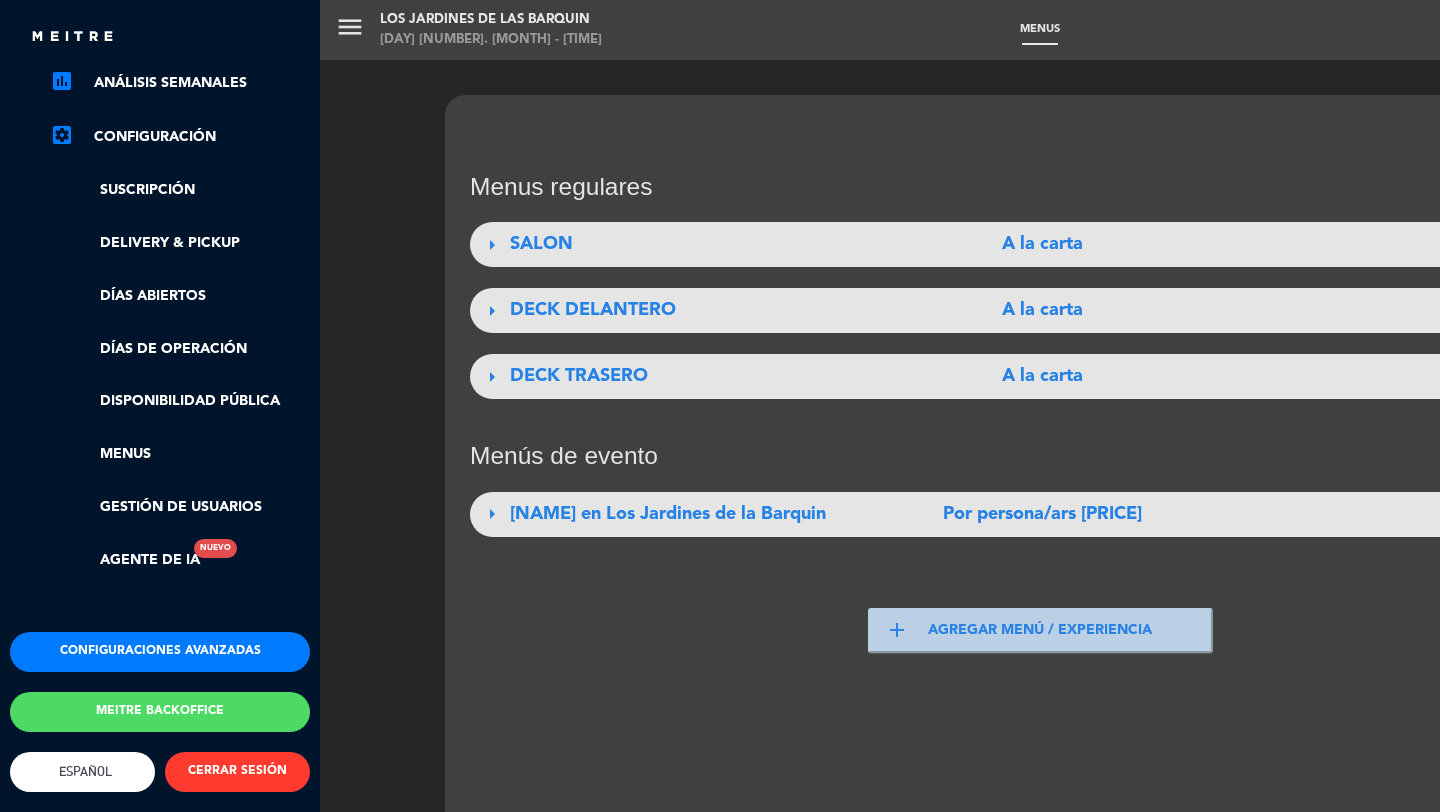 scroll, scrollTop: 331, scrollLeft: 0, axis: vertical 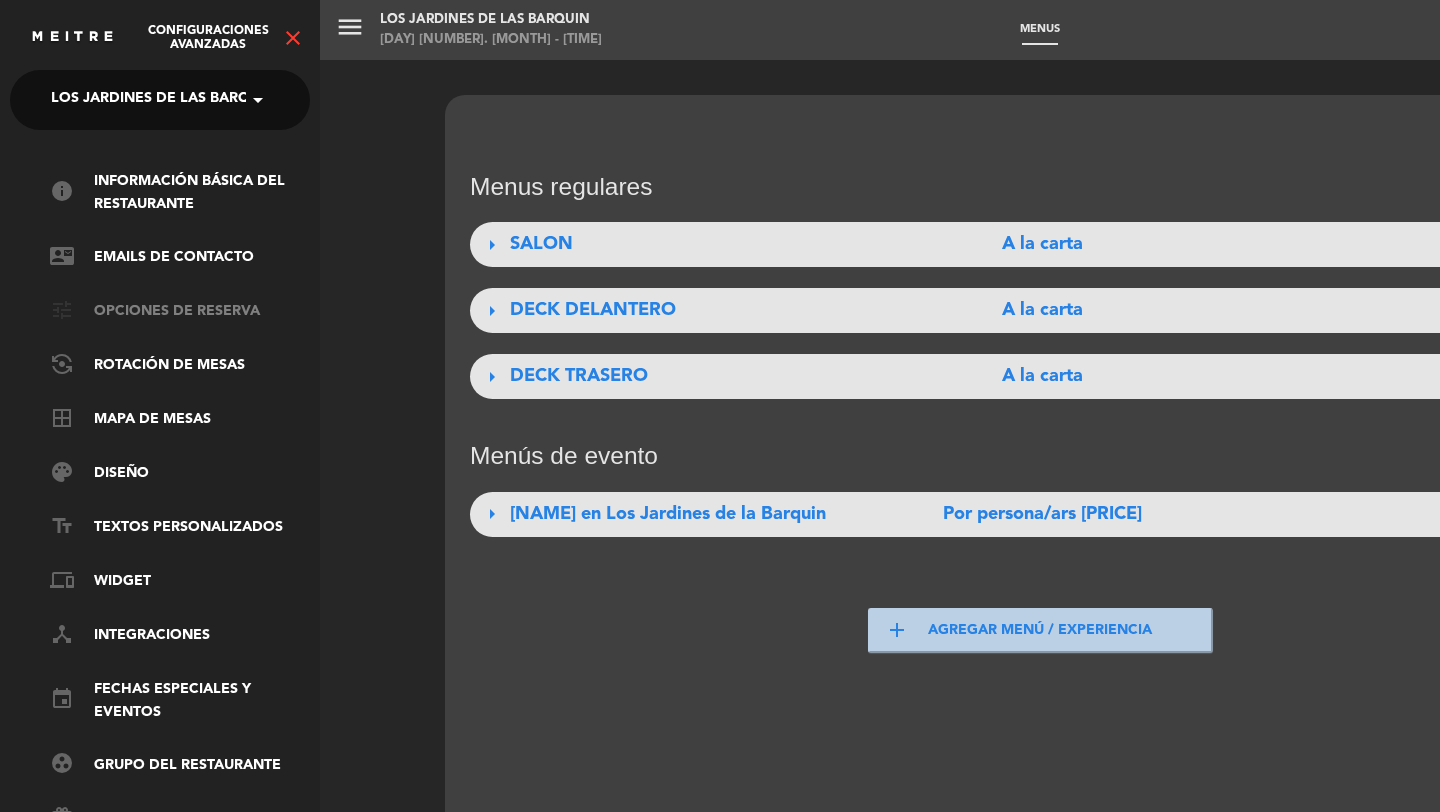 click on "tune   Opciones de reserva" 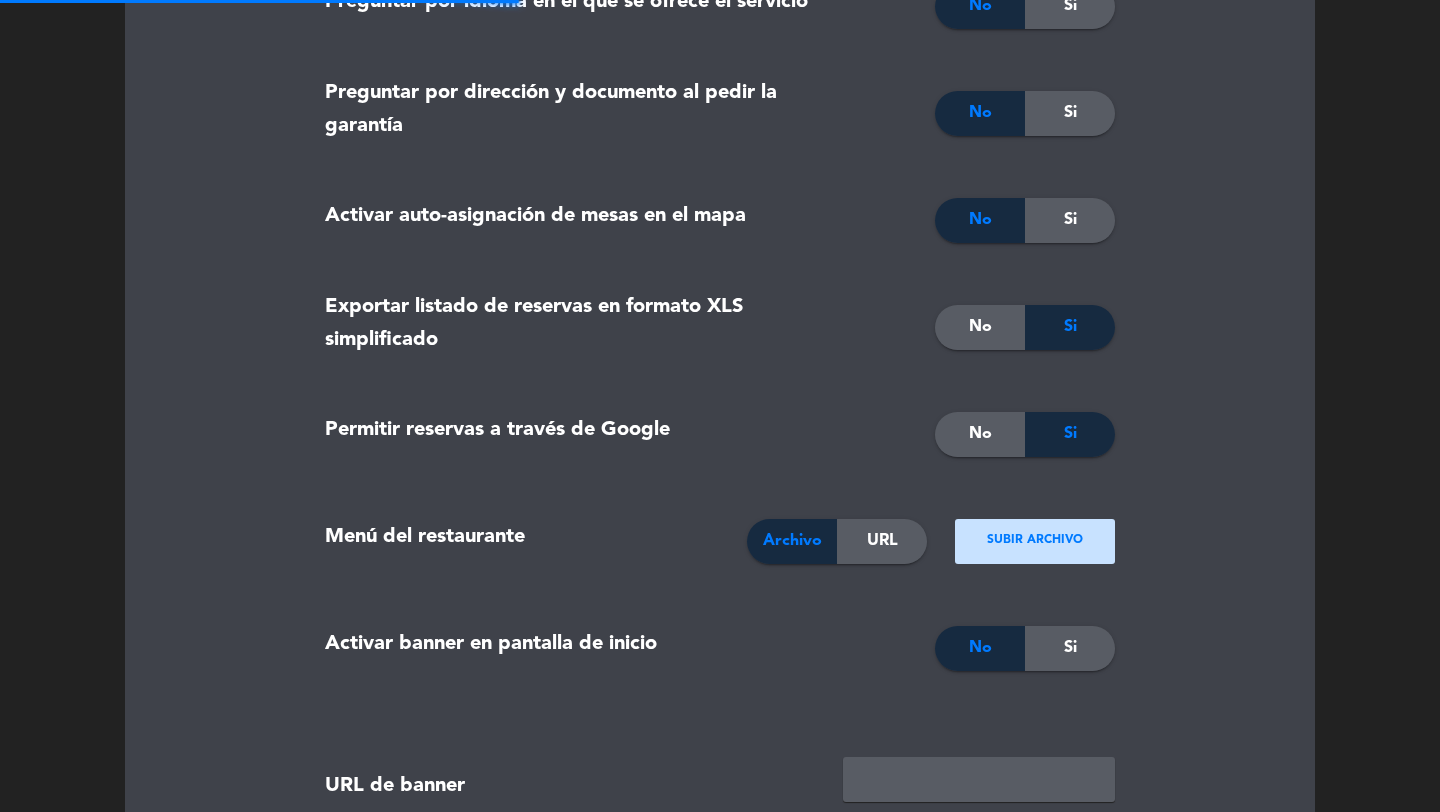 type on "Le recordamos que el tiempo de tolerancia es de 10 minutos.
El tiempo de permanencia de la reserva es de 2hs." 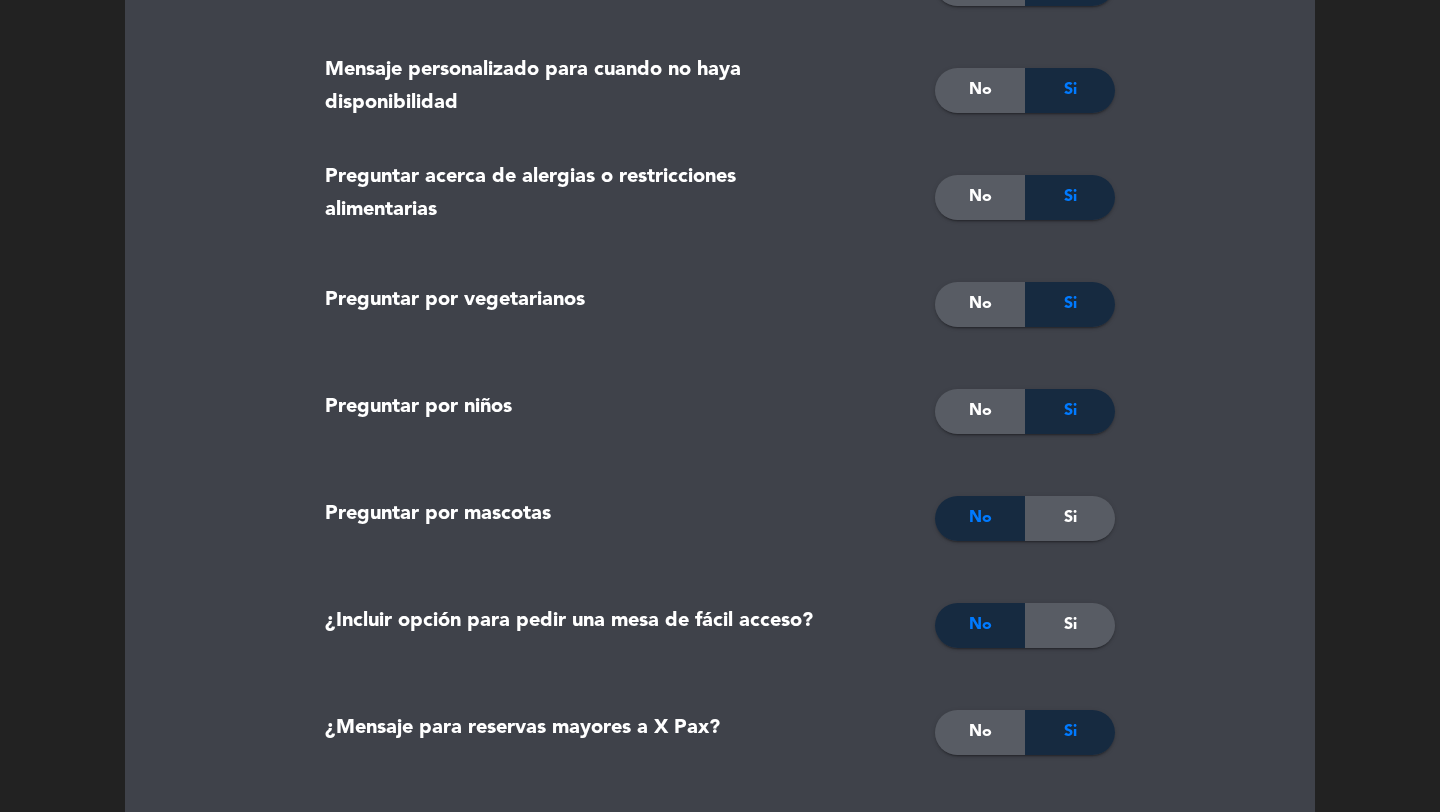 scroll, scrollTop: 0, scrollLeft: 0, axis: both 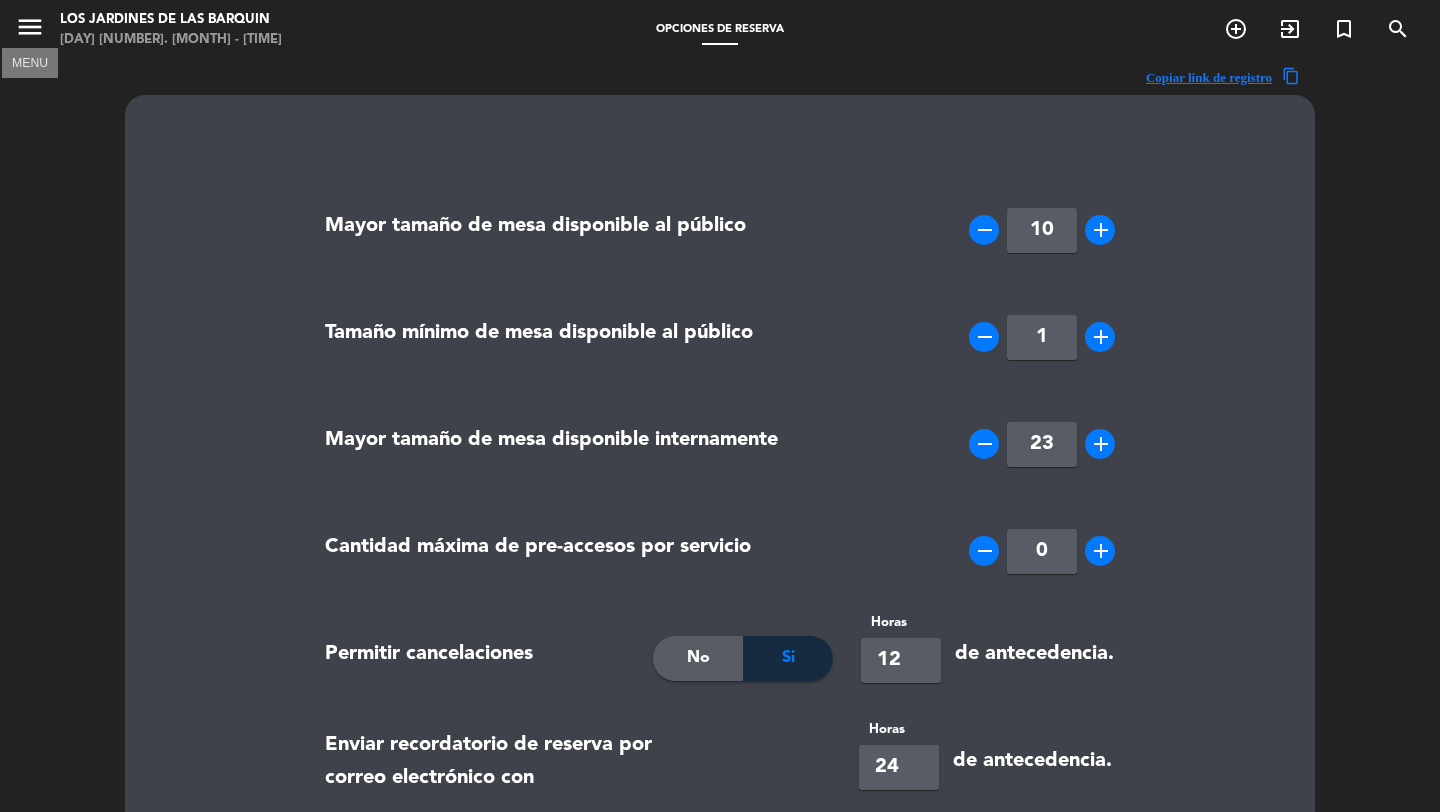 click on "menu" at bounding box center (30, 27) 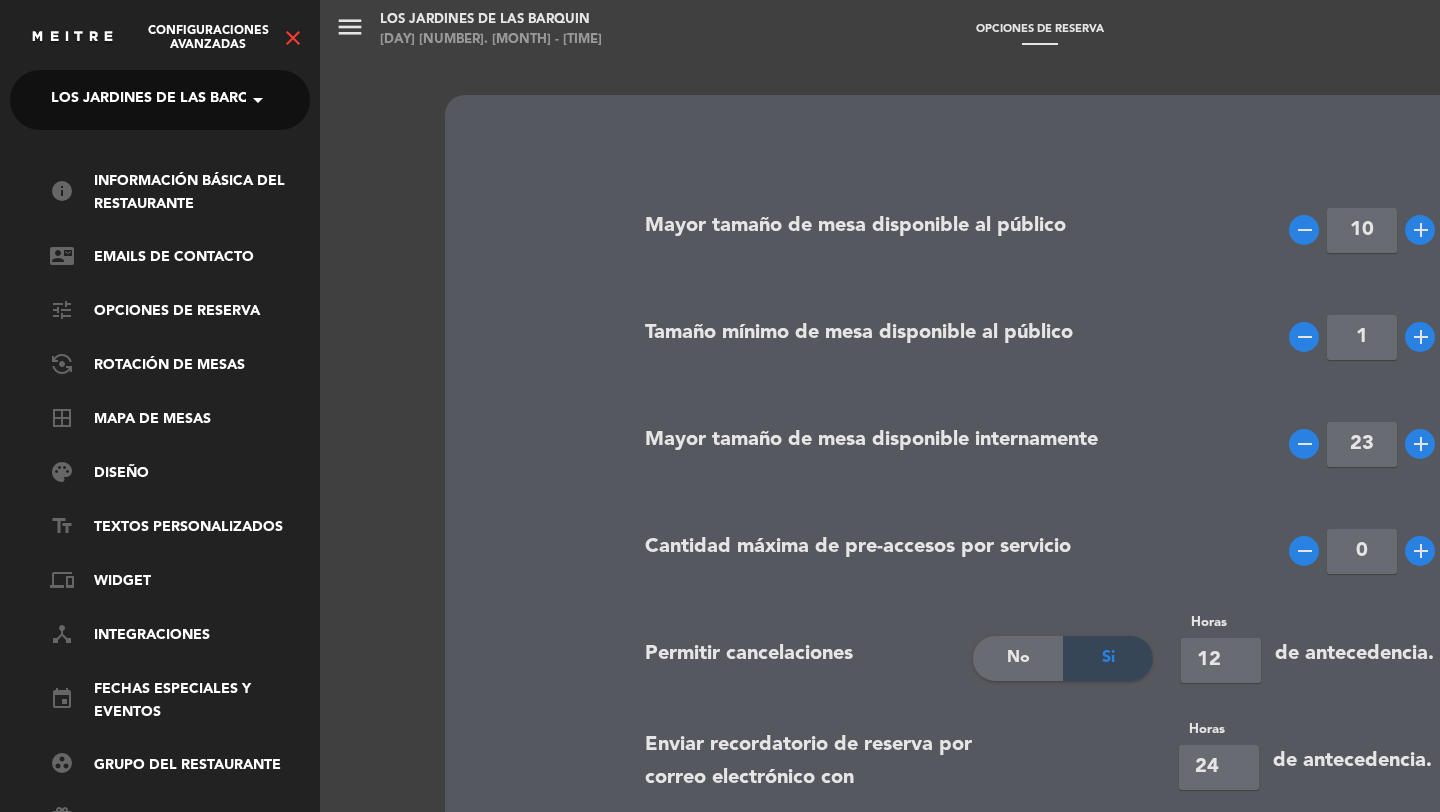 click on "Información básica del restaurante   Emails de Contacto   Opciones de reserva   Rotación de Mesas   Mapa de mesas   Diseño   Textos Personalizados   Widget   Integraciones   Fechas especiales y eventos   Grupo del restaurante   Tarjetas de regalo   Maridajes" 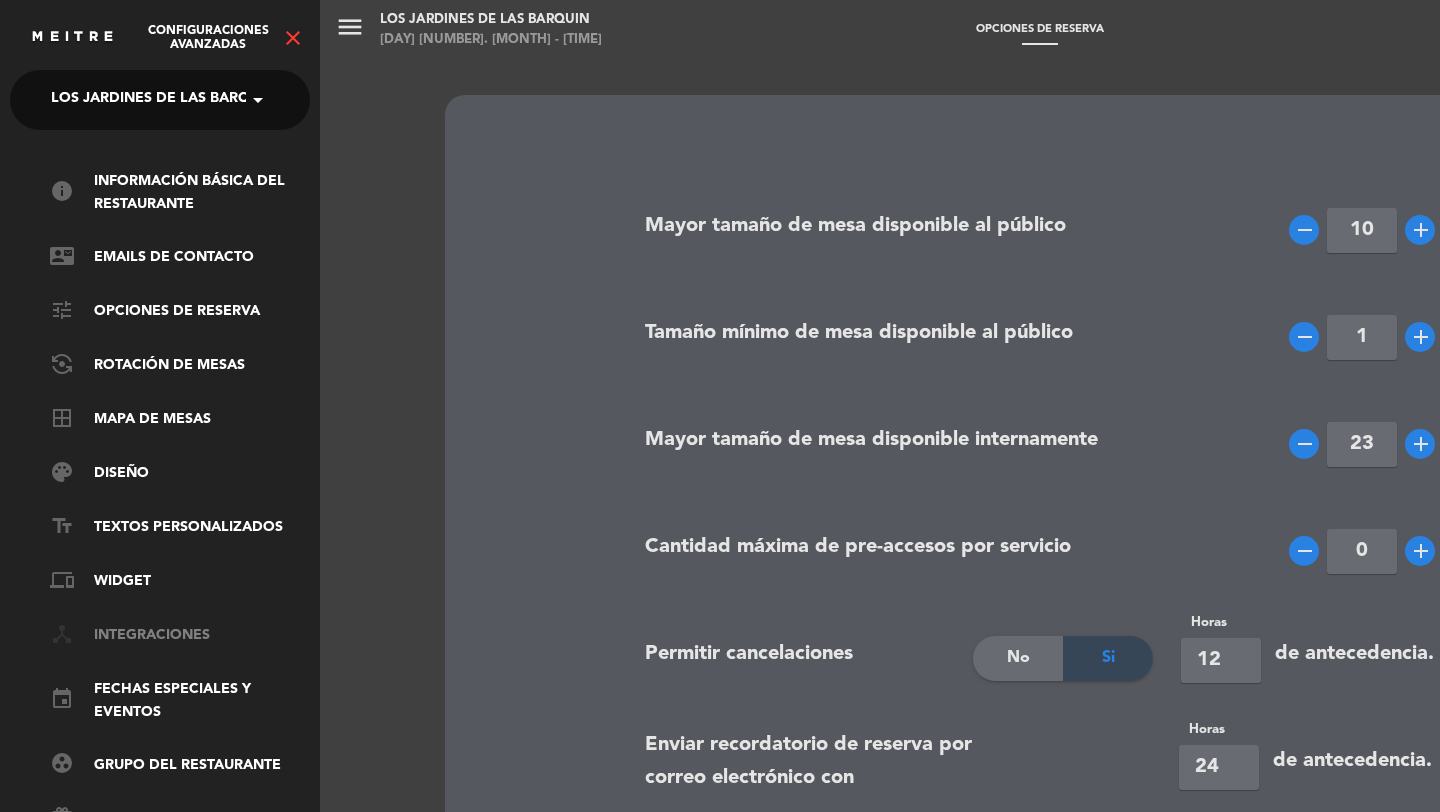 click on "device_hub   Integraciones" 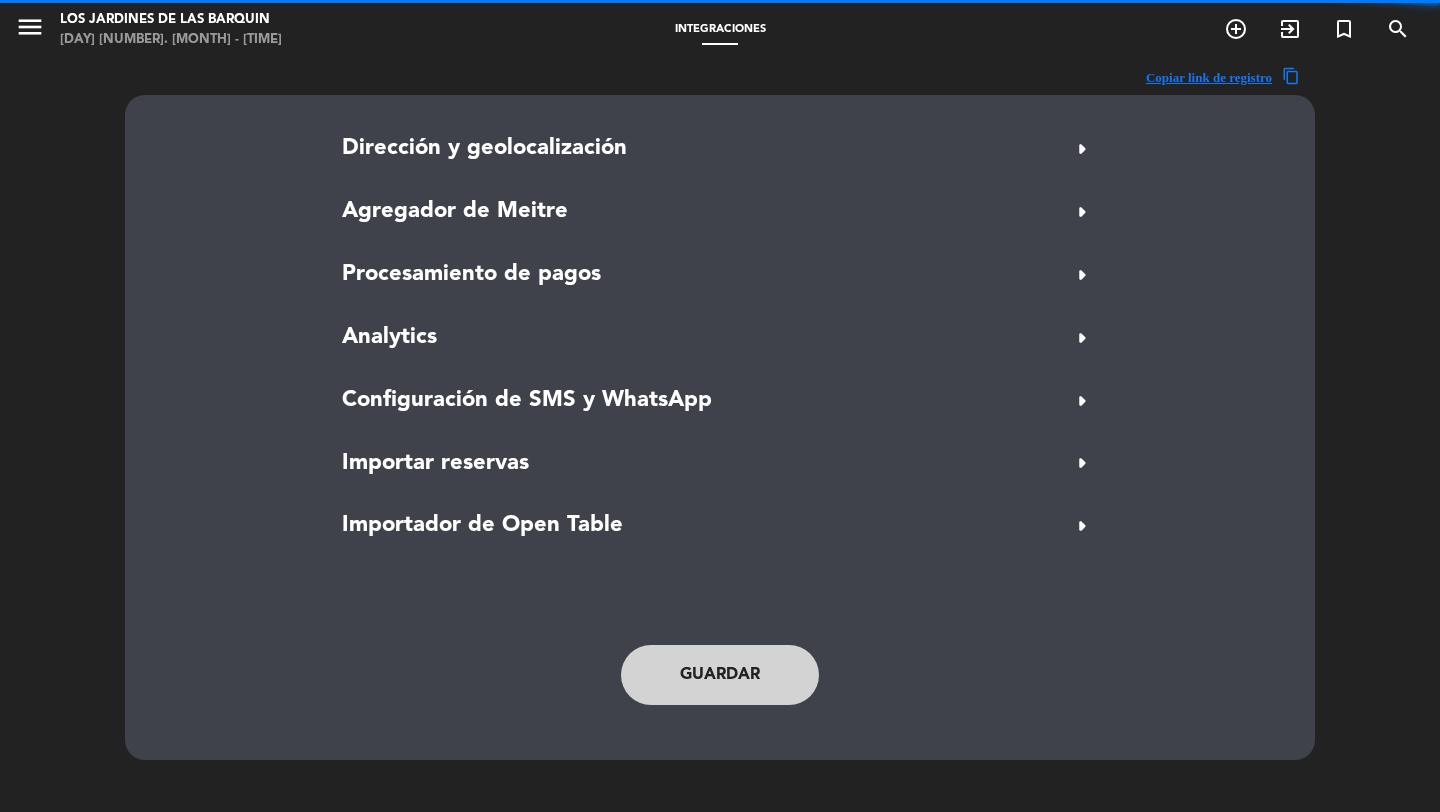 click on "Dirección y geolocalización  Permitir reservas a través de Google  No   Sí   País  Seleccione país × Argentina × Buscar Restaurante en Google Buscar restaurant por  Nombre   Dirección   Dirección completa  [STREET] [NUMBER], [POSTAL_CODE] [CITY] Autónoma de [CITY], [COUNTRY] Dirección  [STREET] [NUMBER] Localidad / Ciudad [CITY] Autónoma de [CITY] Región / Estado  [LOCATION] Código postal  [POSTAL_CODE] Latitud  [COORDINATES] Longitud  [COORDINATES]  Agregador de Meitre   Procesamiento de pagos   Analytics   Configuración de SMS y WhatsApp  Importar reservas  Importador de Open Table   Guardar" 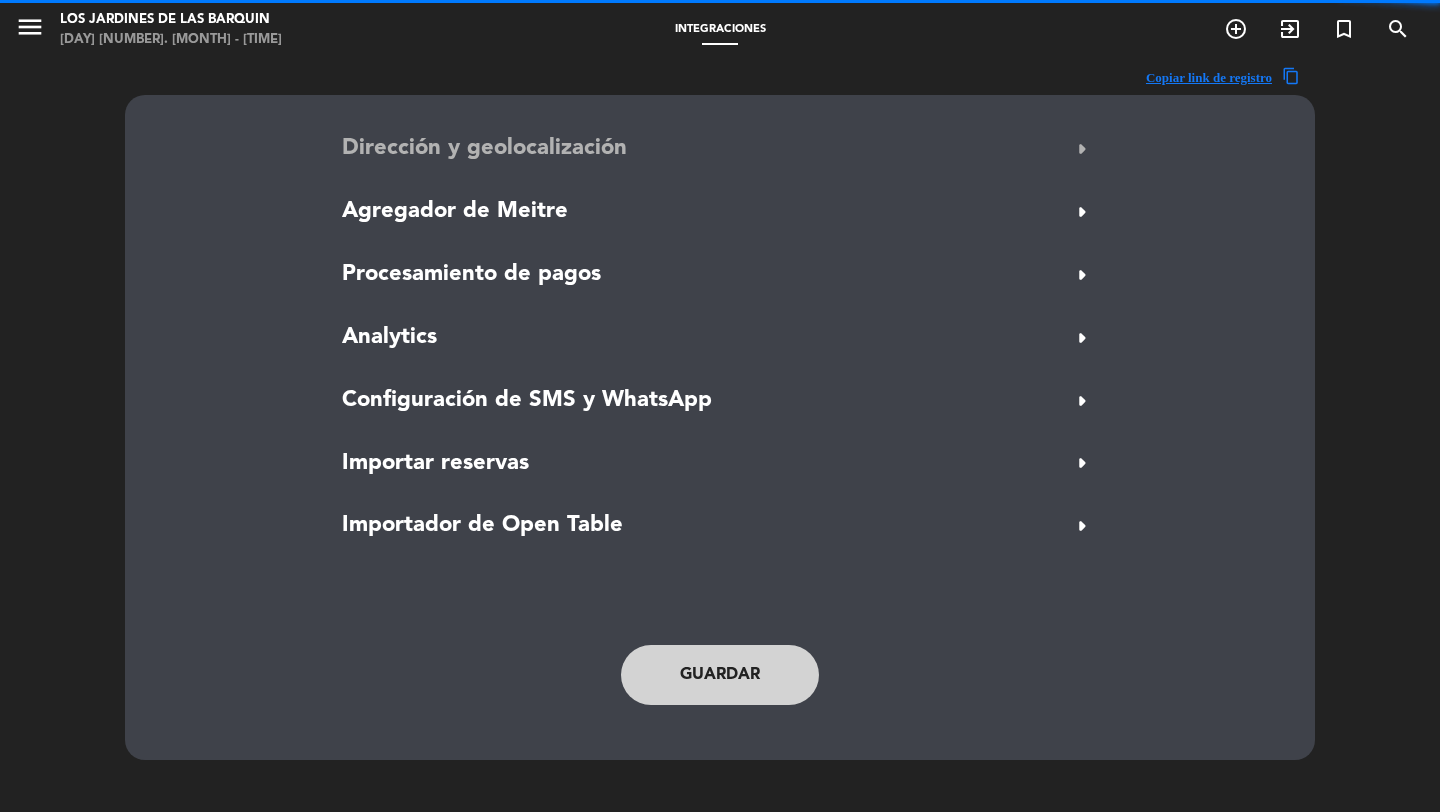 click on "Dirección y geolocalización" at bounding box center [484, 149] 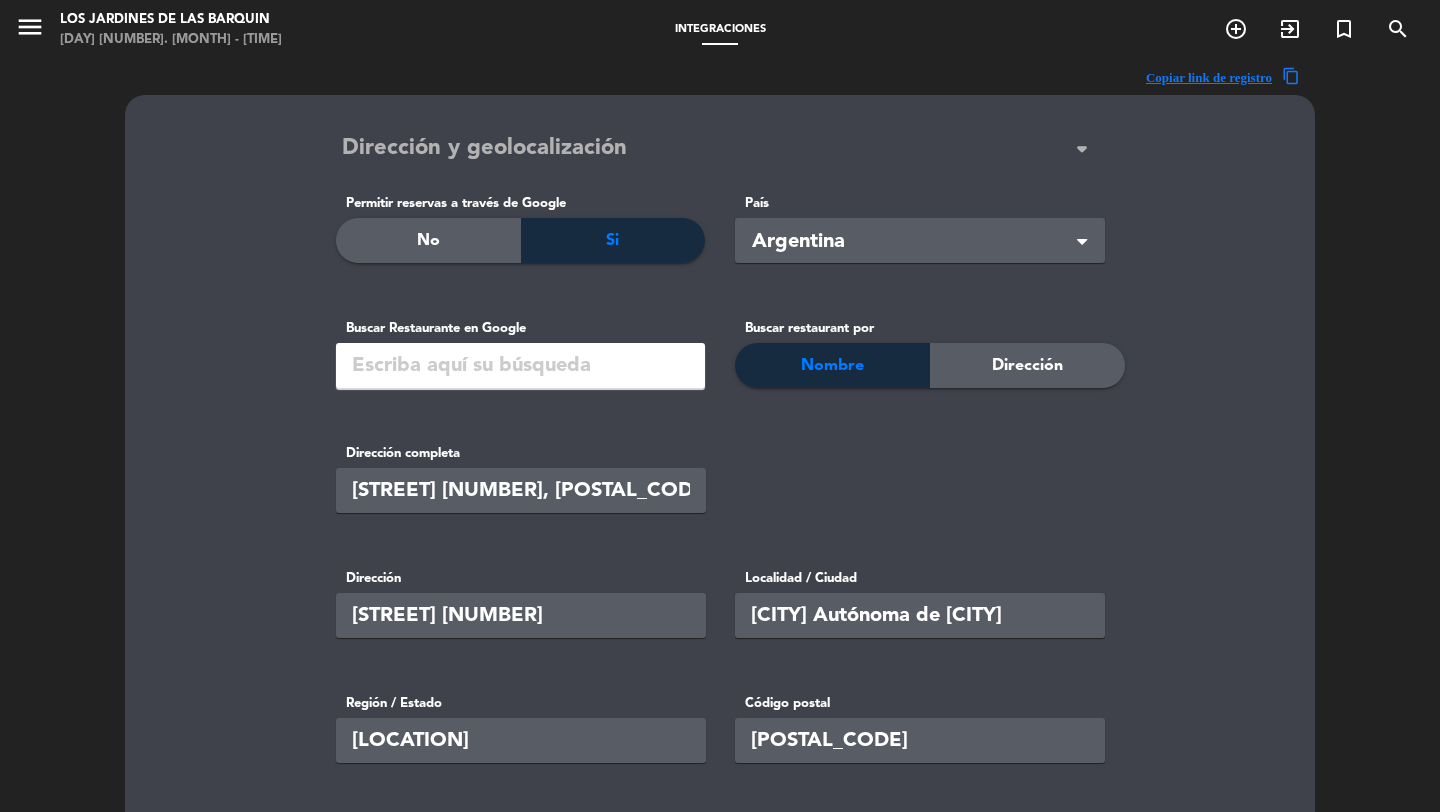 click on "Dirección y geolocalización" at bounding box center (484, 149) 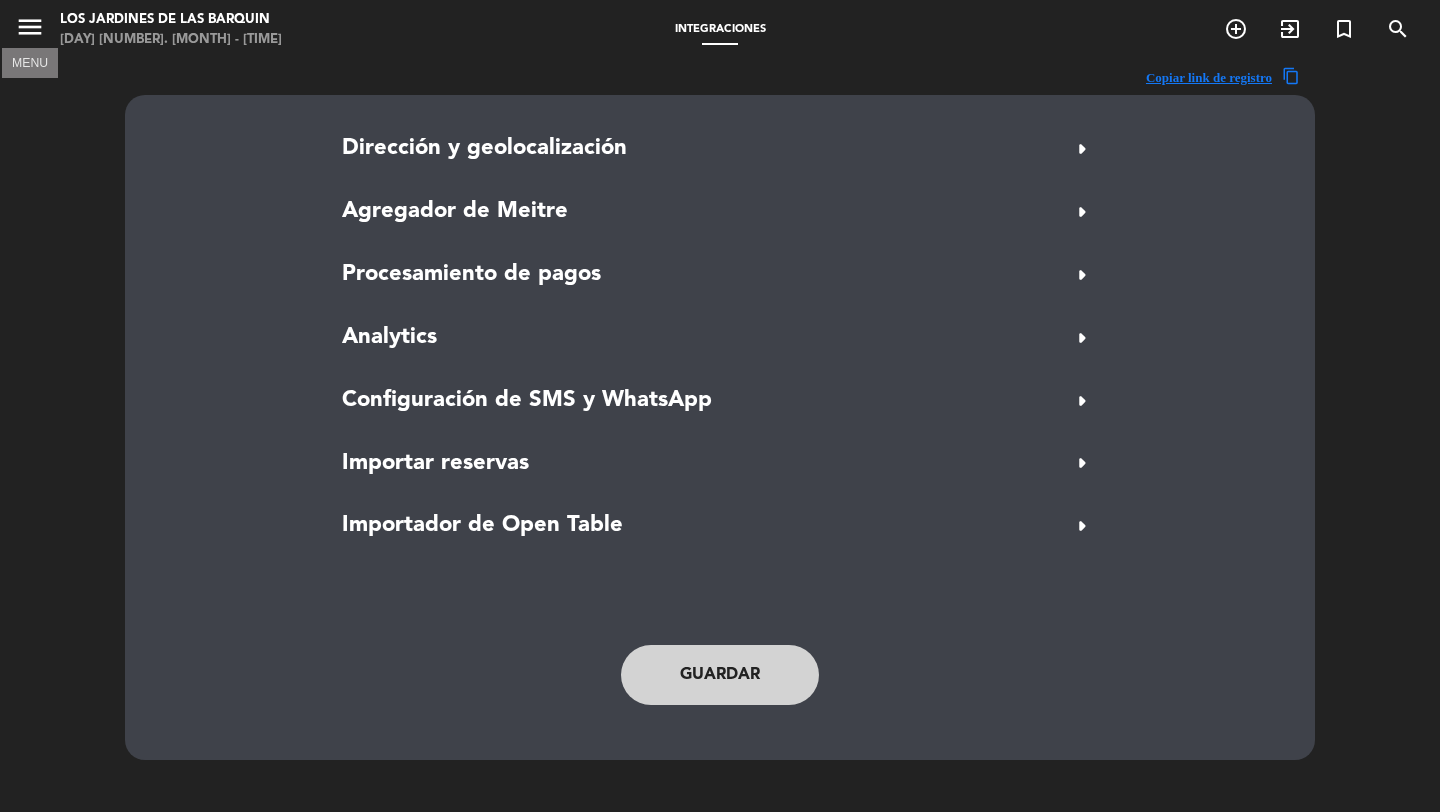 click on "menu" at bounding box center [30, 27] 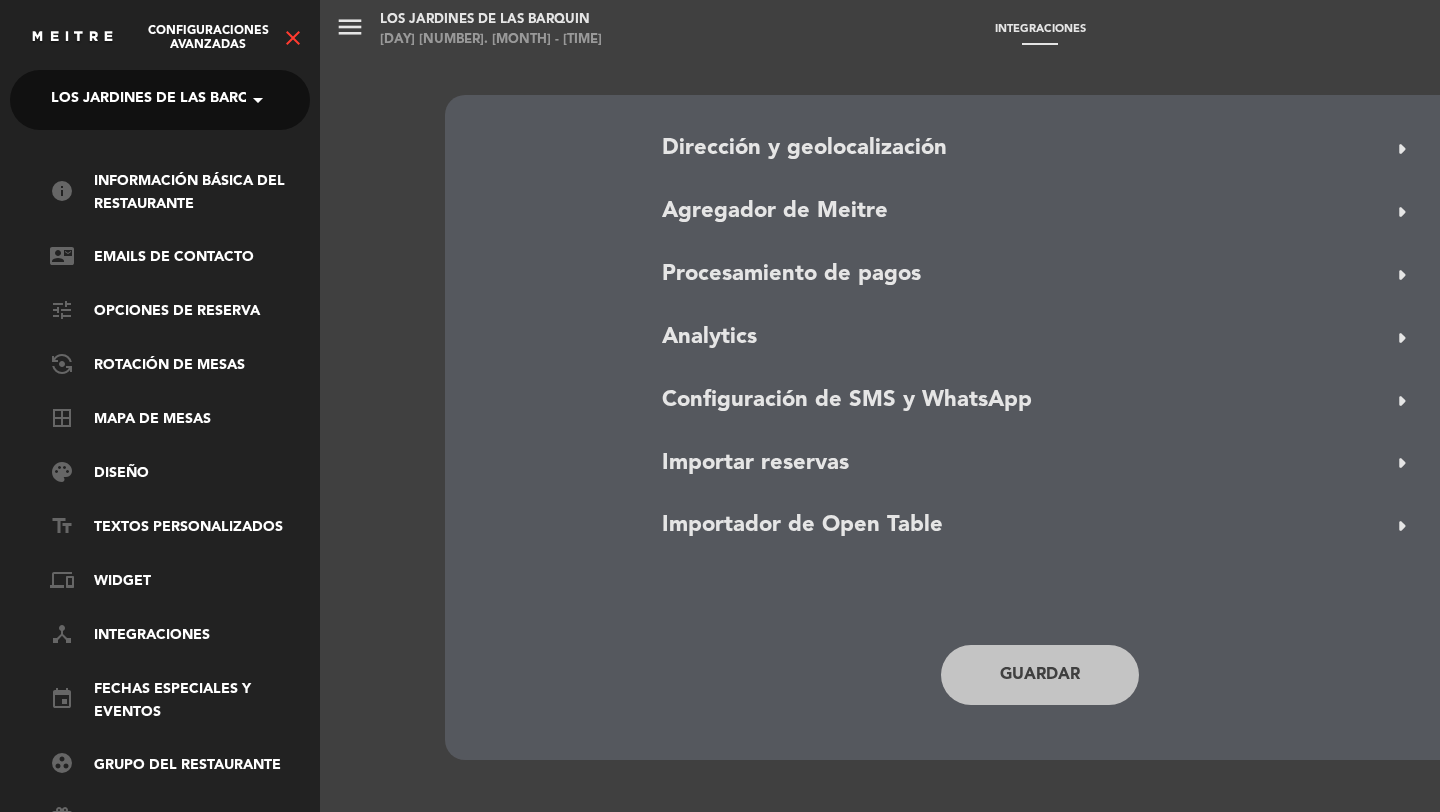 click on "Los jardines de las barquin" 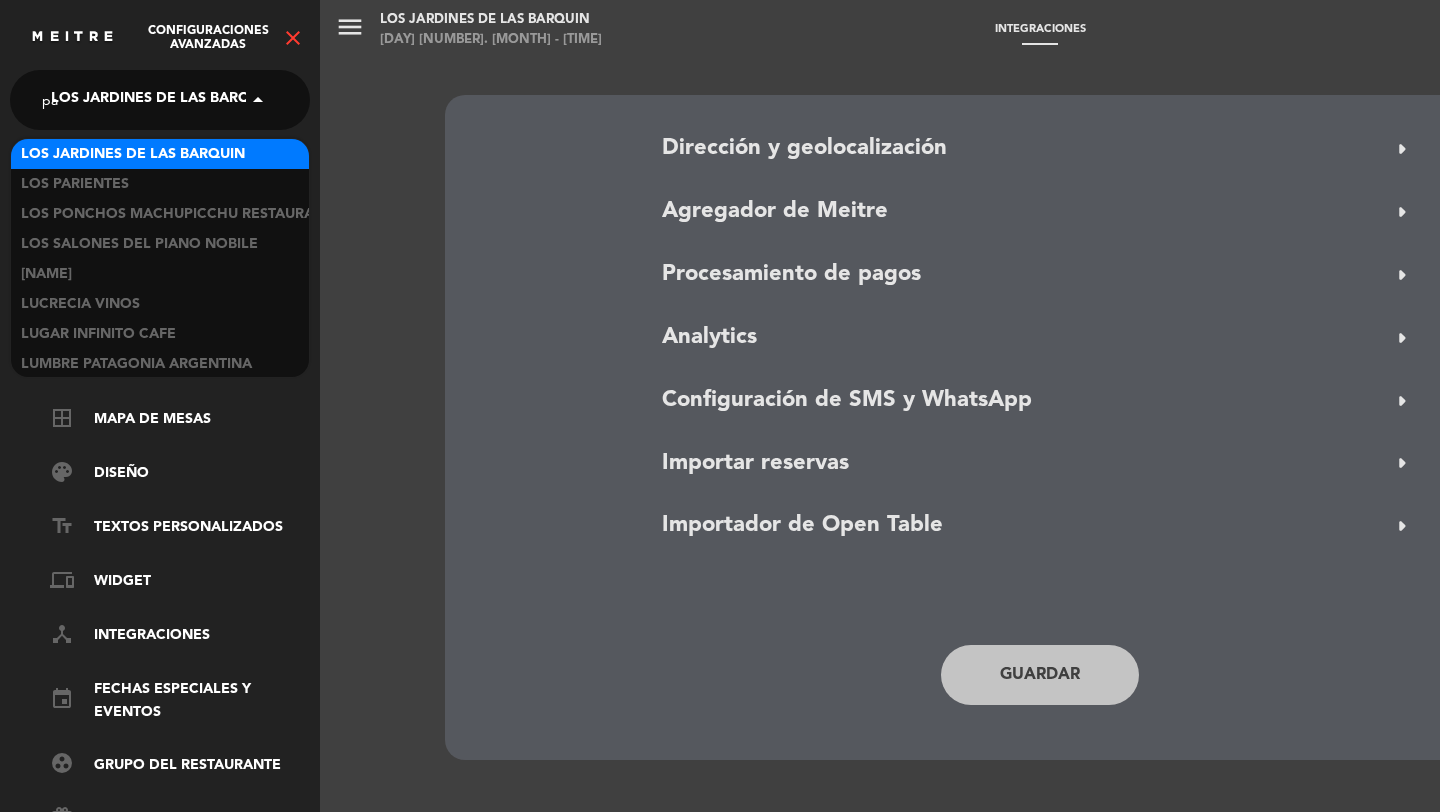 scroll, scrollTop: 1380, scrollLeft: 0, axis: vertical 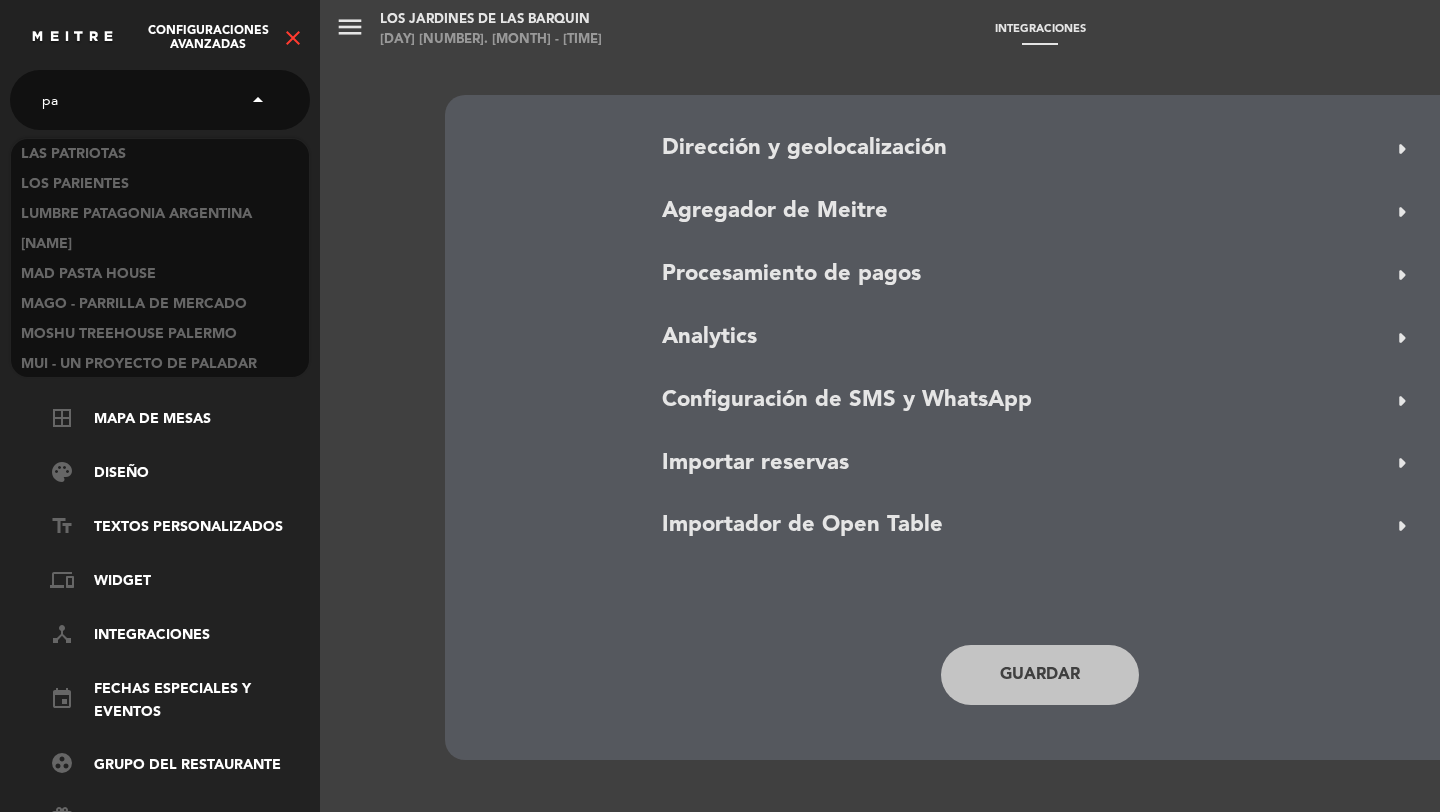 type on "paq" 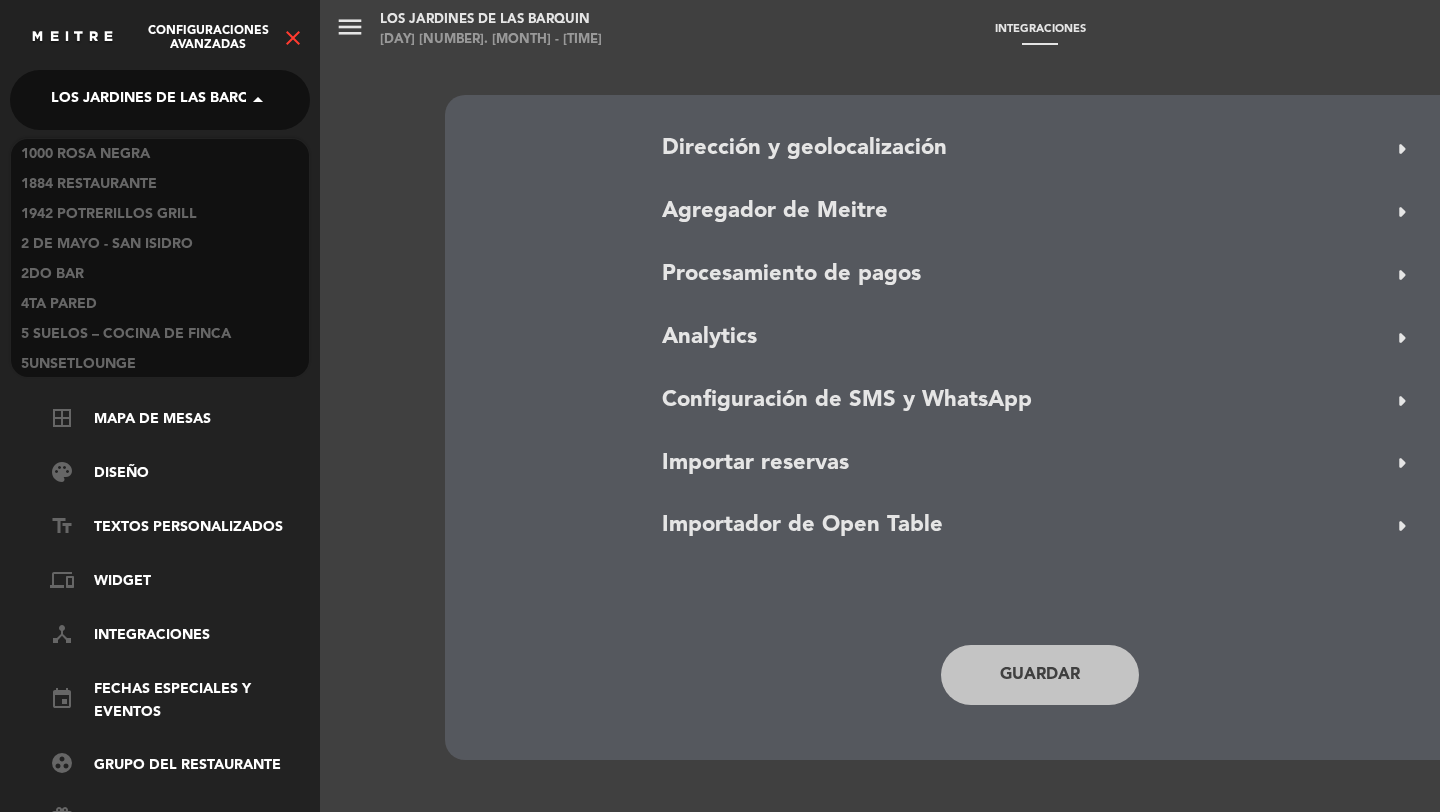 click on "Los jardines de las barquin" 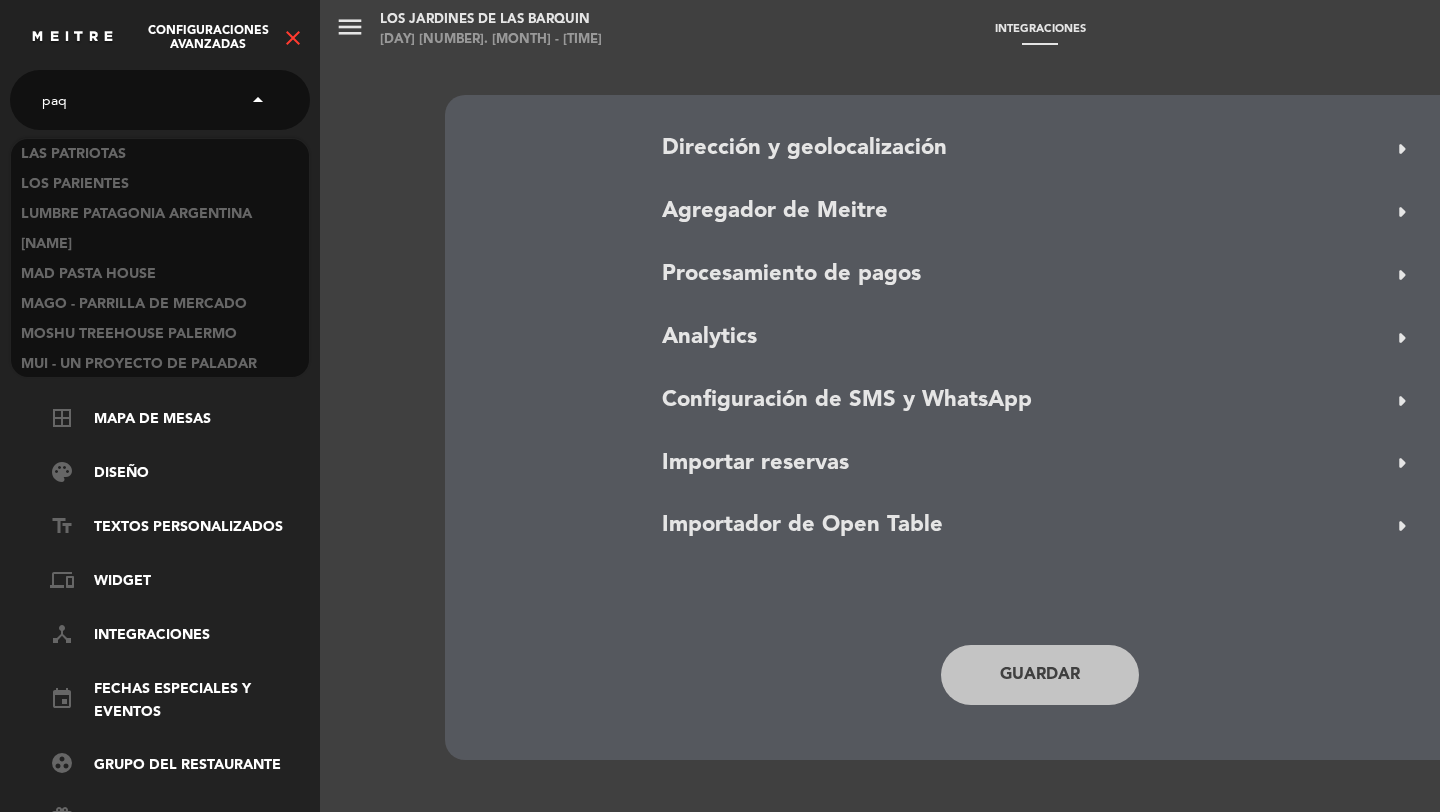 scroll, scrollTop: 0, scrollLeft: 0, axis: both 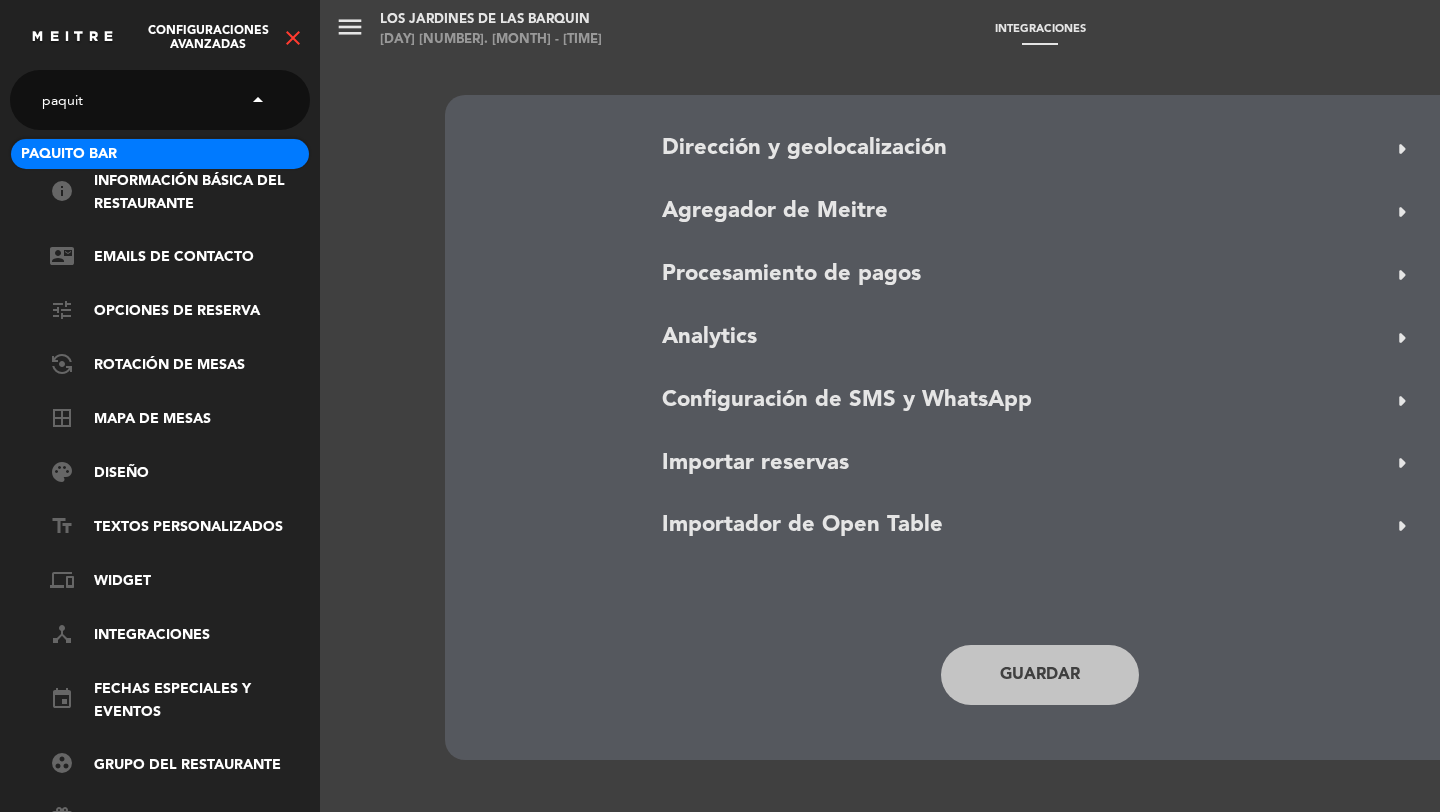 type on "[NAME]" 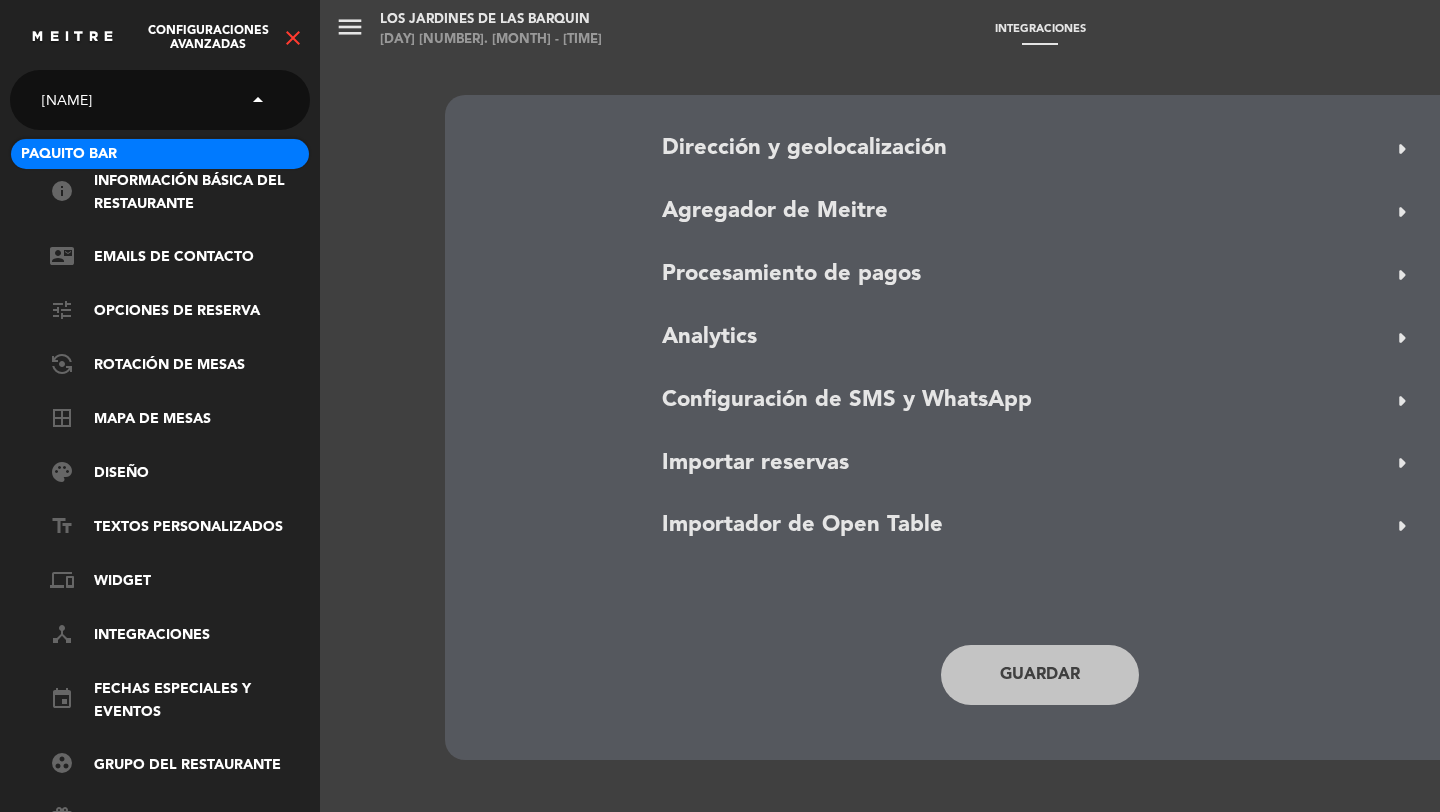 type 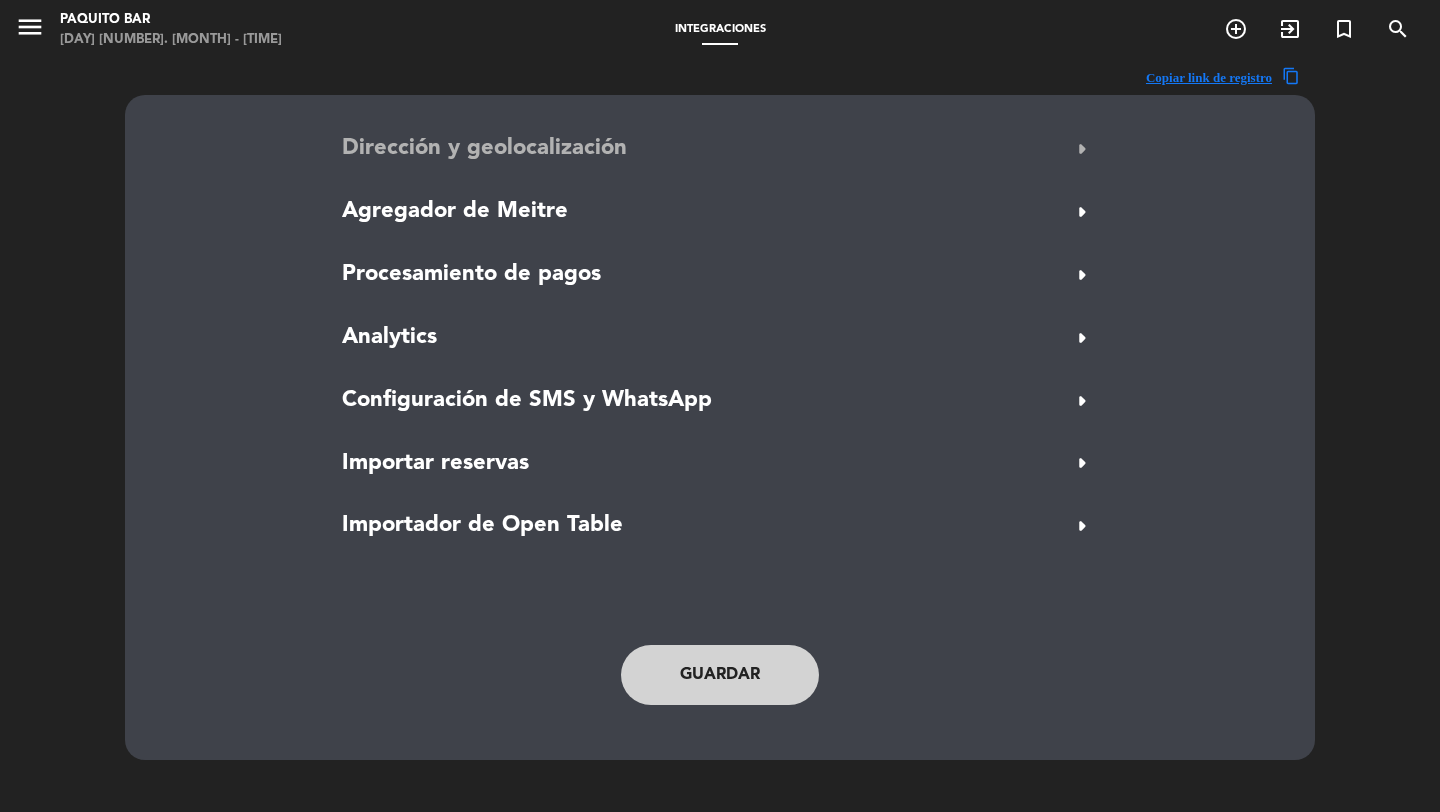 click on "Dirección y geolocalización" at bounding box center (484, 149) 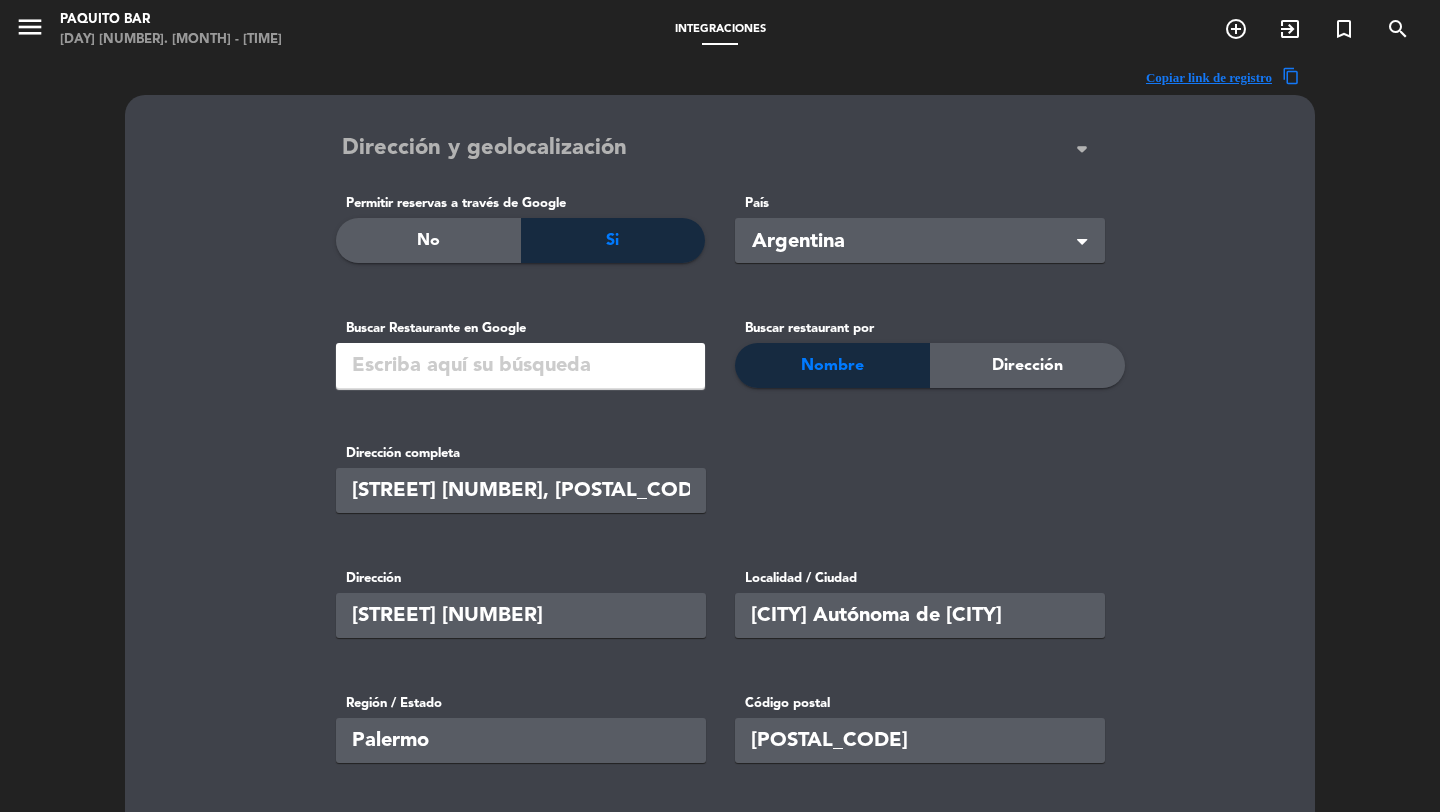 click on "Dirección y geolocalización" at bounding box center (484, 149) 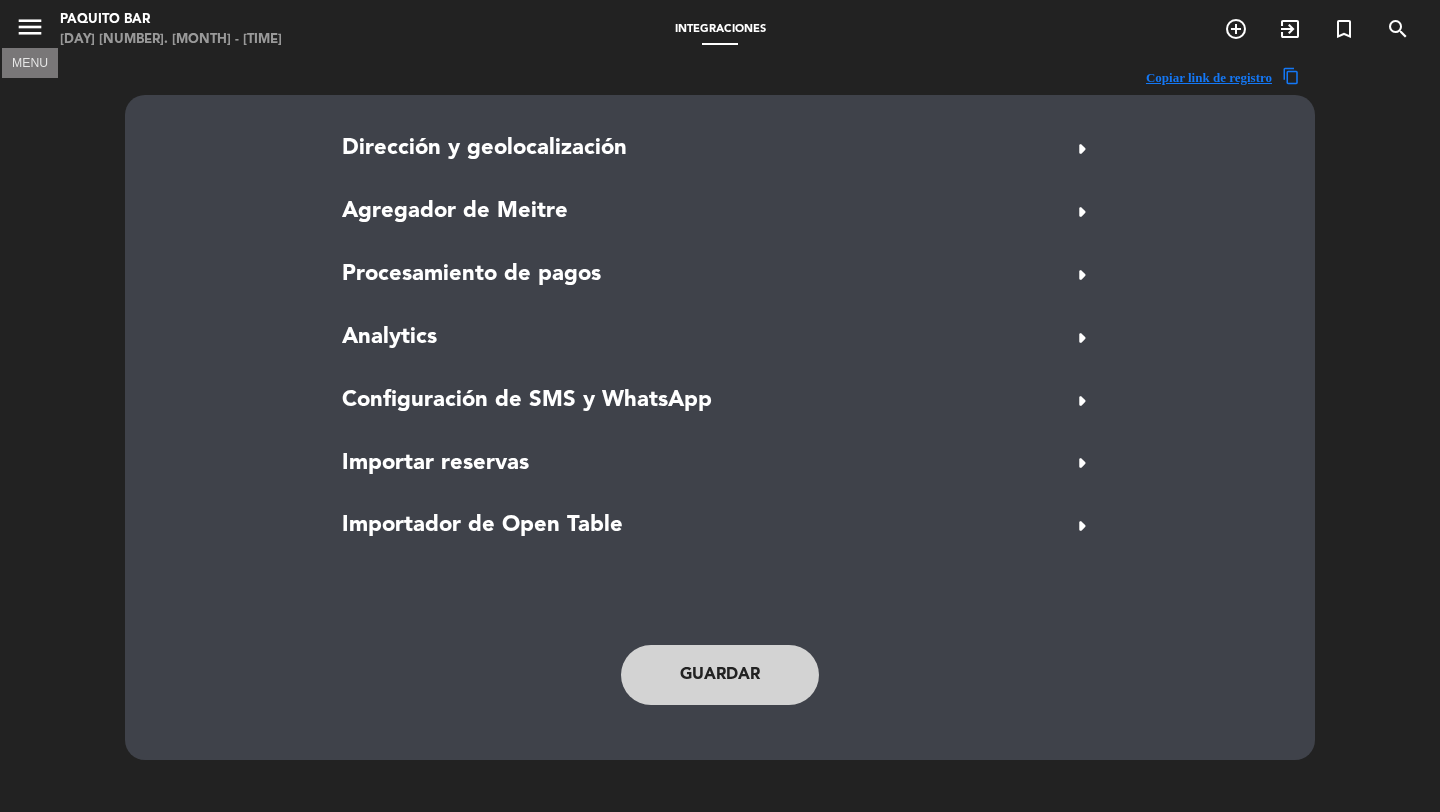click on "menu" at bounding box center [30, 27] 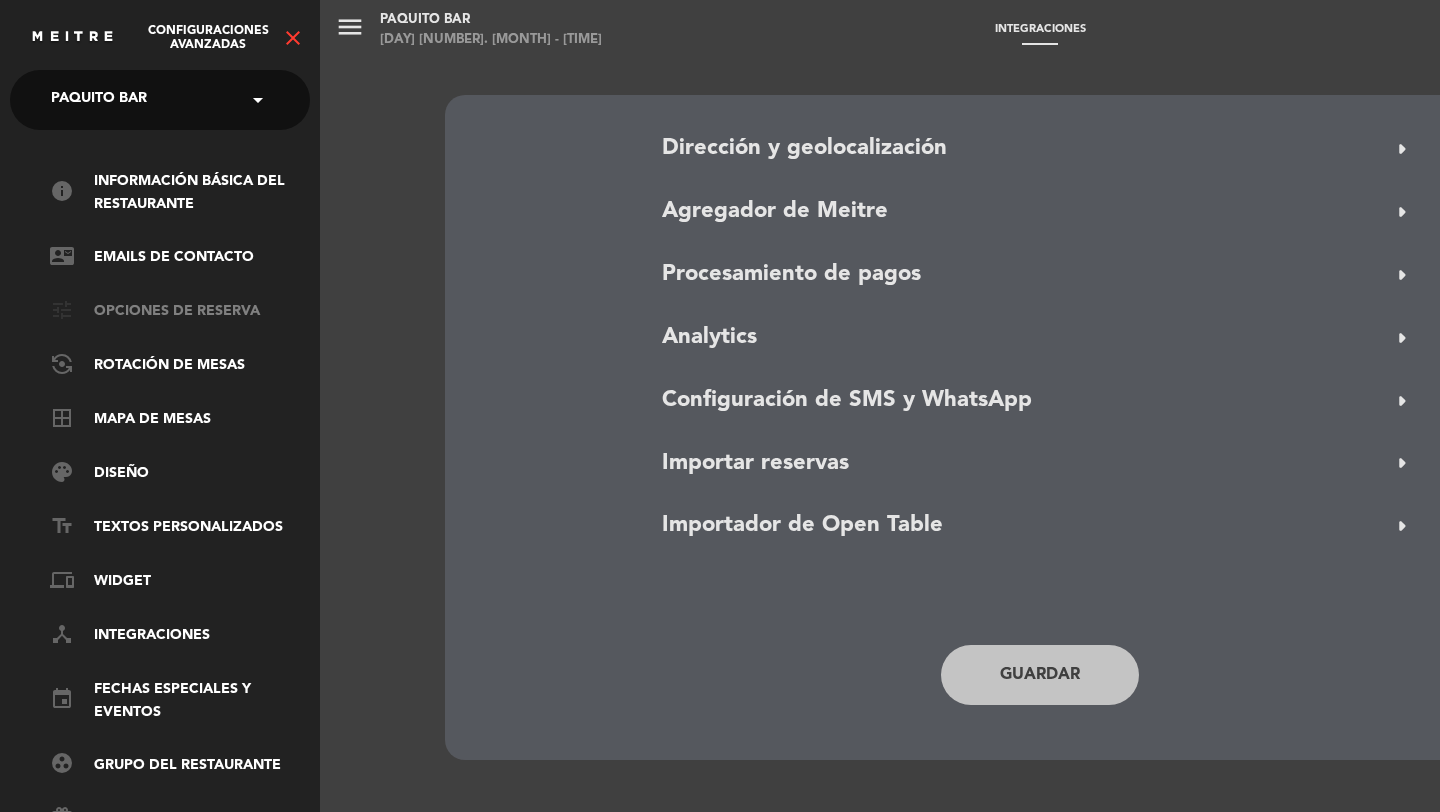 click on "tune   Opciones de reserva" 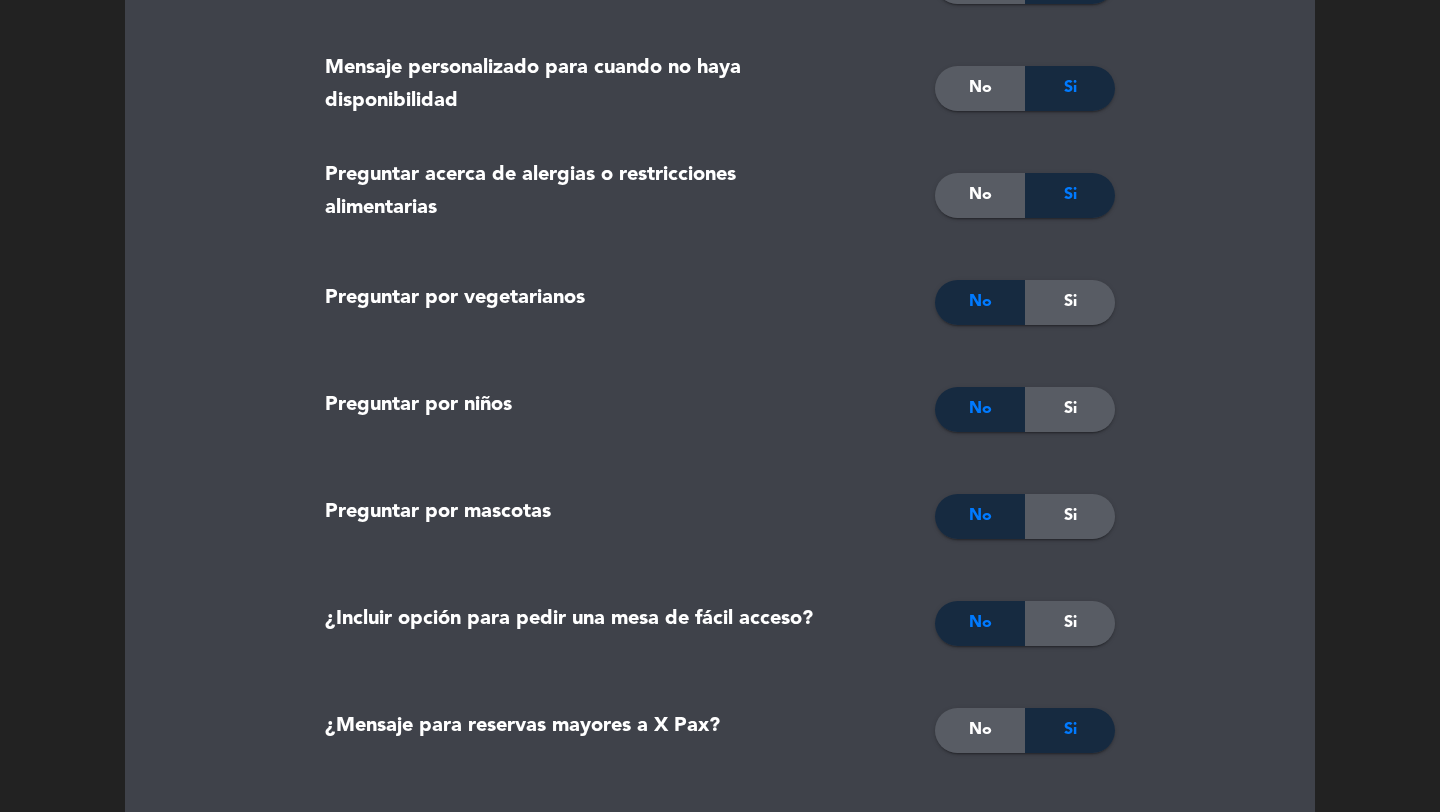 scroll, scrollTop: 0, scrollLeft: 0, axis: both 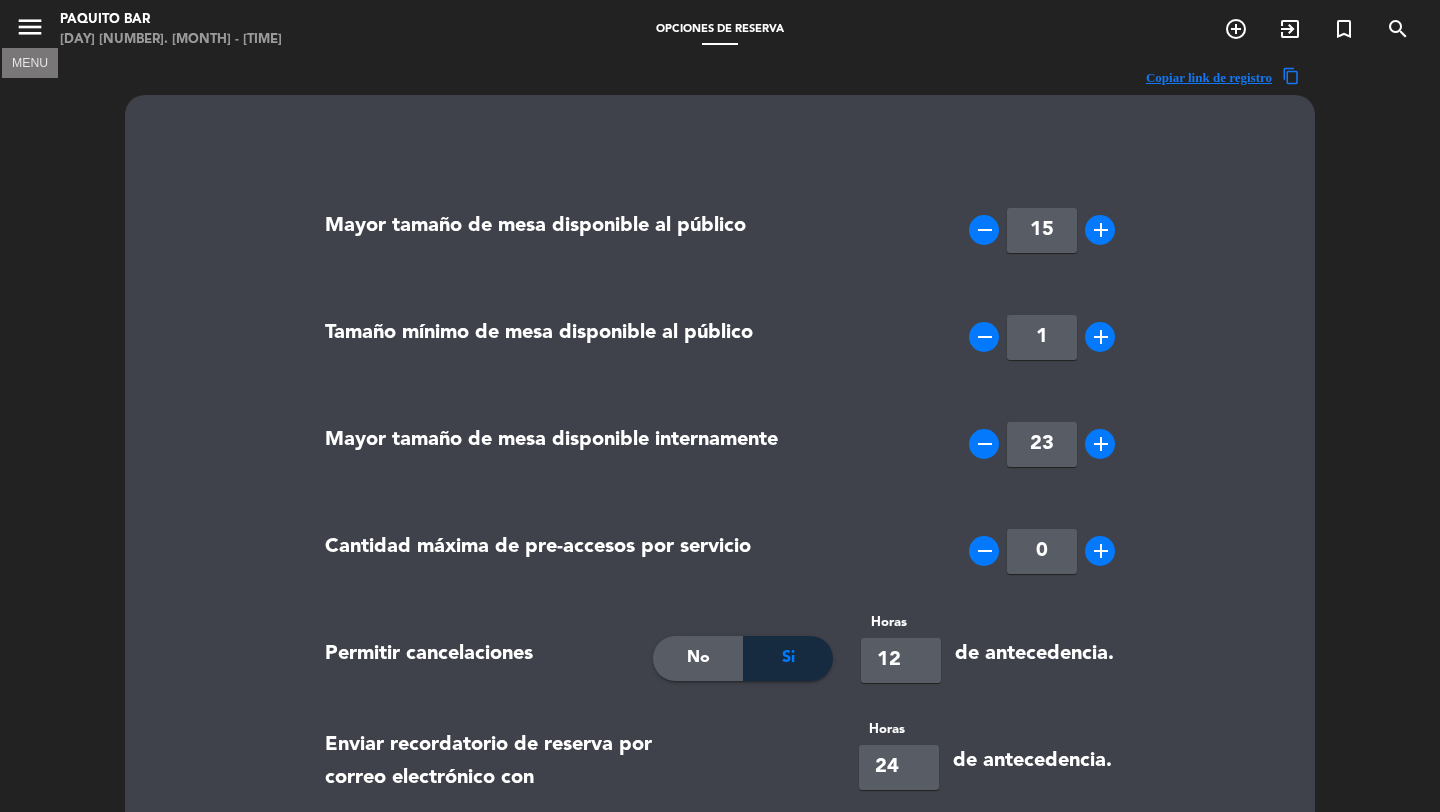 click on "menu" at bounding box center [30, 30] 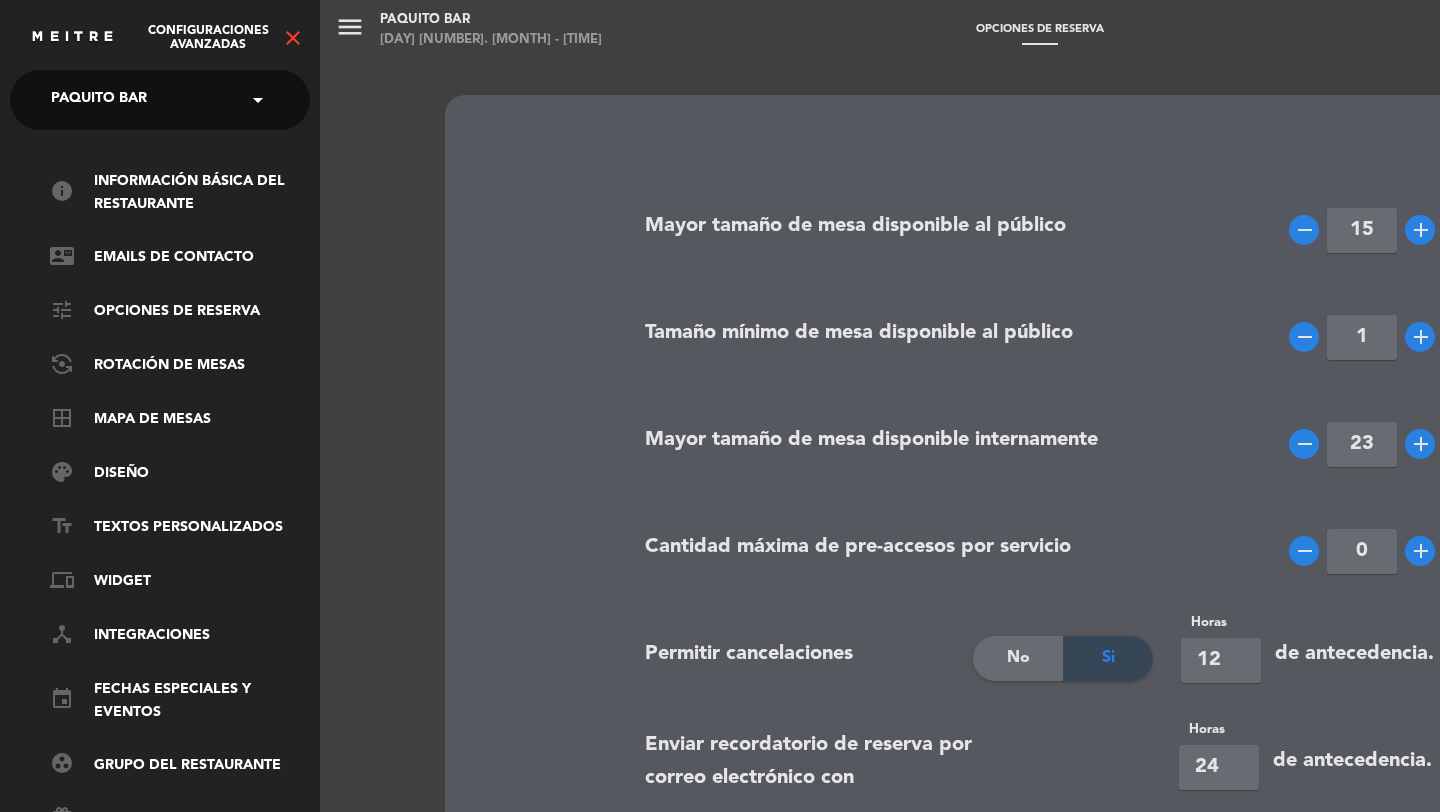click on "close" 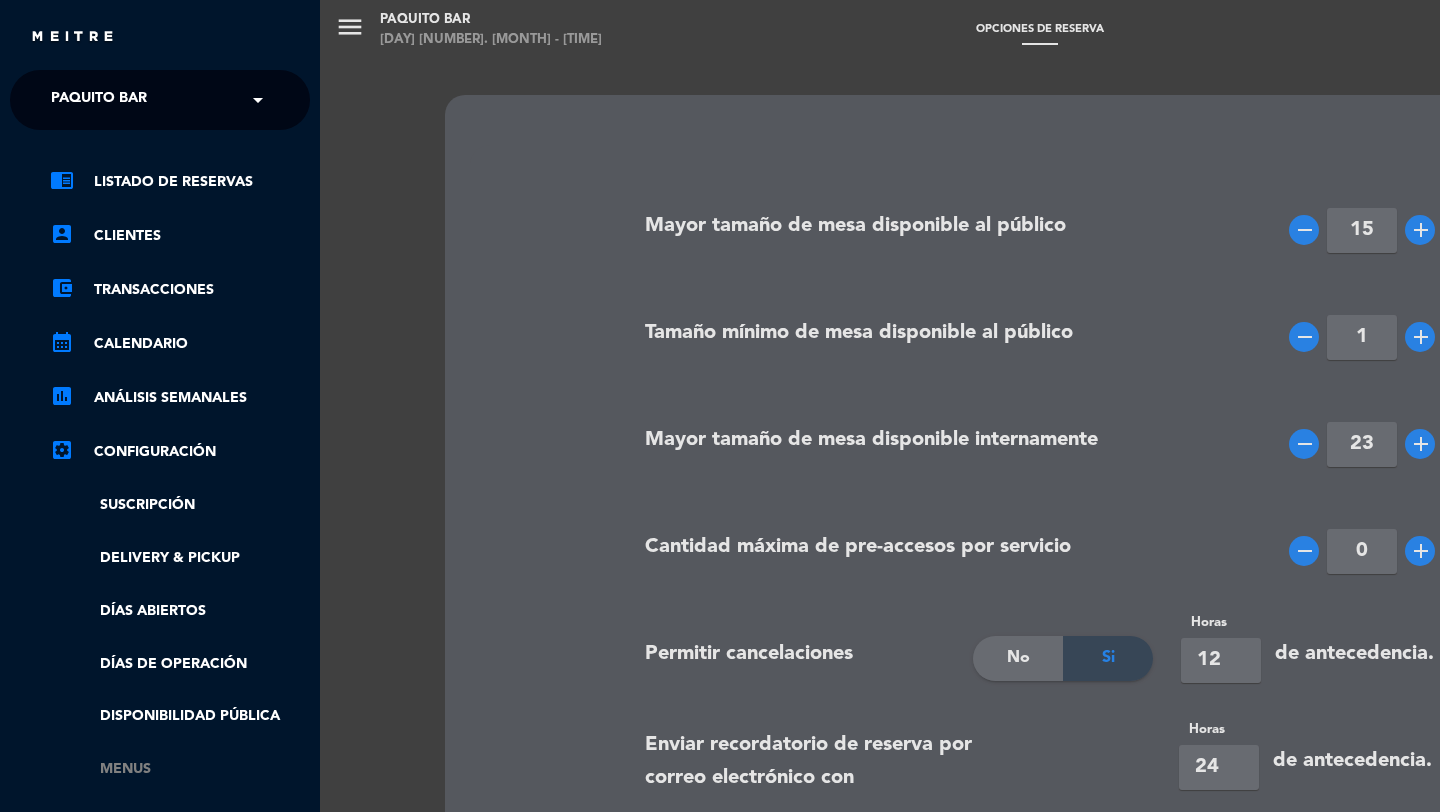 click on "Menus" 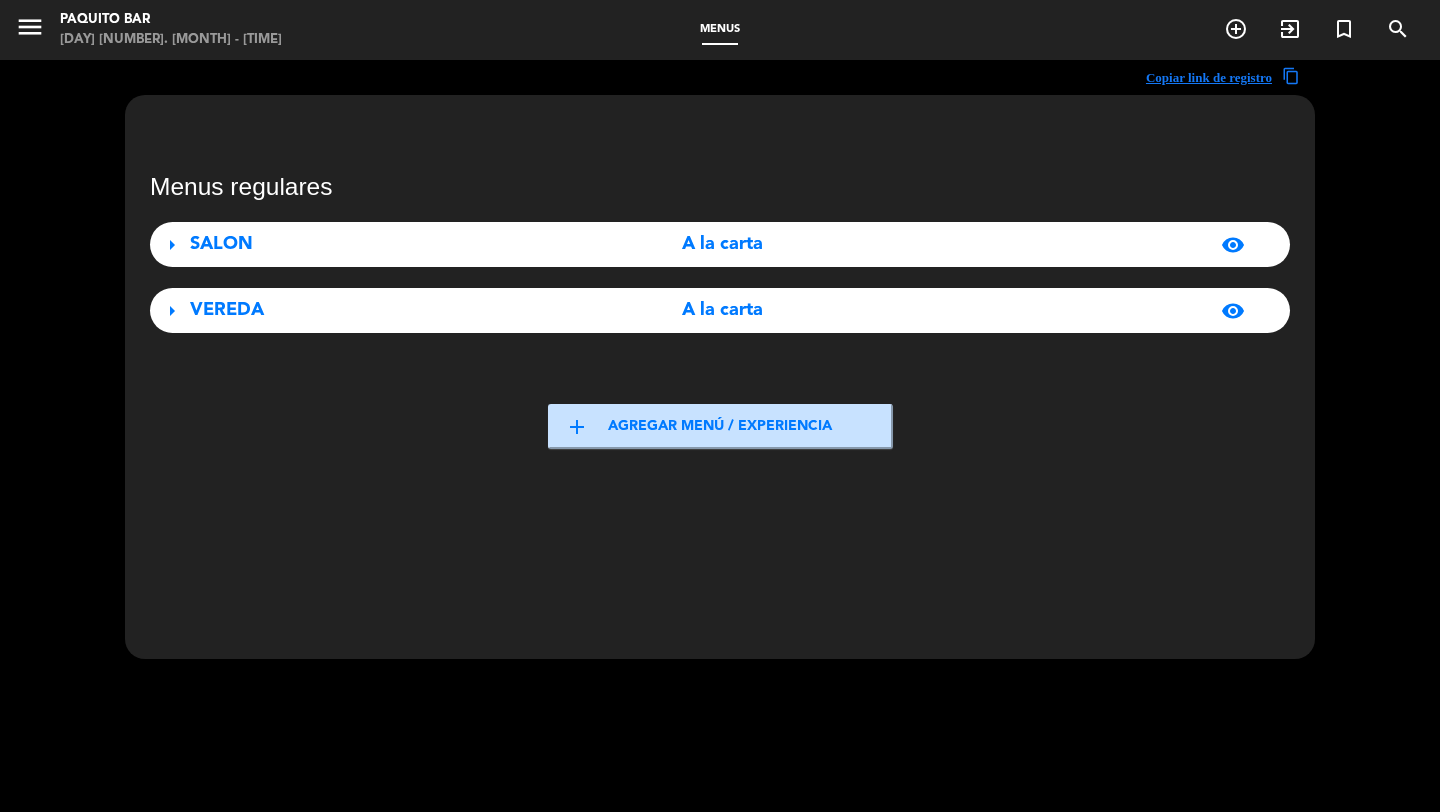 click on "arrow_right  SALON   A la carta   visibility" at bounding box center (720, 244) 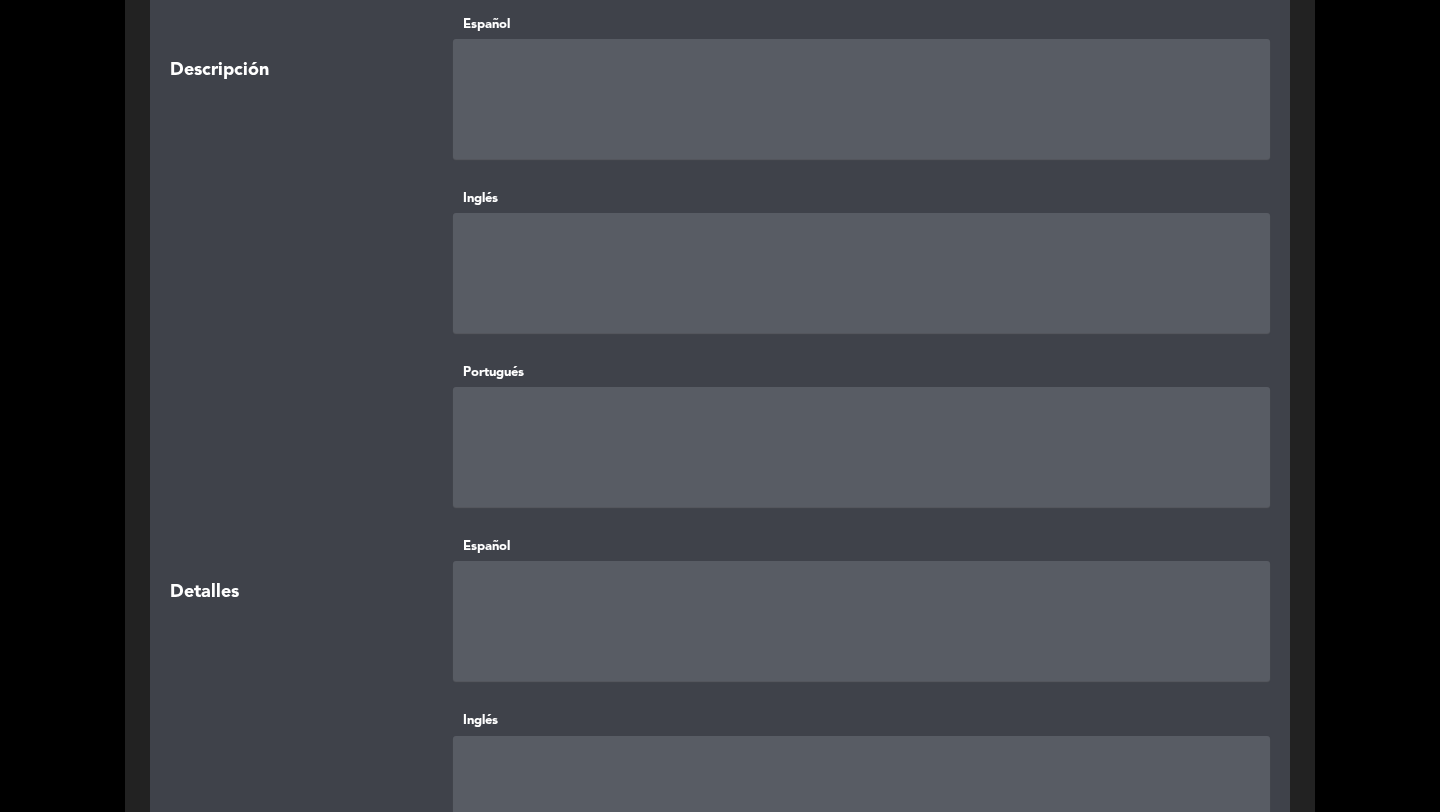 scroll, scrollTop: 0, scrollLeft: 0, axis: both 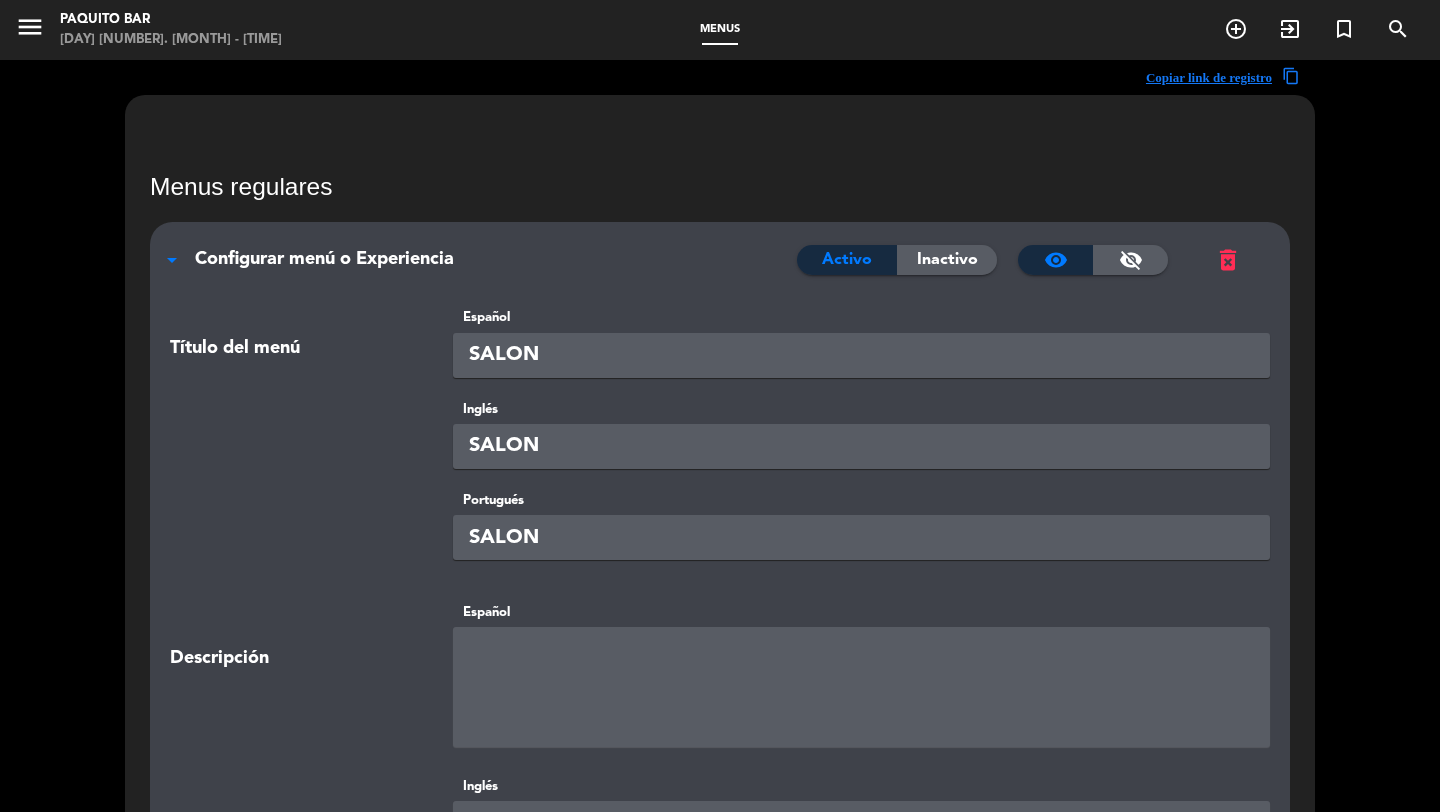 click on "Configurar menú o Experiencia" at bounding box center (324, 259) 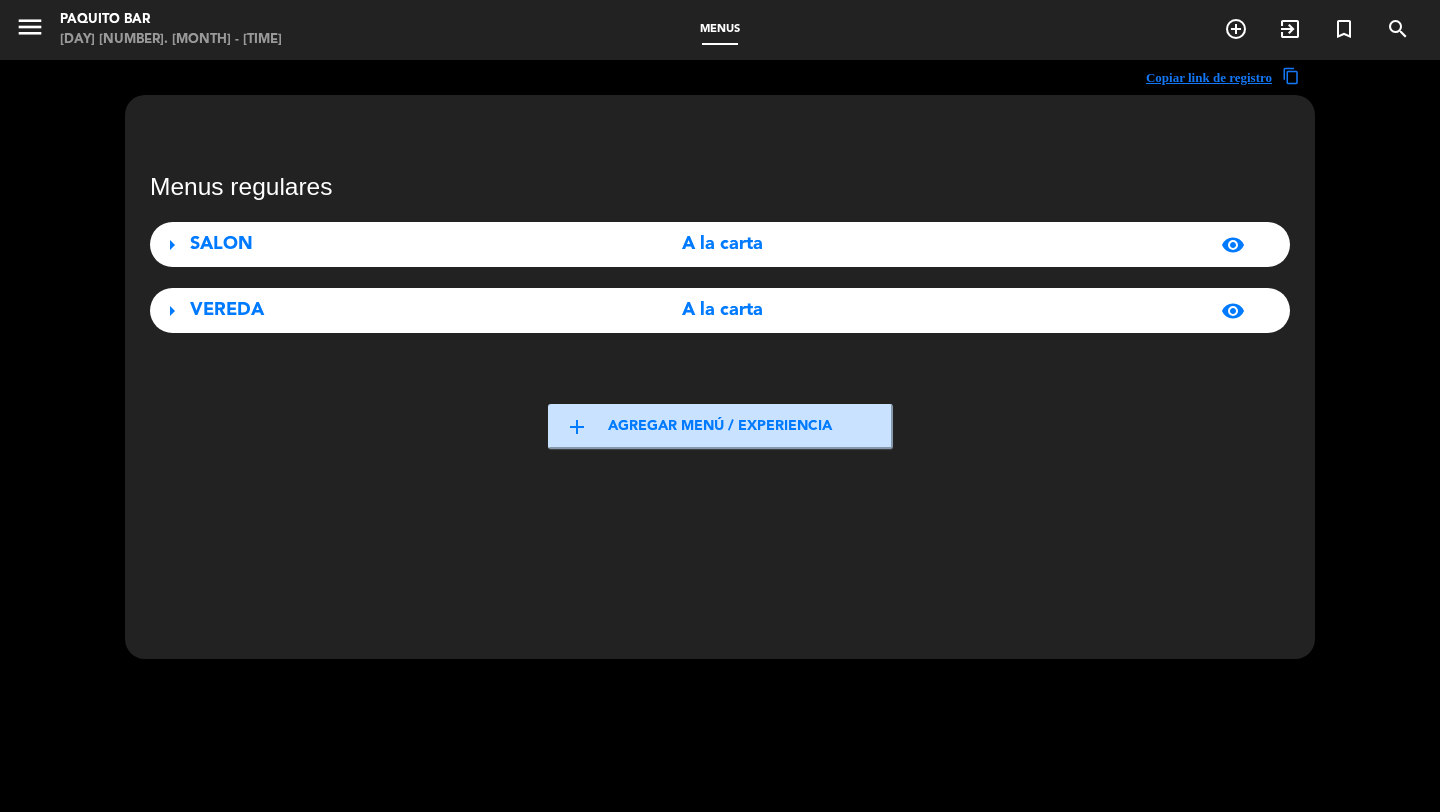 click on "VEREDA" at bounding box center (367, 310) 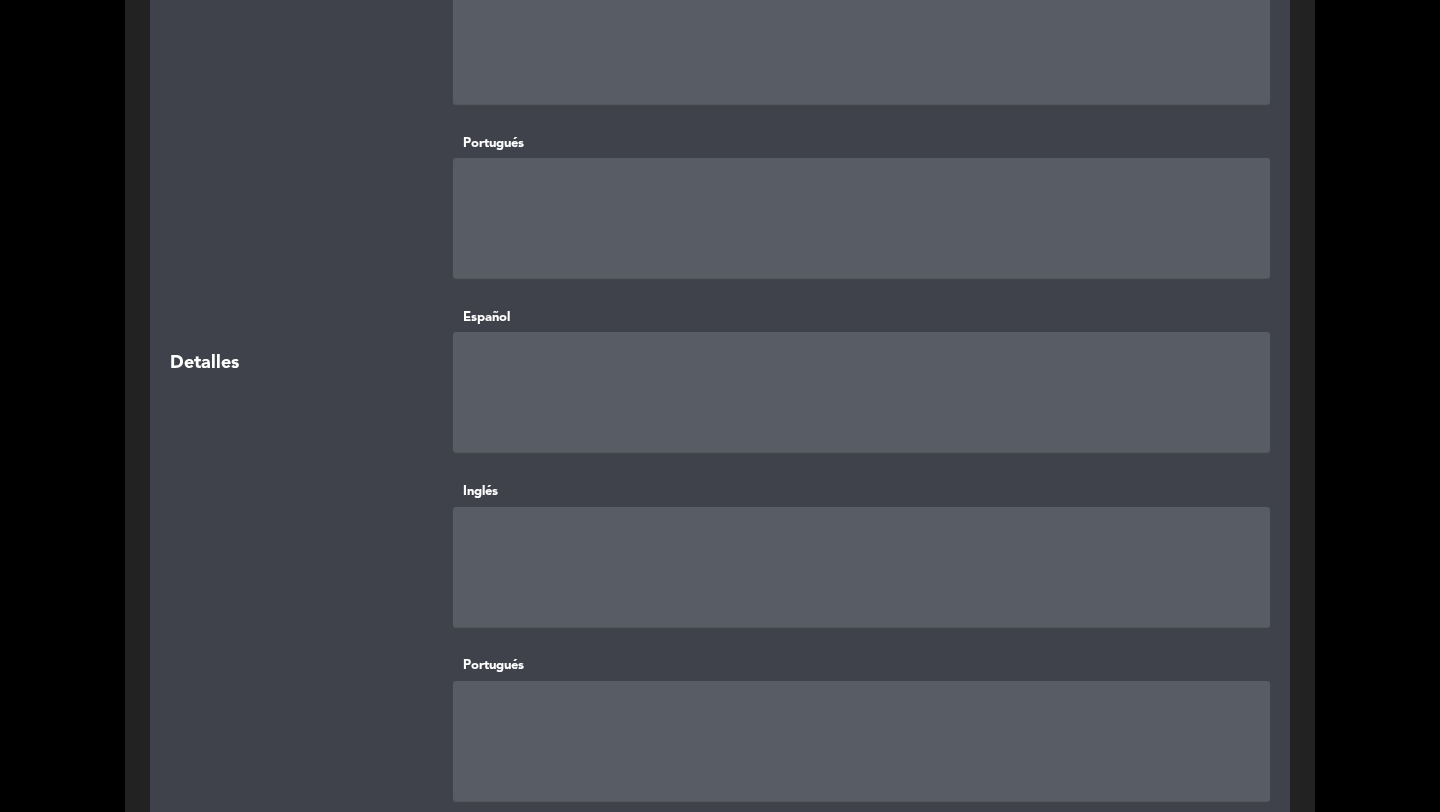 scroll, scrollTop: 0, scrollLeft: 0, axis: both 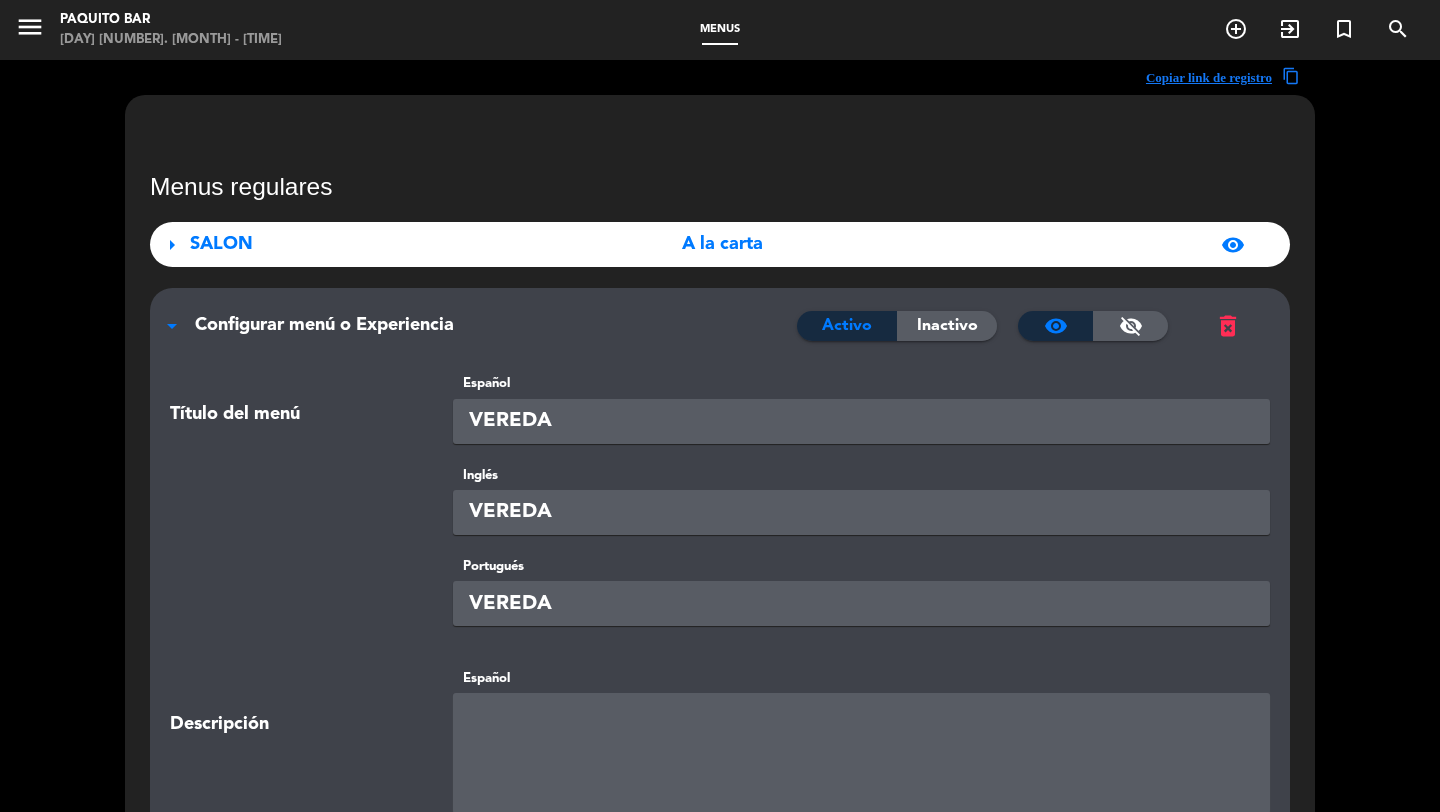 click on "Configurar menú o Experiencia   Activo   Inactivo   visibility   visibility_off   delete_forever" at bounding box center (720, 315) 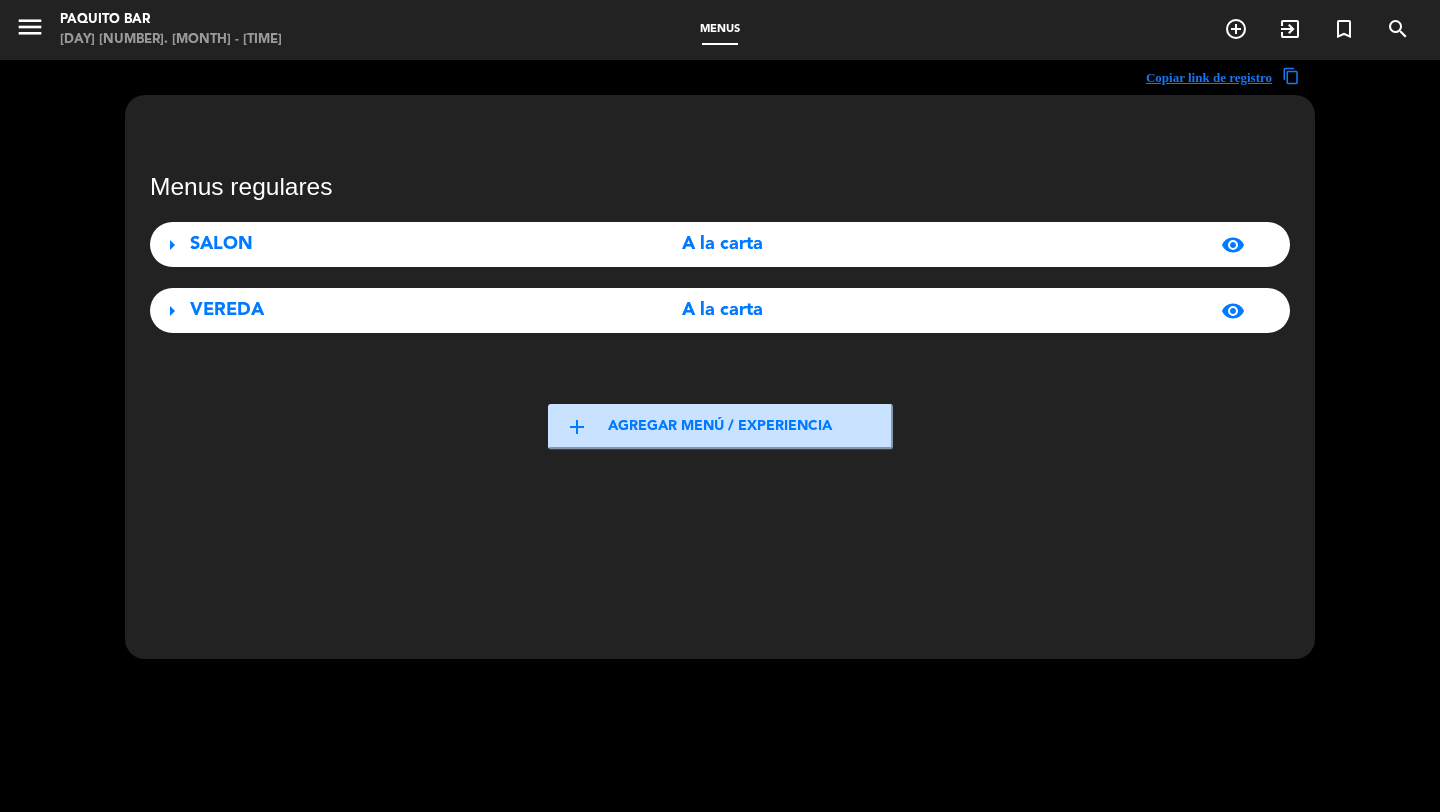click on "menu" at bounding box center (30, 27) 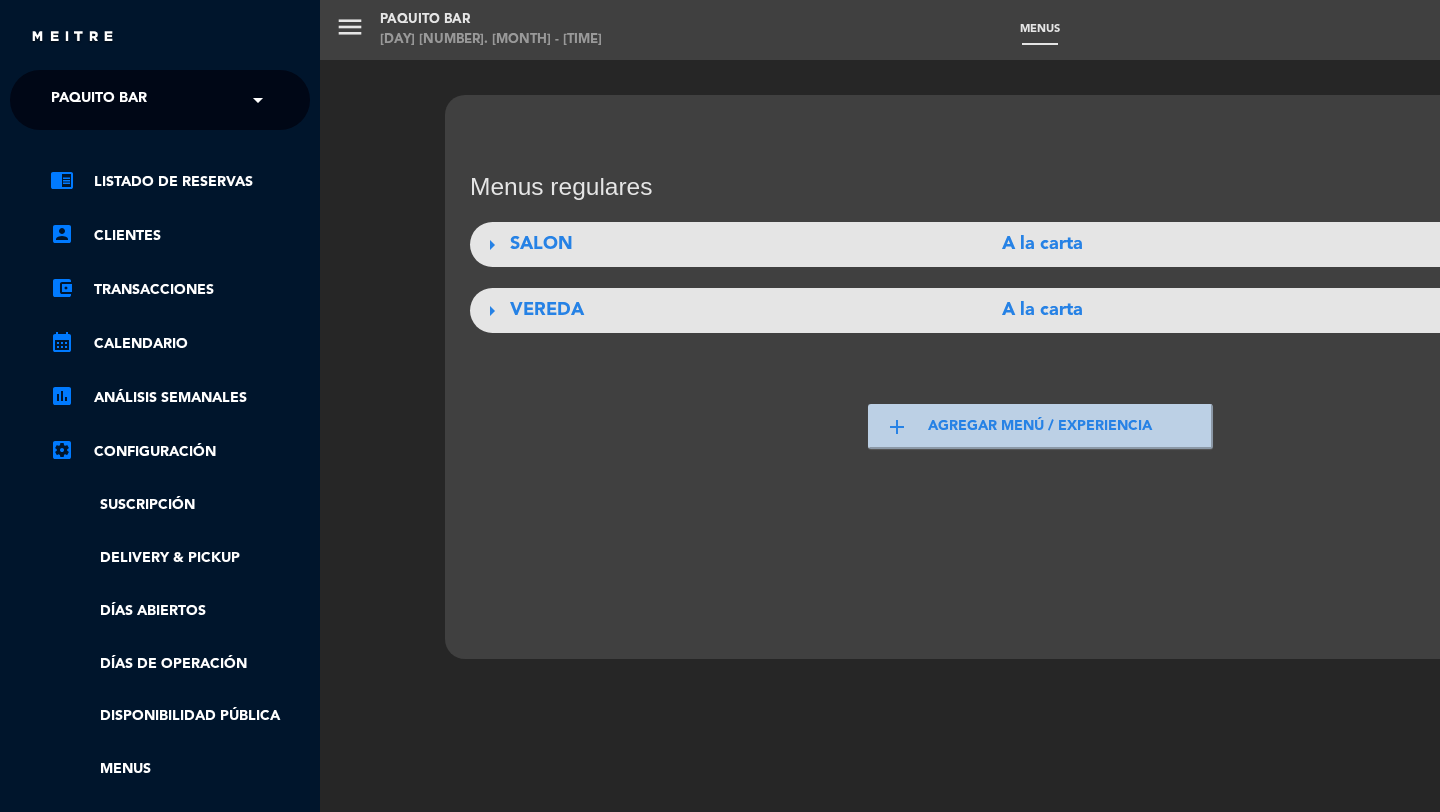 click on "× [NAME]" 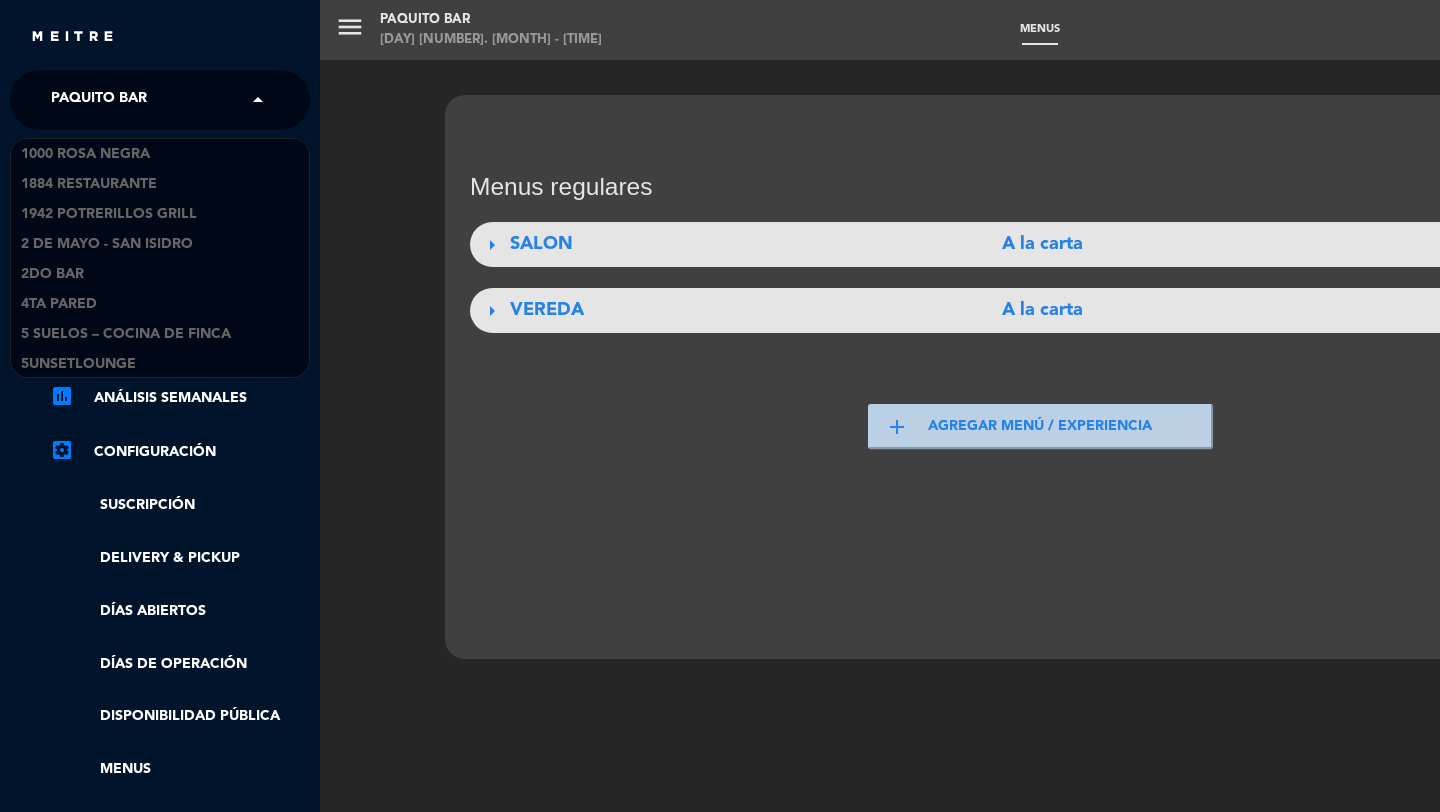 scroll, scrollTop: 22500, scrollLeft: 0, axis: vertical 